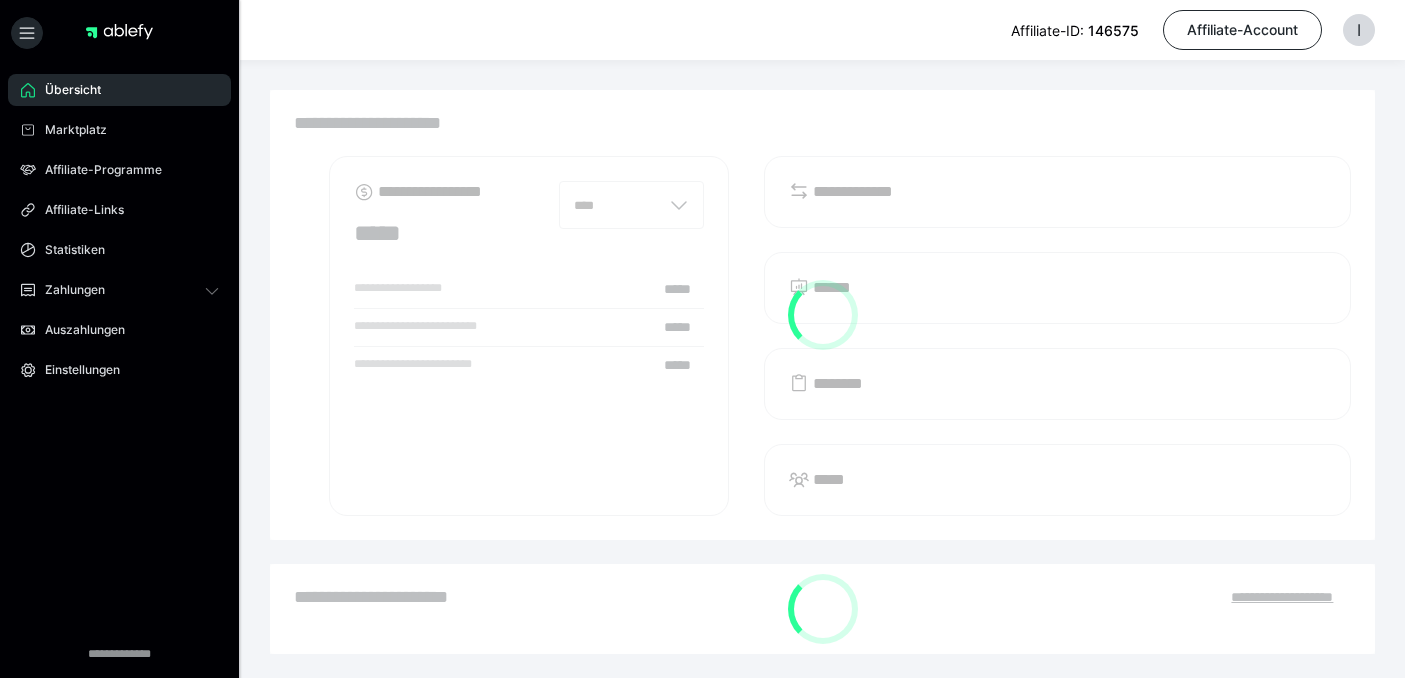 scroll, scrollTop: 0, scrollLeft: 0, axis: both 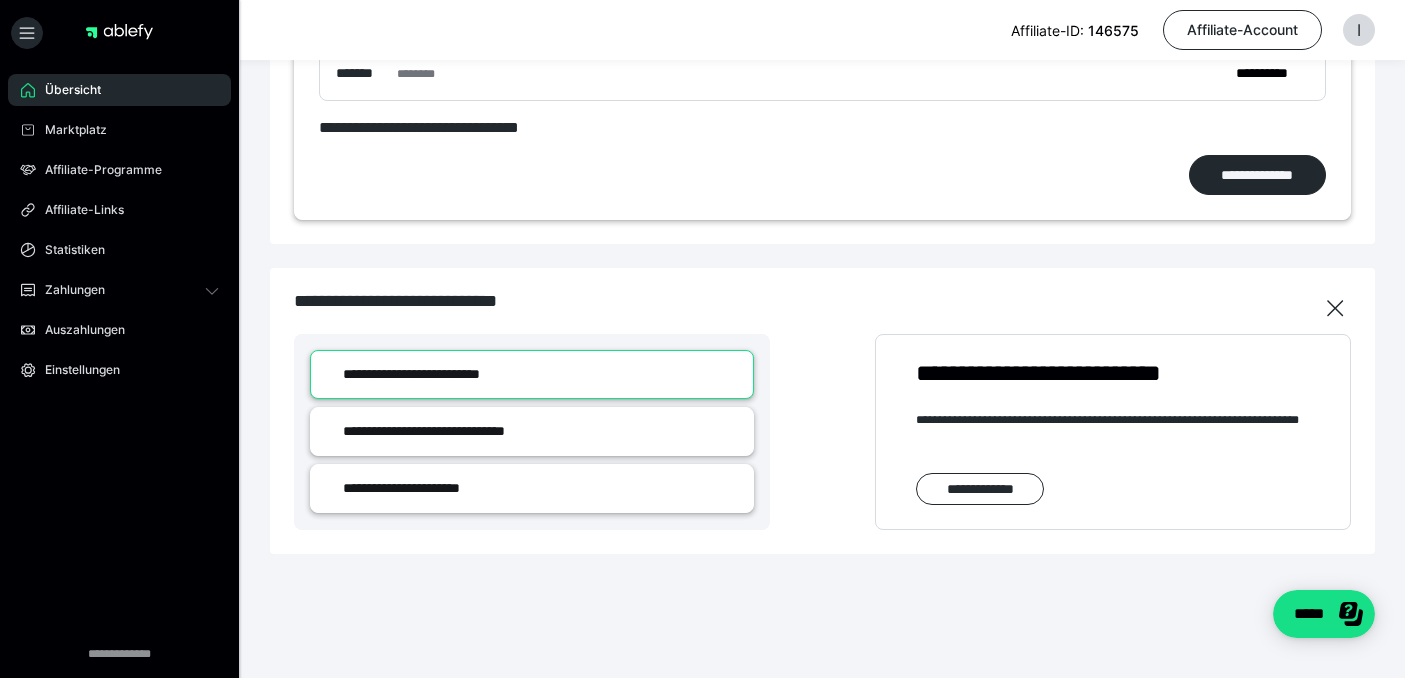 click on "**********" at bounding box center [532, 374] 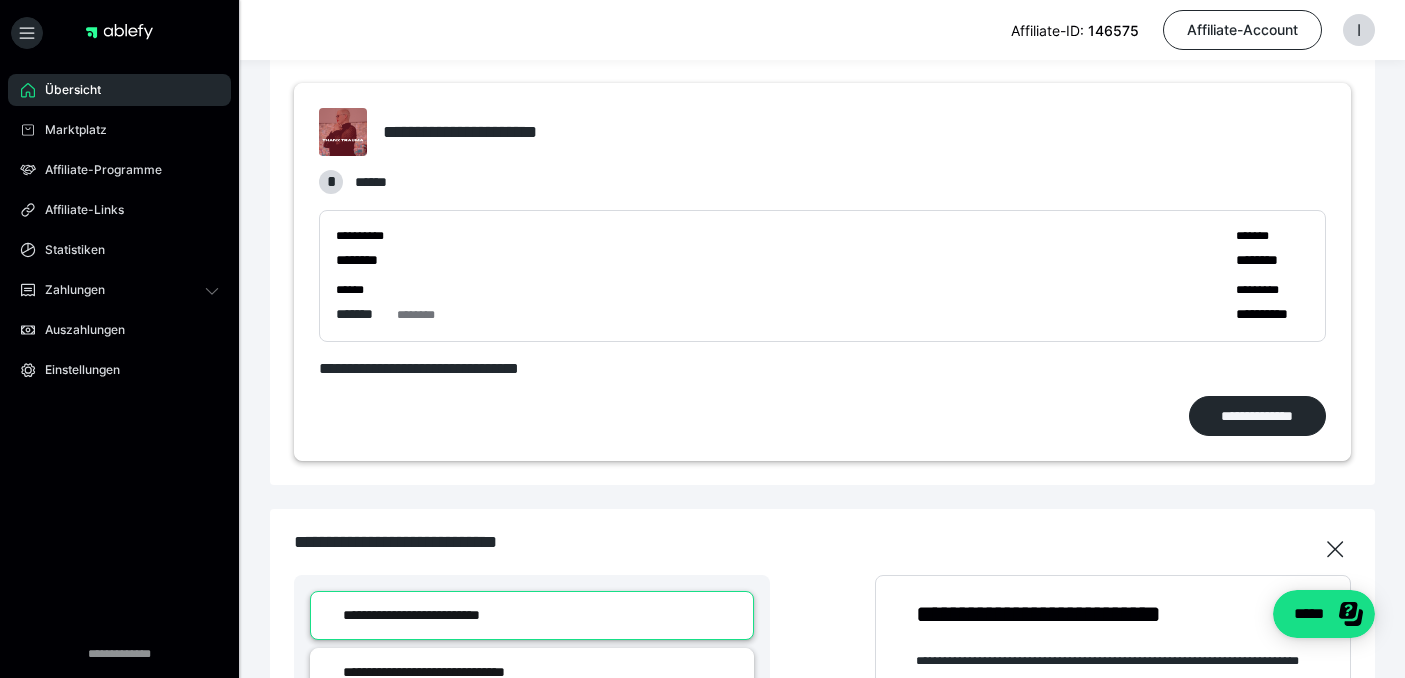 scroll, scrollTop: 72, scrollLeft: 0, axis: vertical 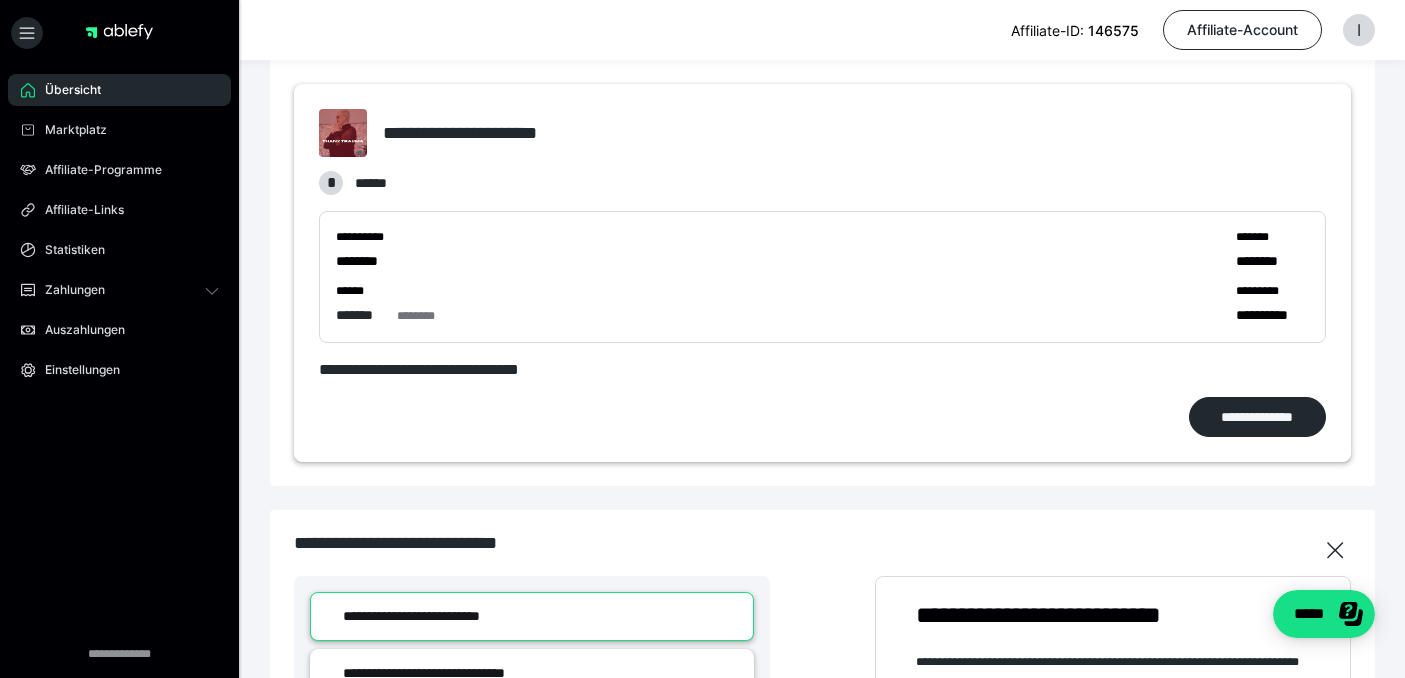 click on "**********" at bounding box center (390, 277) 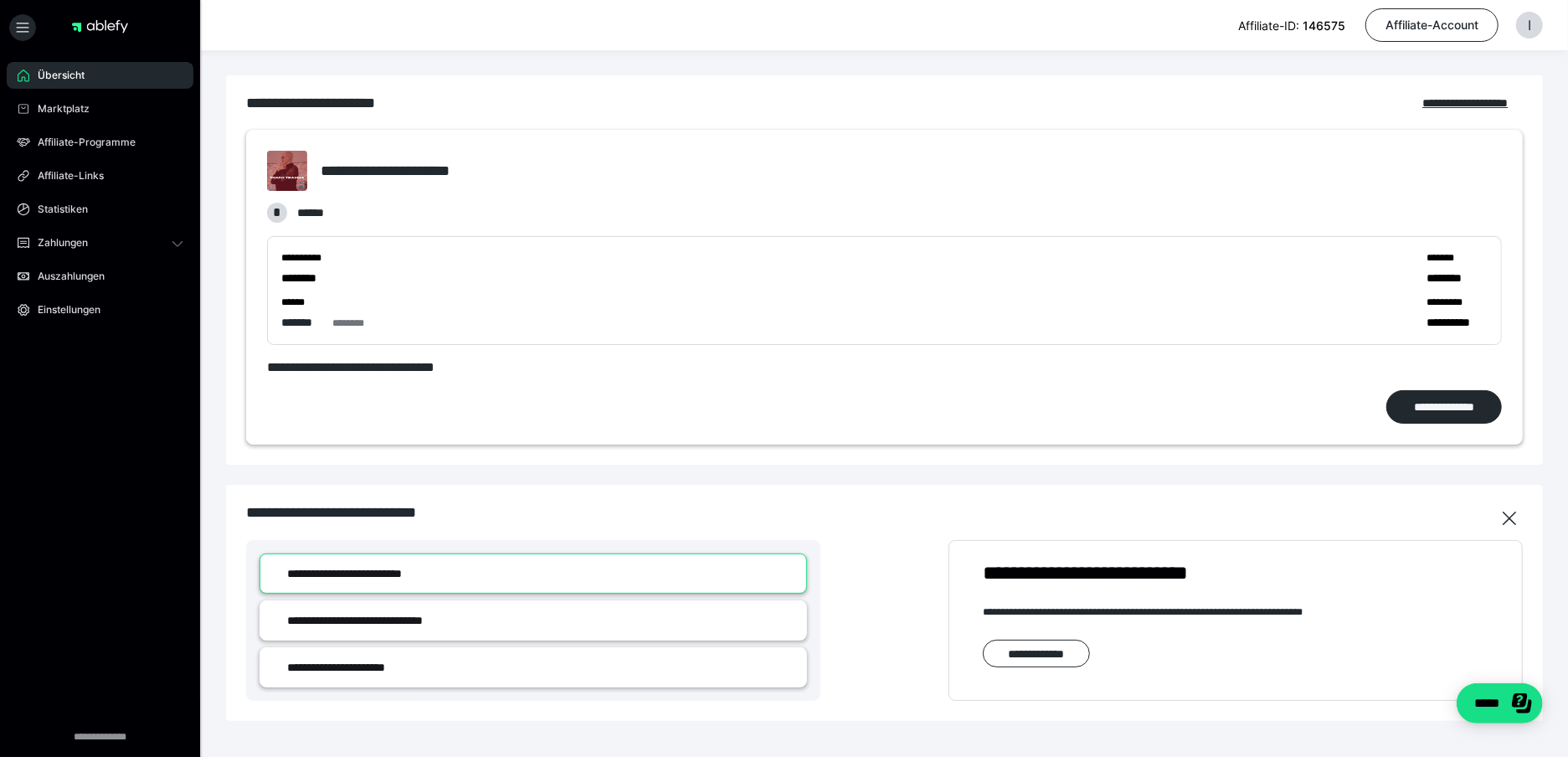 scroll, scrollTop: 0, scrollLeft: 0, axis: both 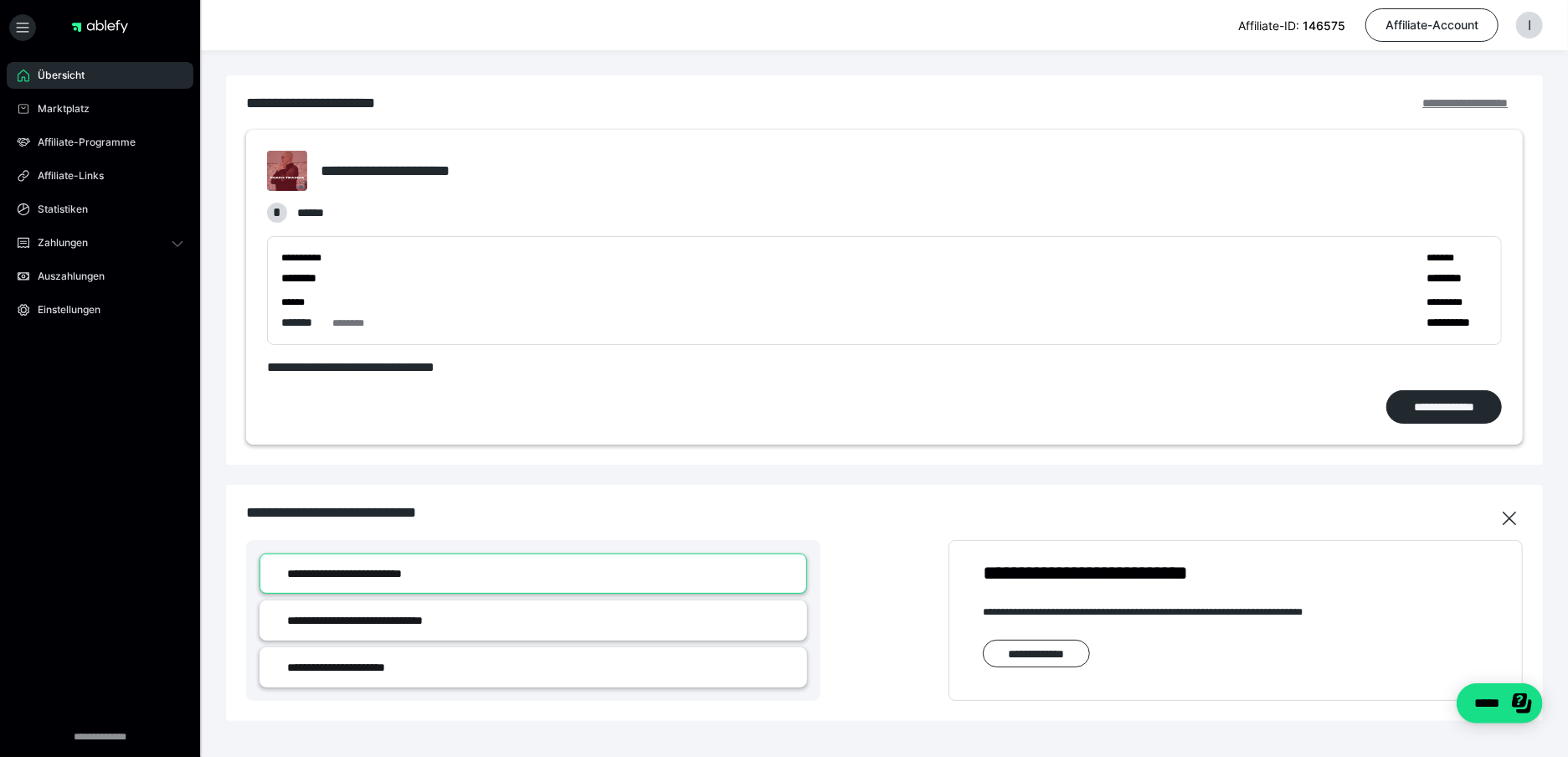 click on "**********" at bounding box center (1473, 102) 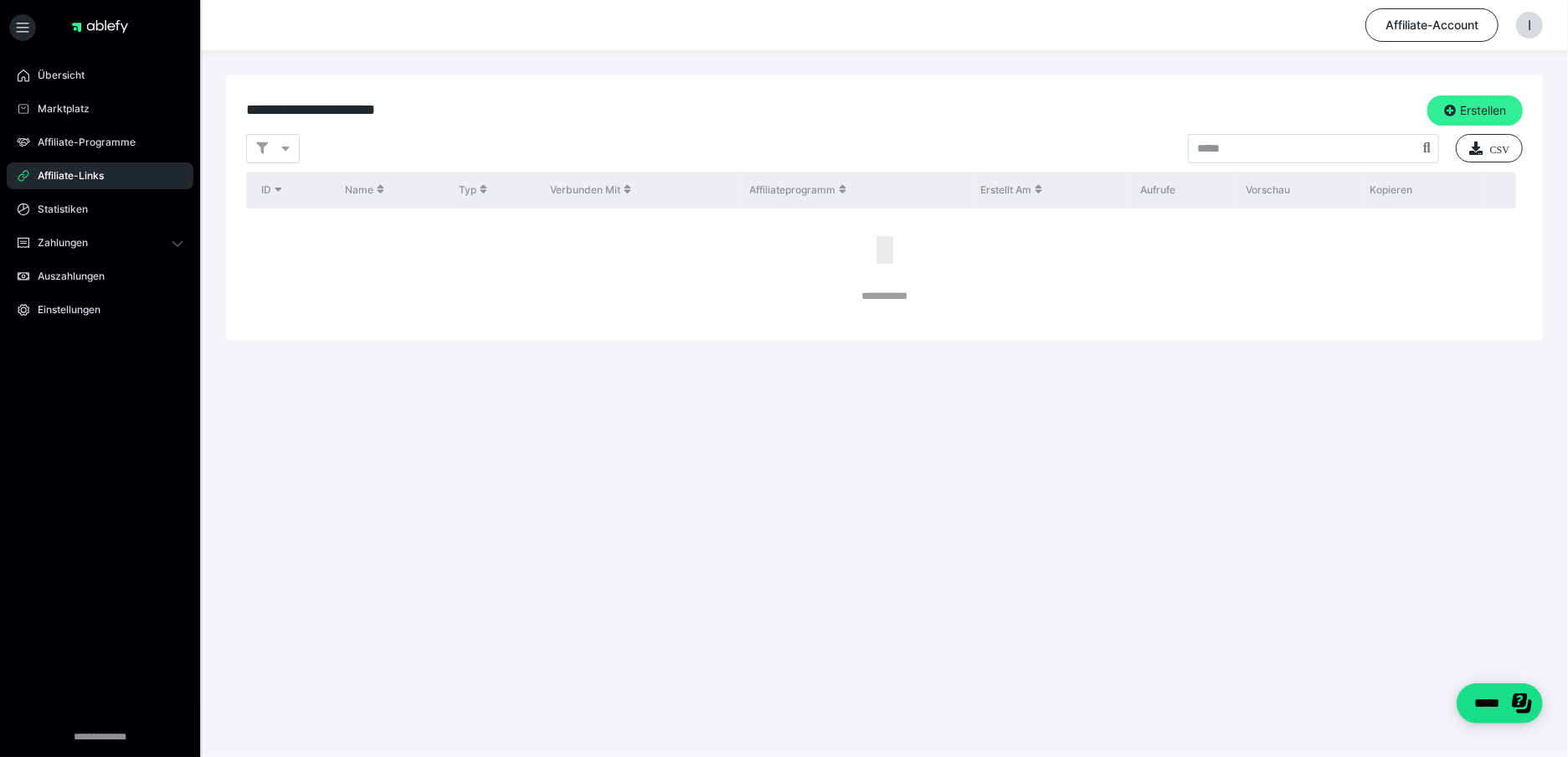 click on "Erstellen" at bounding box center (1475, 111) 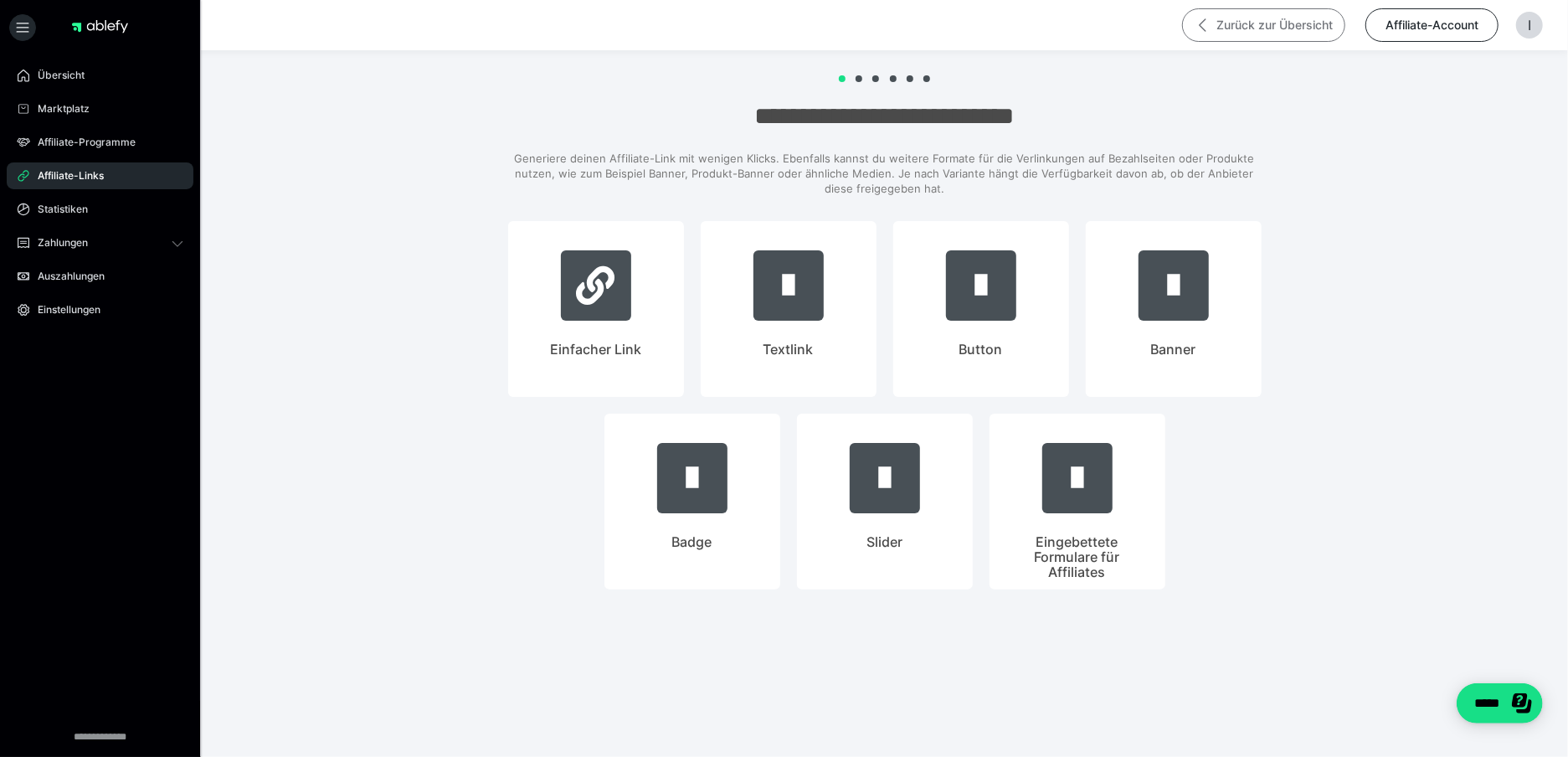 click on "Zurück zur Übersicht" at bounding box center (1263, 25) 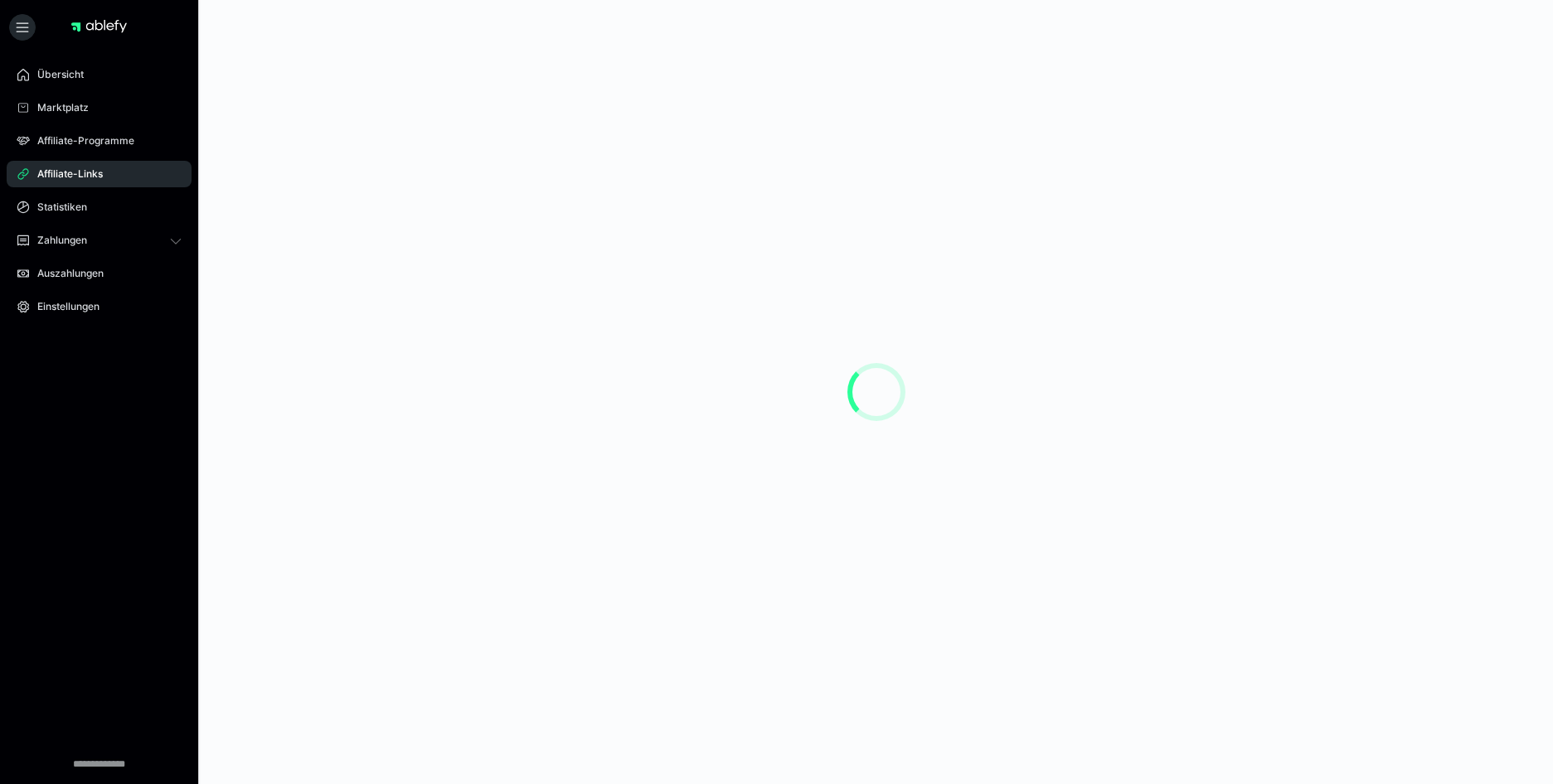 scroll, scrollTop: 0, scrollLeft: 0, axis: both 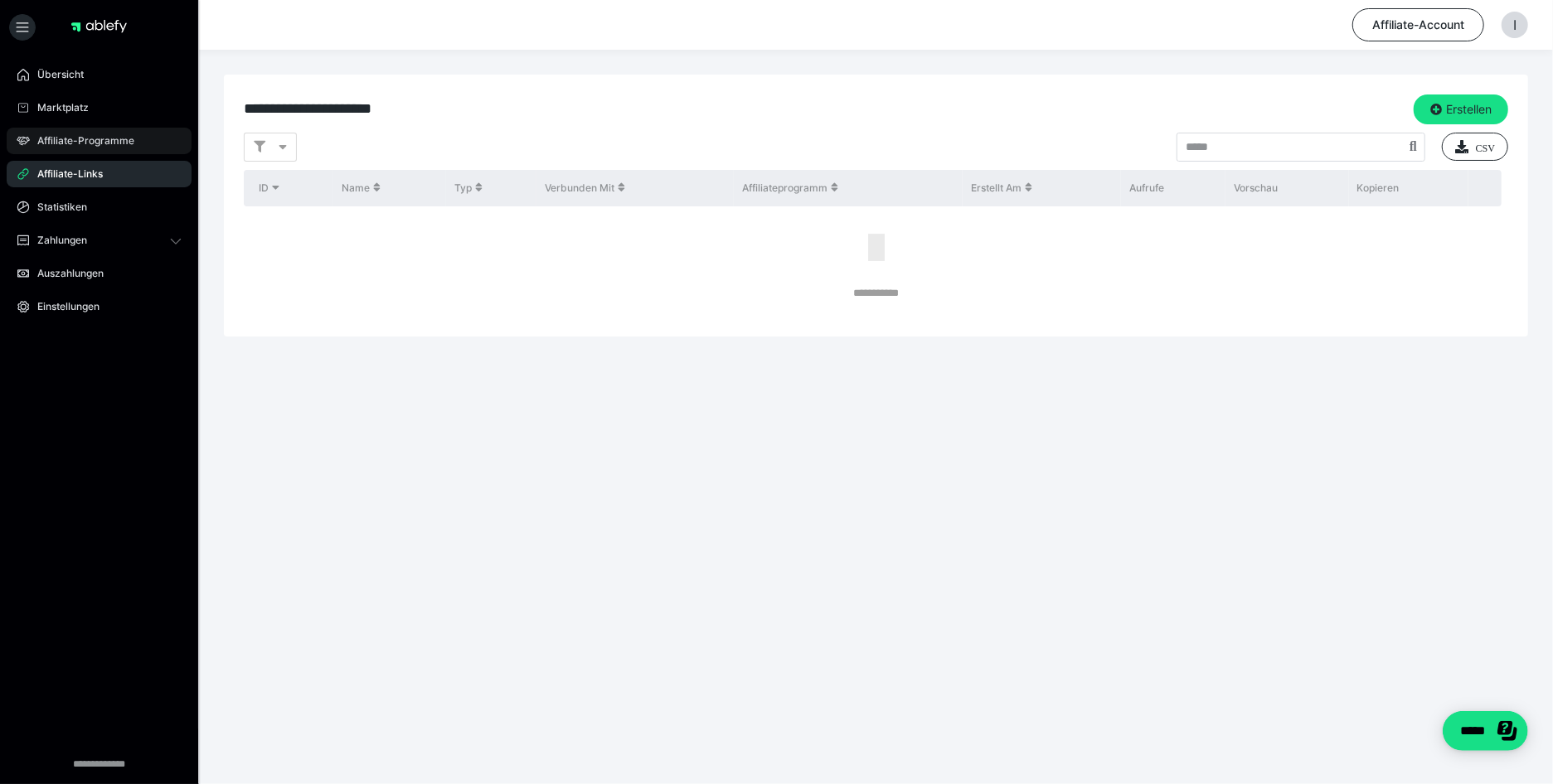 click on "Affiliate-Programme" at bounding box center (99, 141) 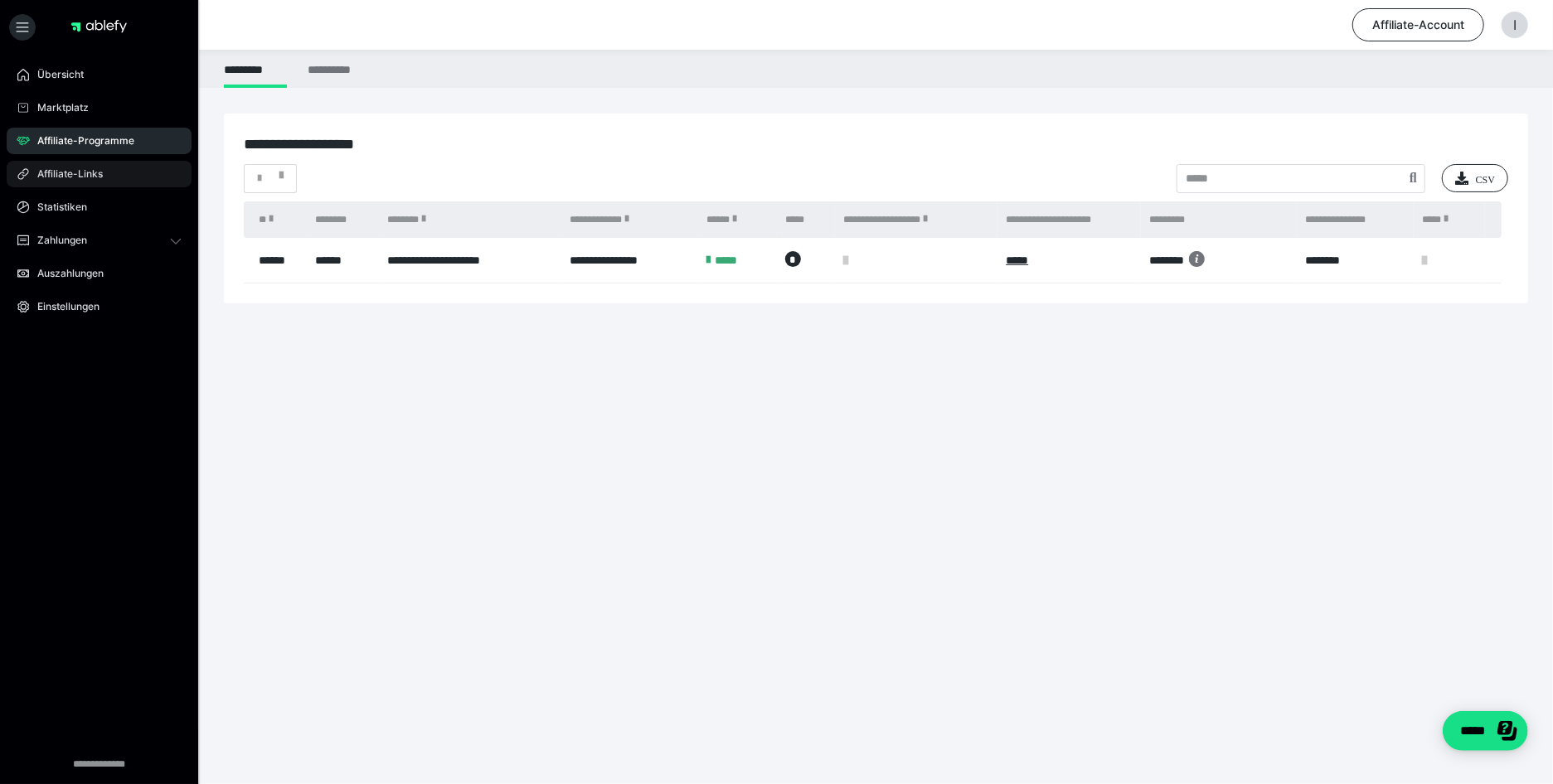 click on "Affiliate-Links" at bounding box center [64, 174] 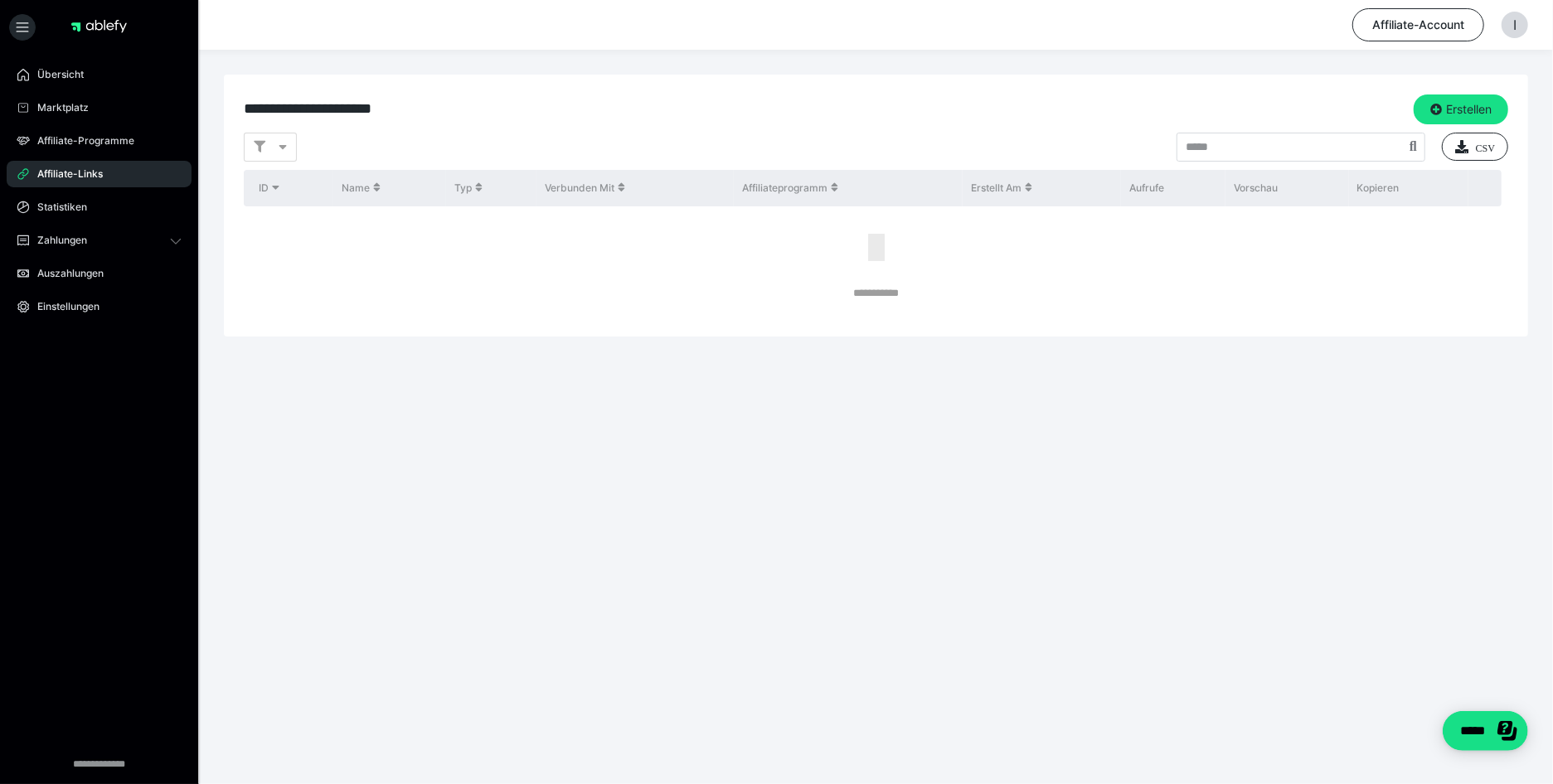 click at bounding box center [876, 248] 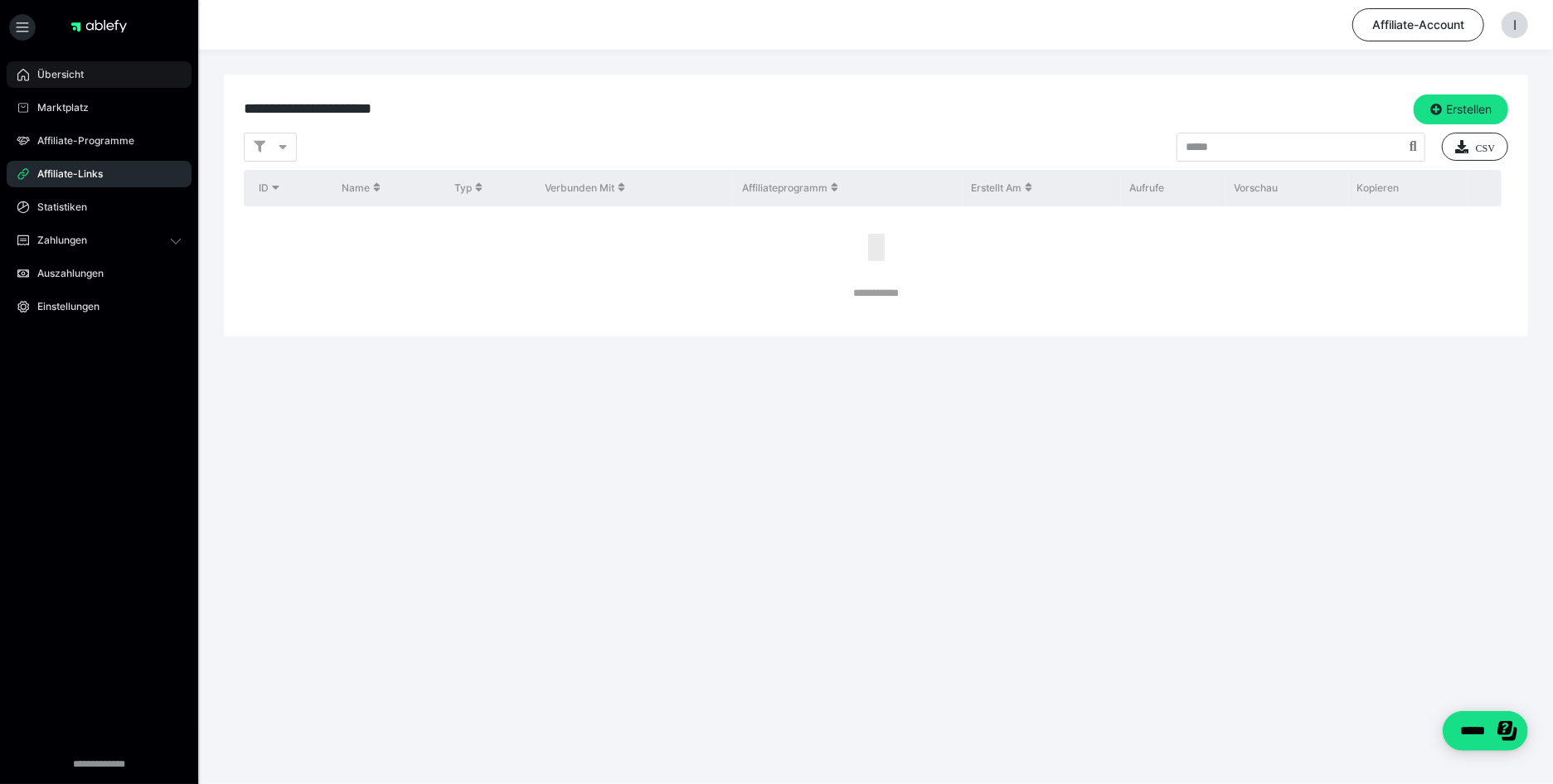 click on "Übersicht" at bounding box center (55, 75) 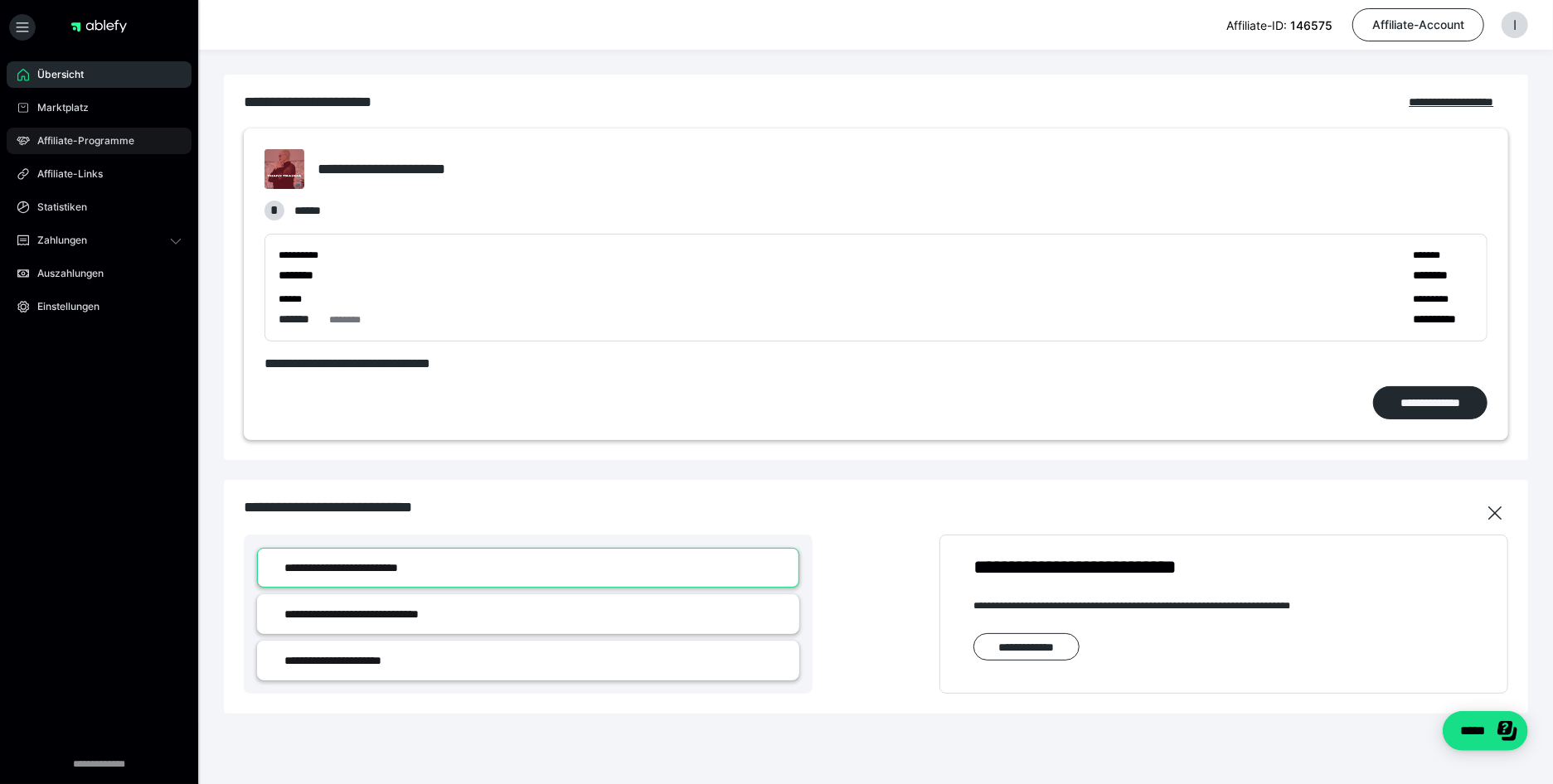 click on "Affiliate-Programme" at bounding box center (80, 141) 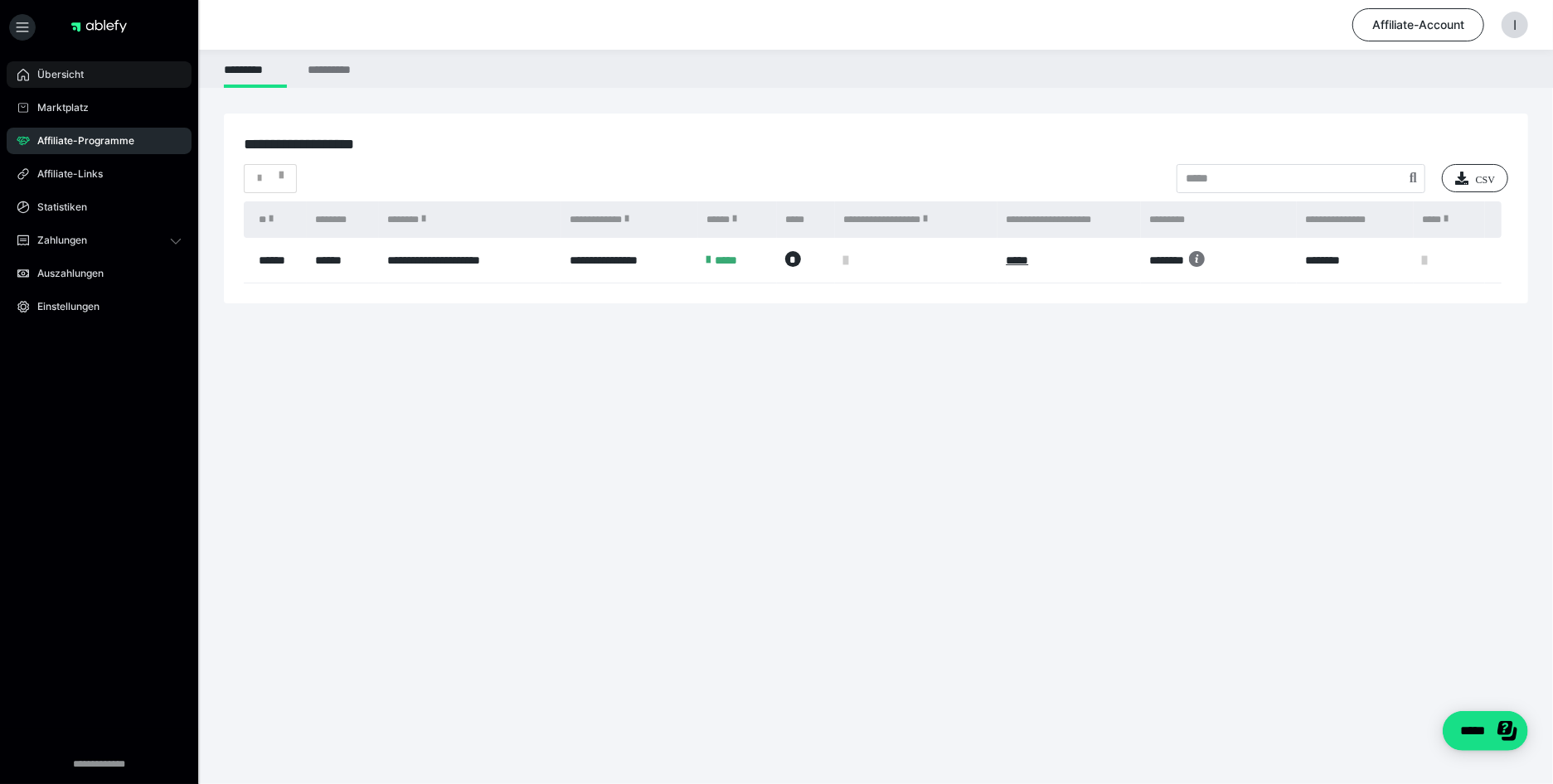 click on "Übersicht" at bounding box center [55, 75] 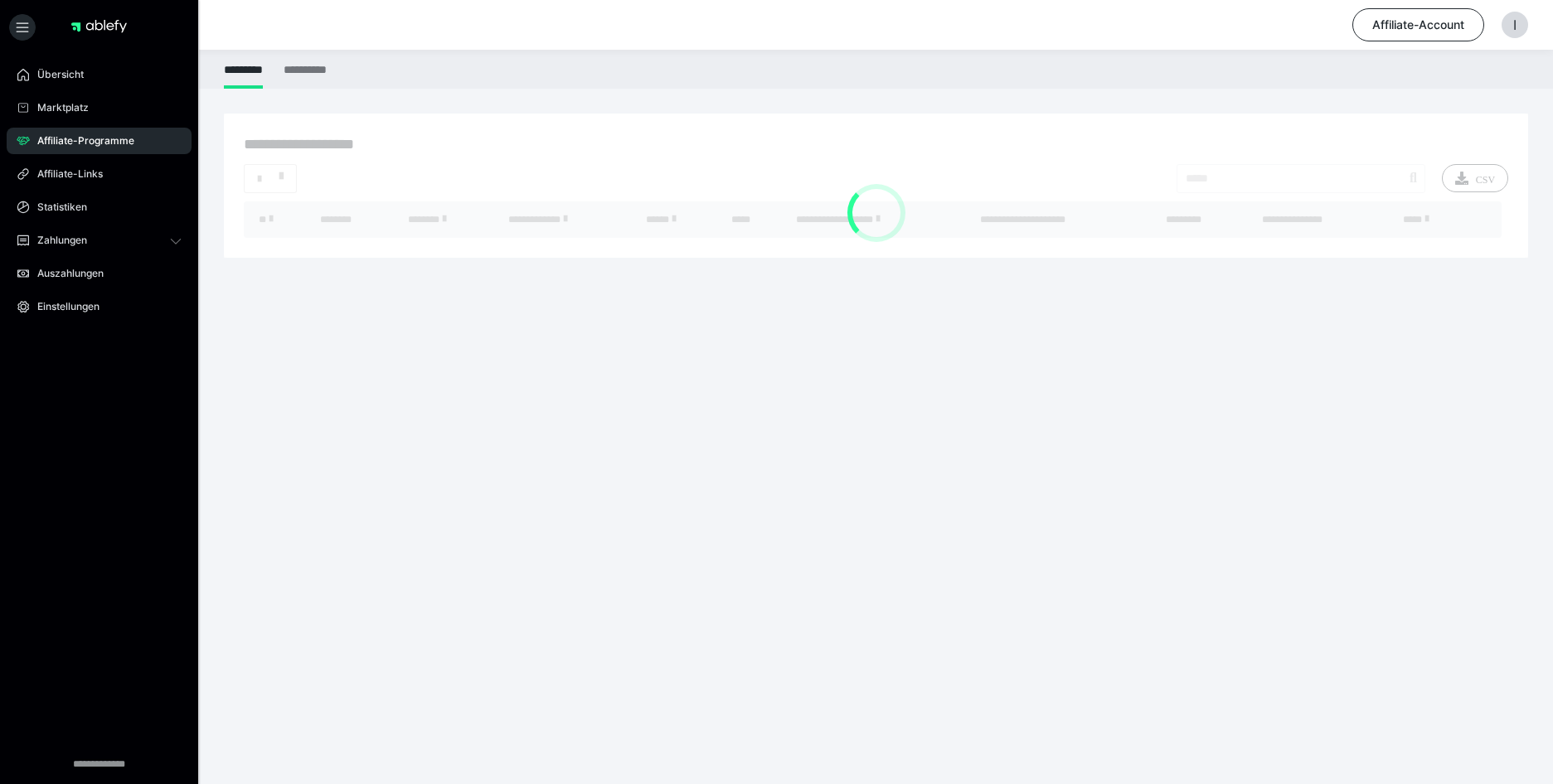 scroll, scrollTop: 0, scrollLeft: 0, axis: both 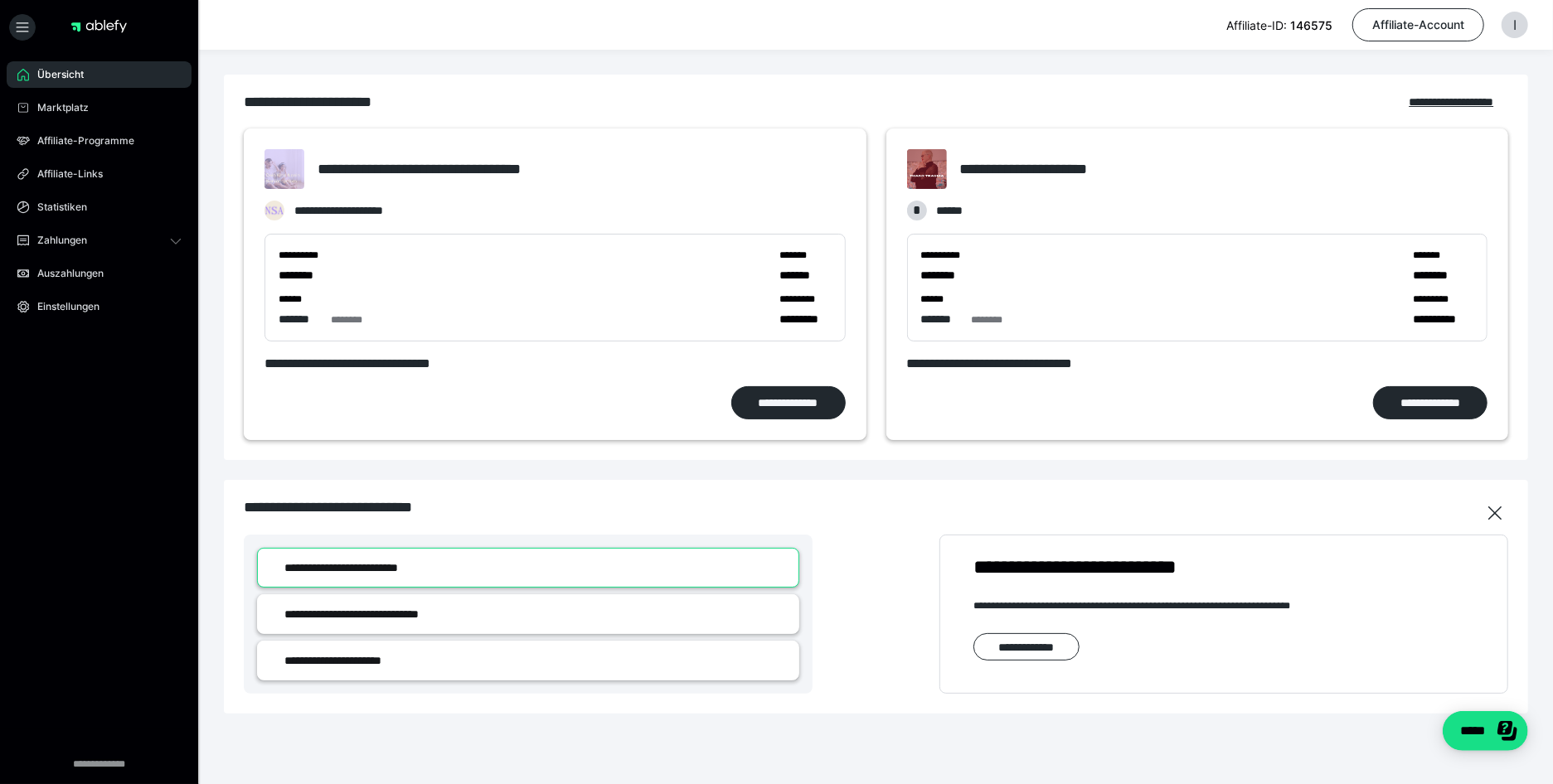 click on "**********" at bounding box center [1197, 284] 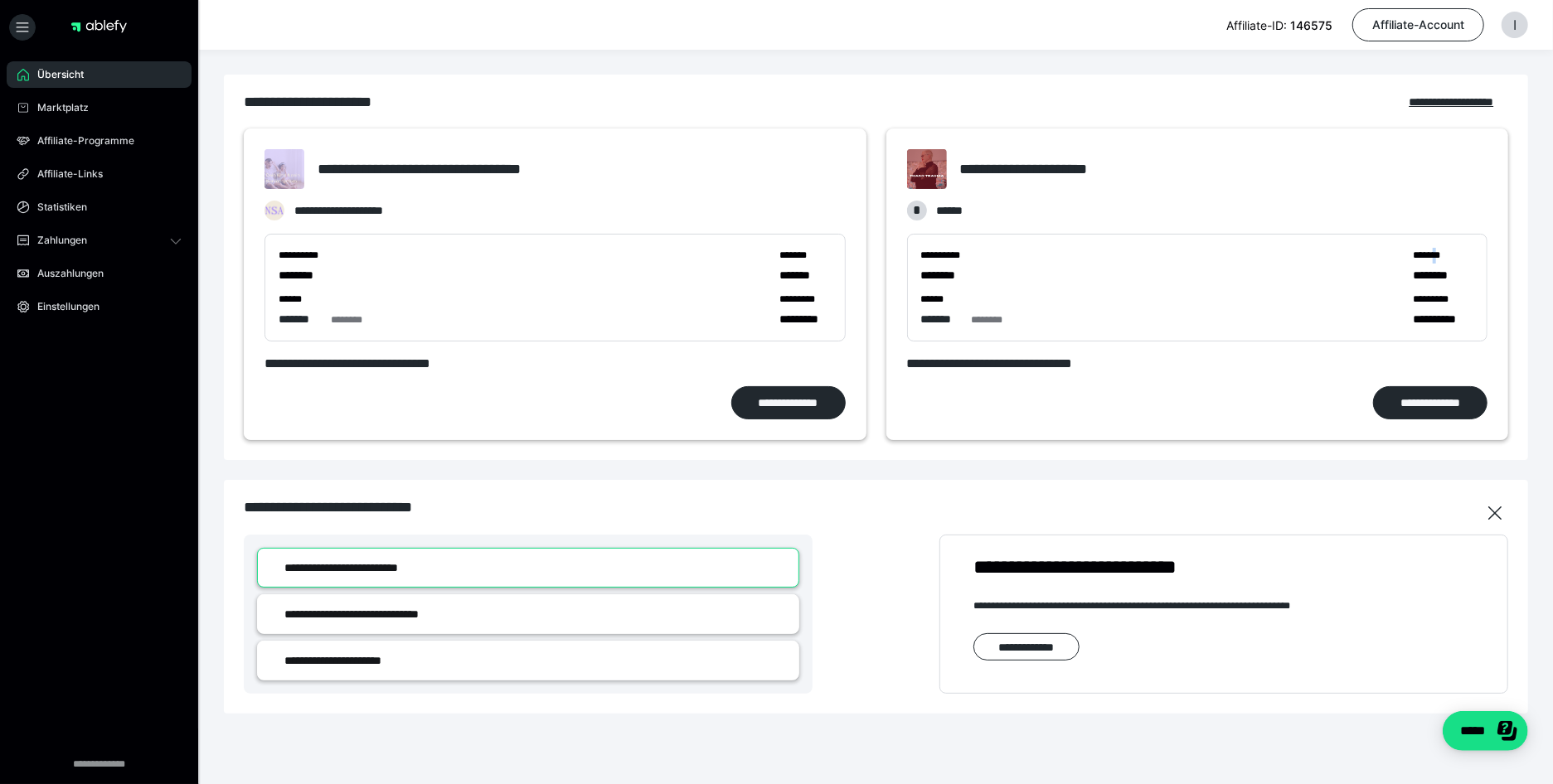click on "*******" at bounding box center (1430, 255) 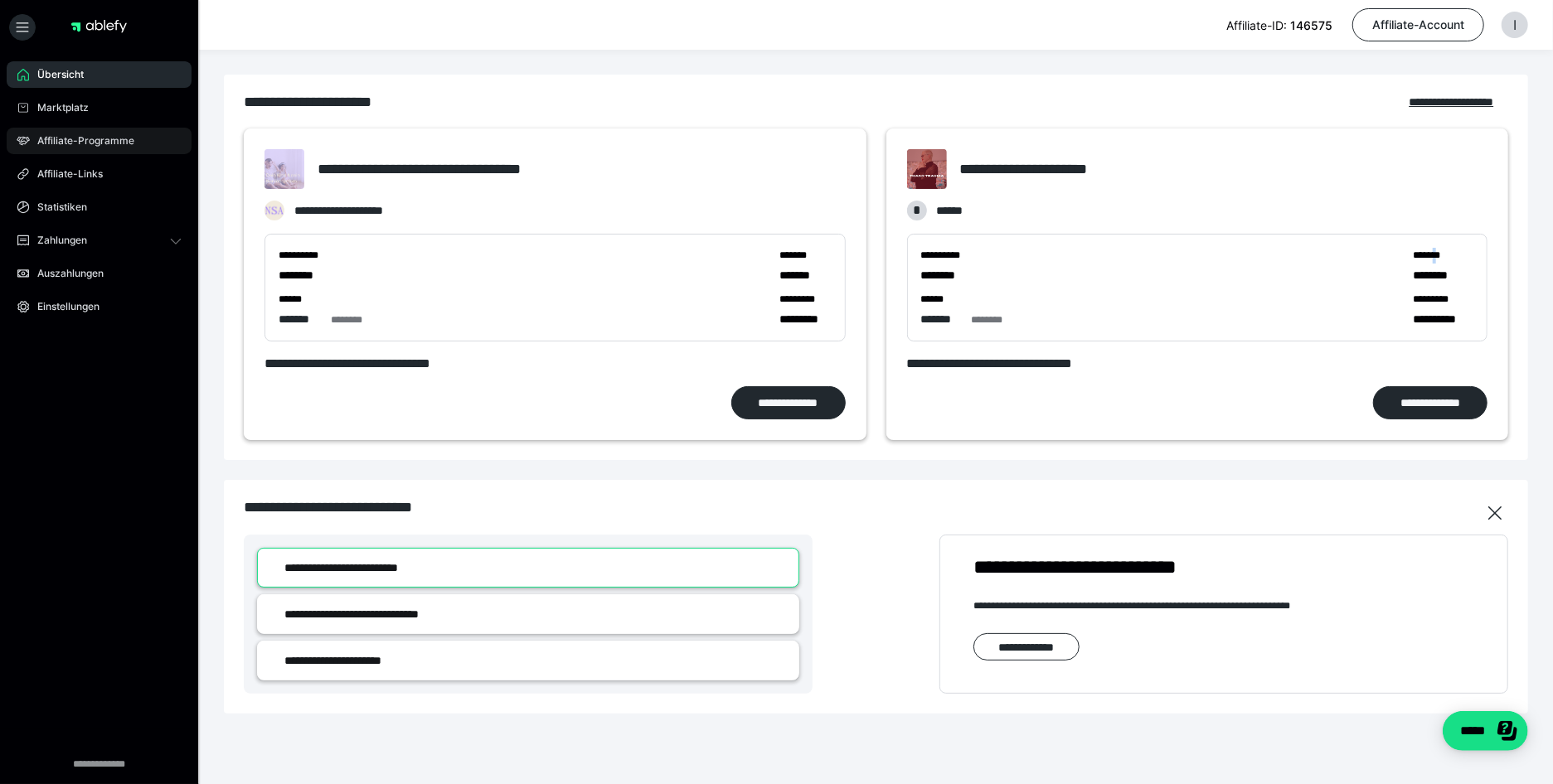 click on "Affiliate-Programme" at bounding box center (80, 141) 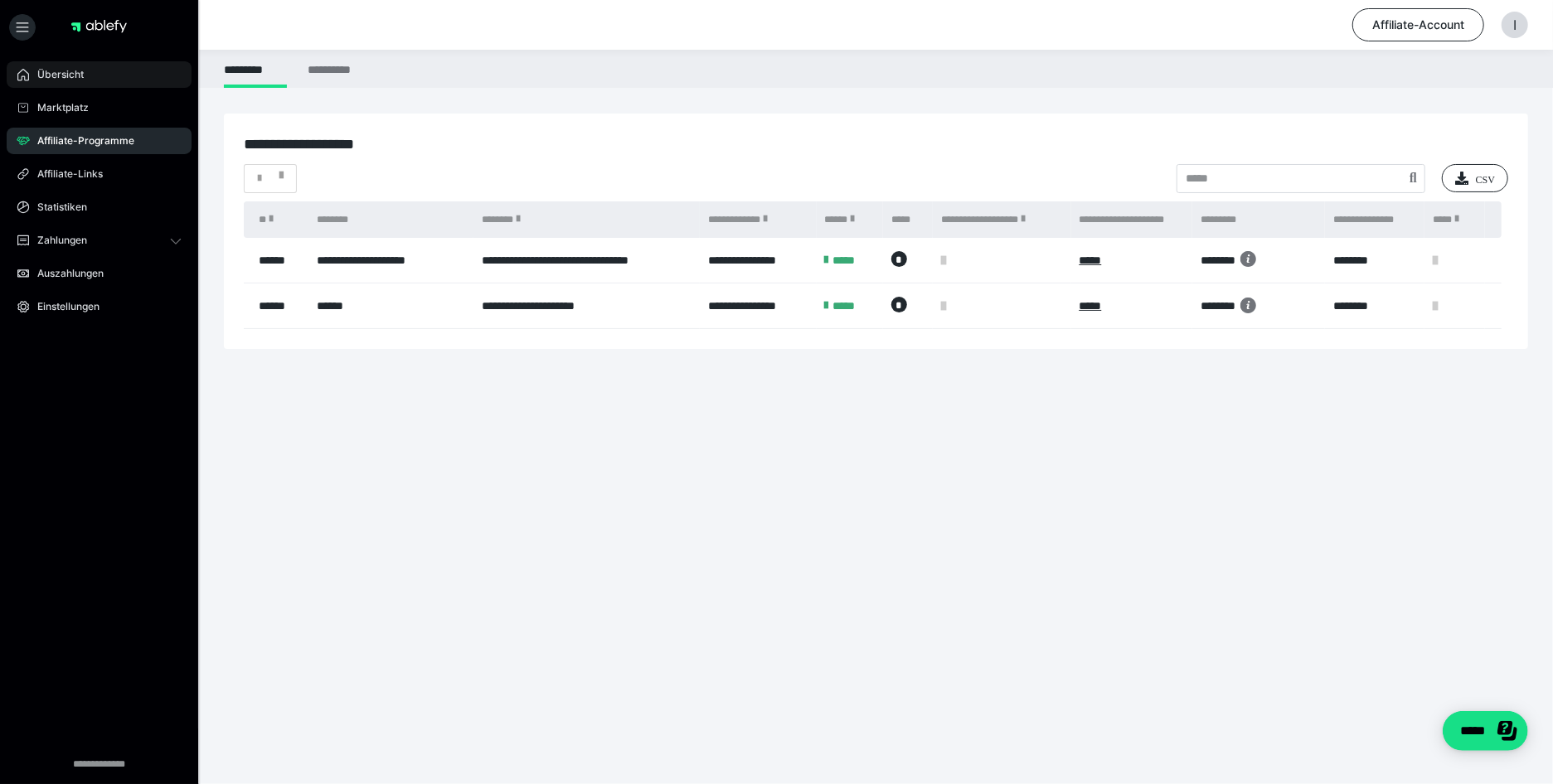 click on "Übersicht" at bounding box center (55, 75) 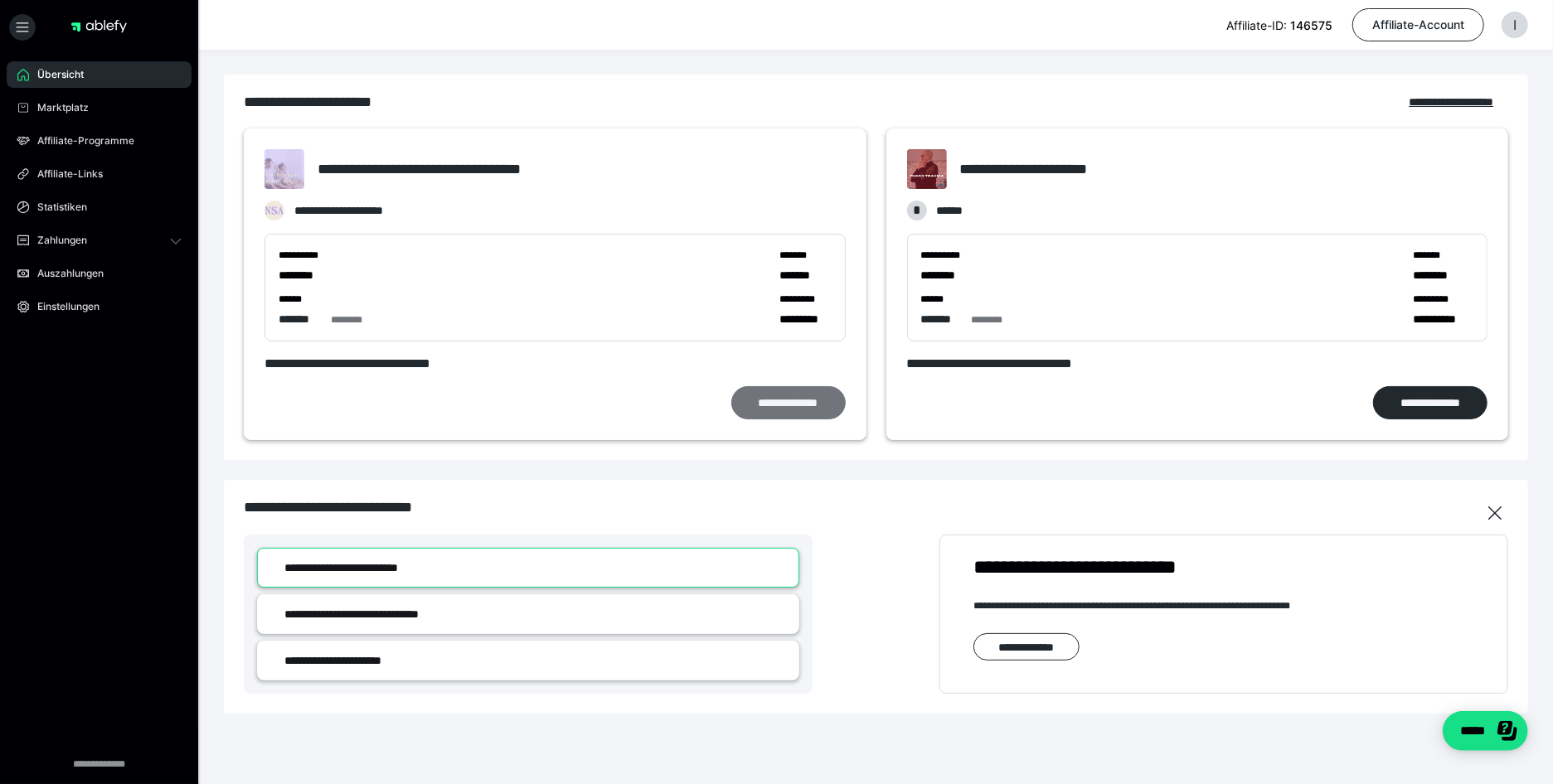 click on "**********" at bounding box center (789, 403) 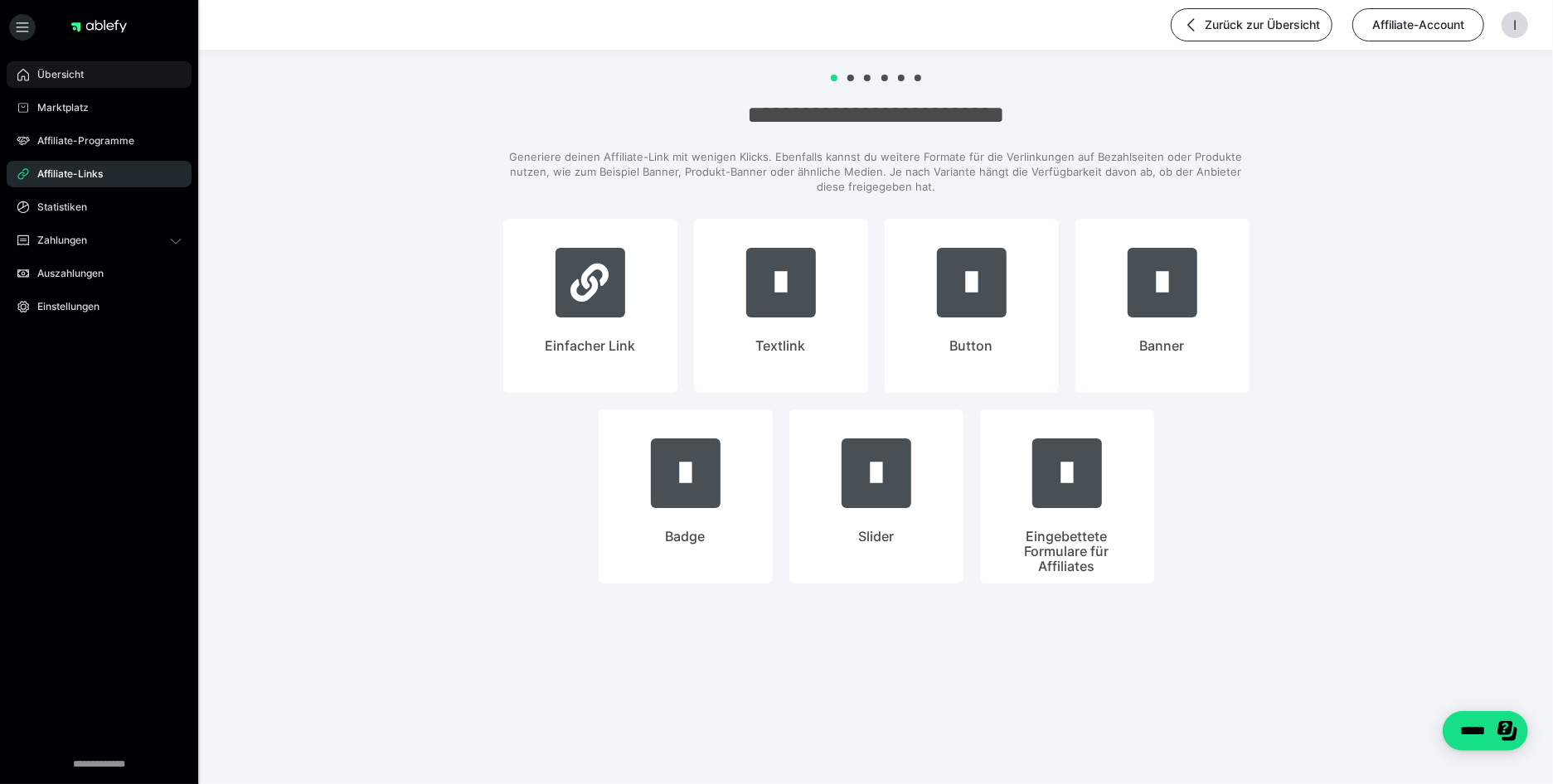 click on "Übersicht" at bounding box center [55, 75] 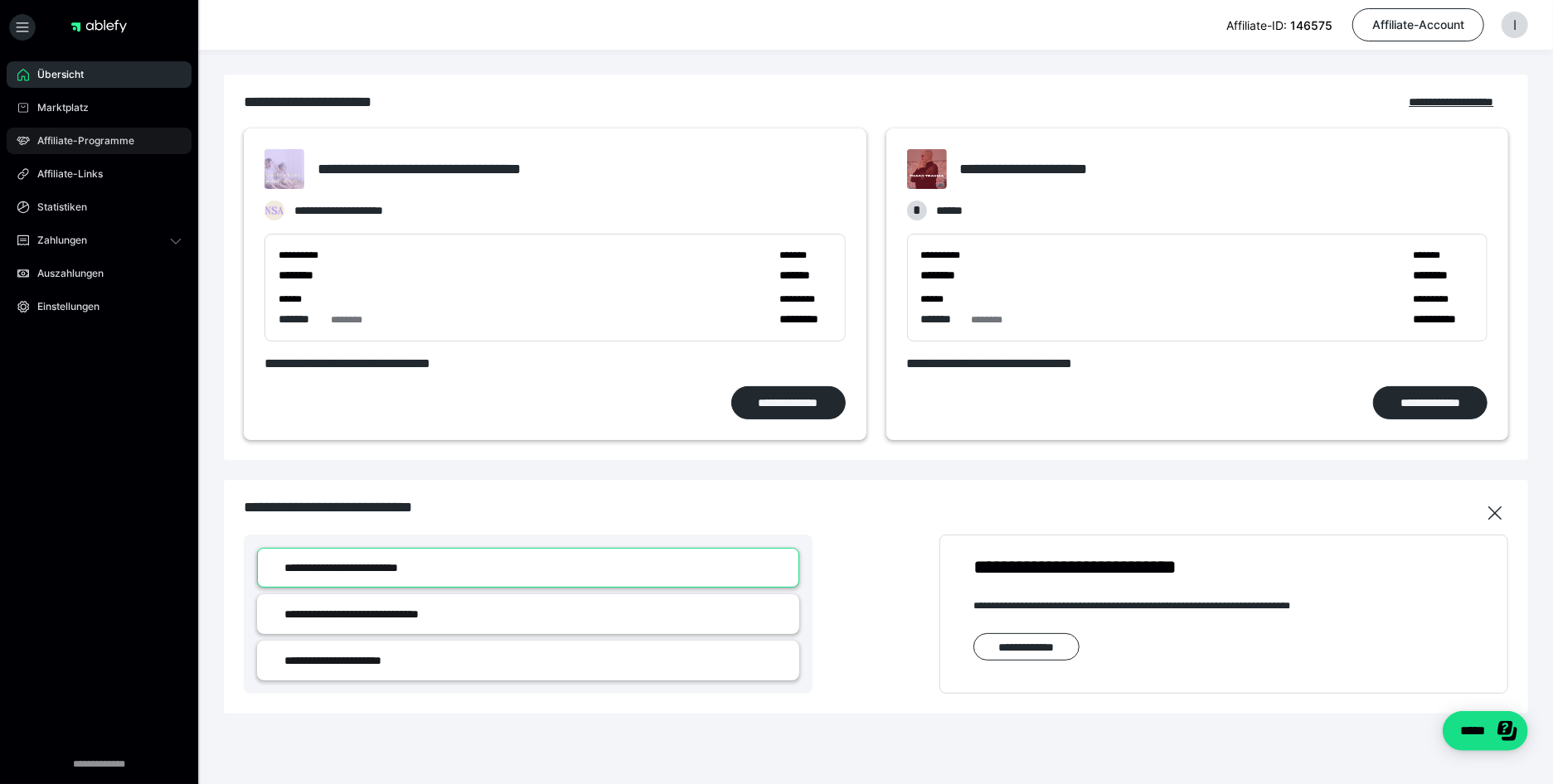 click on "Affiliate-Programme" at bounding box center (80, 141) 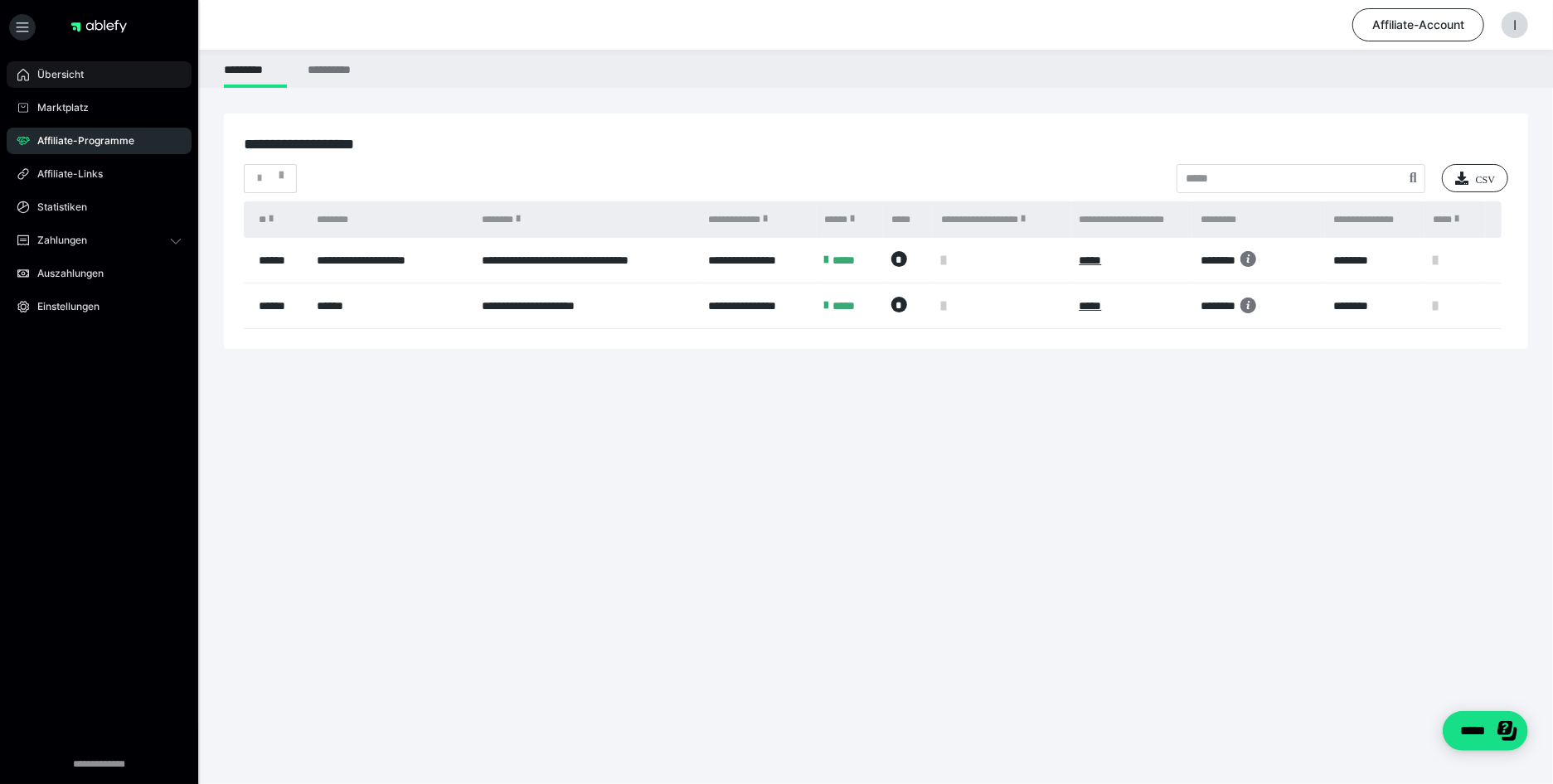 click on "Übersicht" at bounding box center (55, 75) 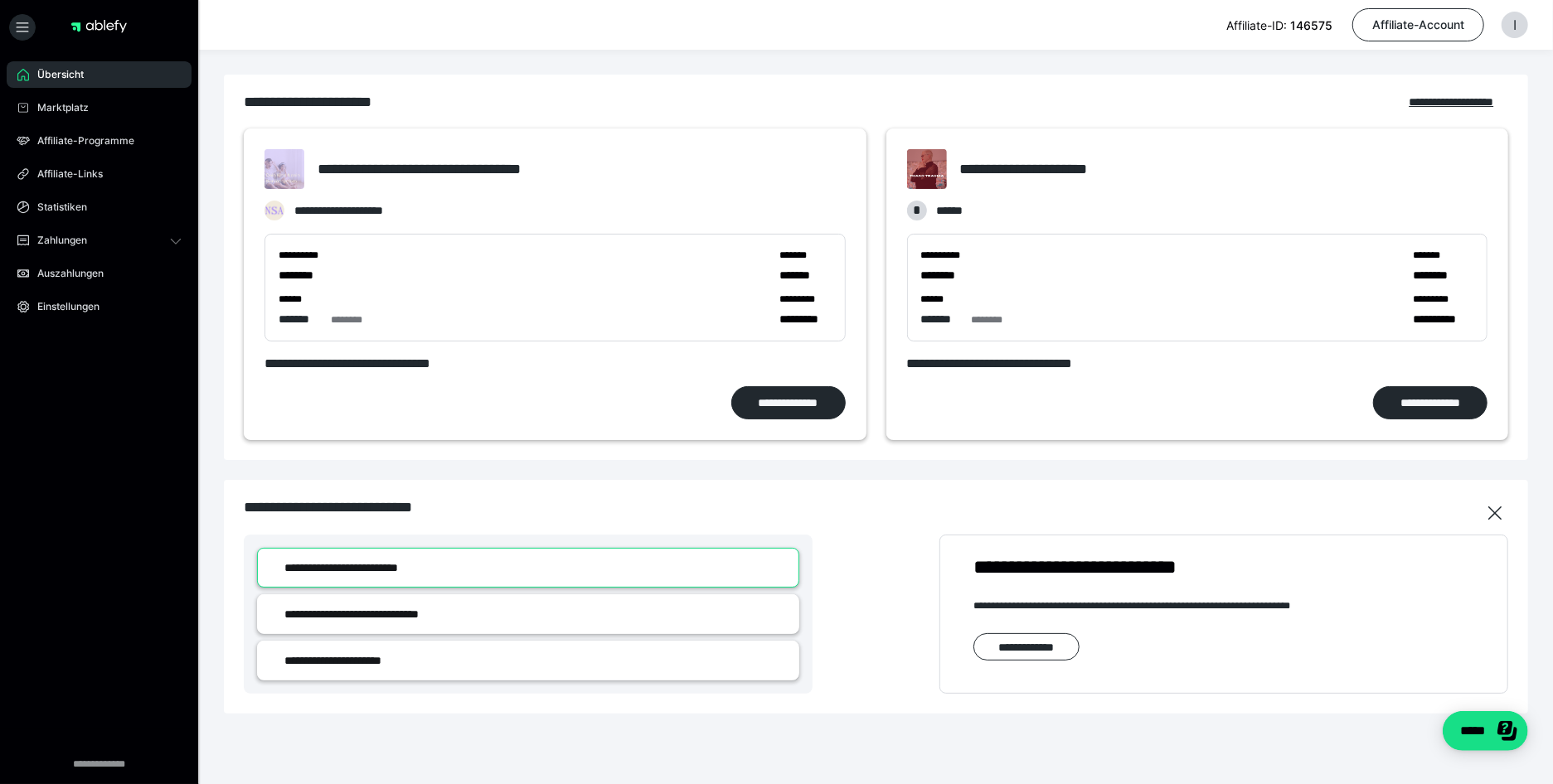 click on "**********" at bounding box center [443, 169] 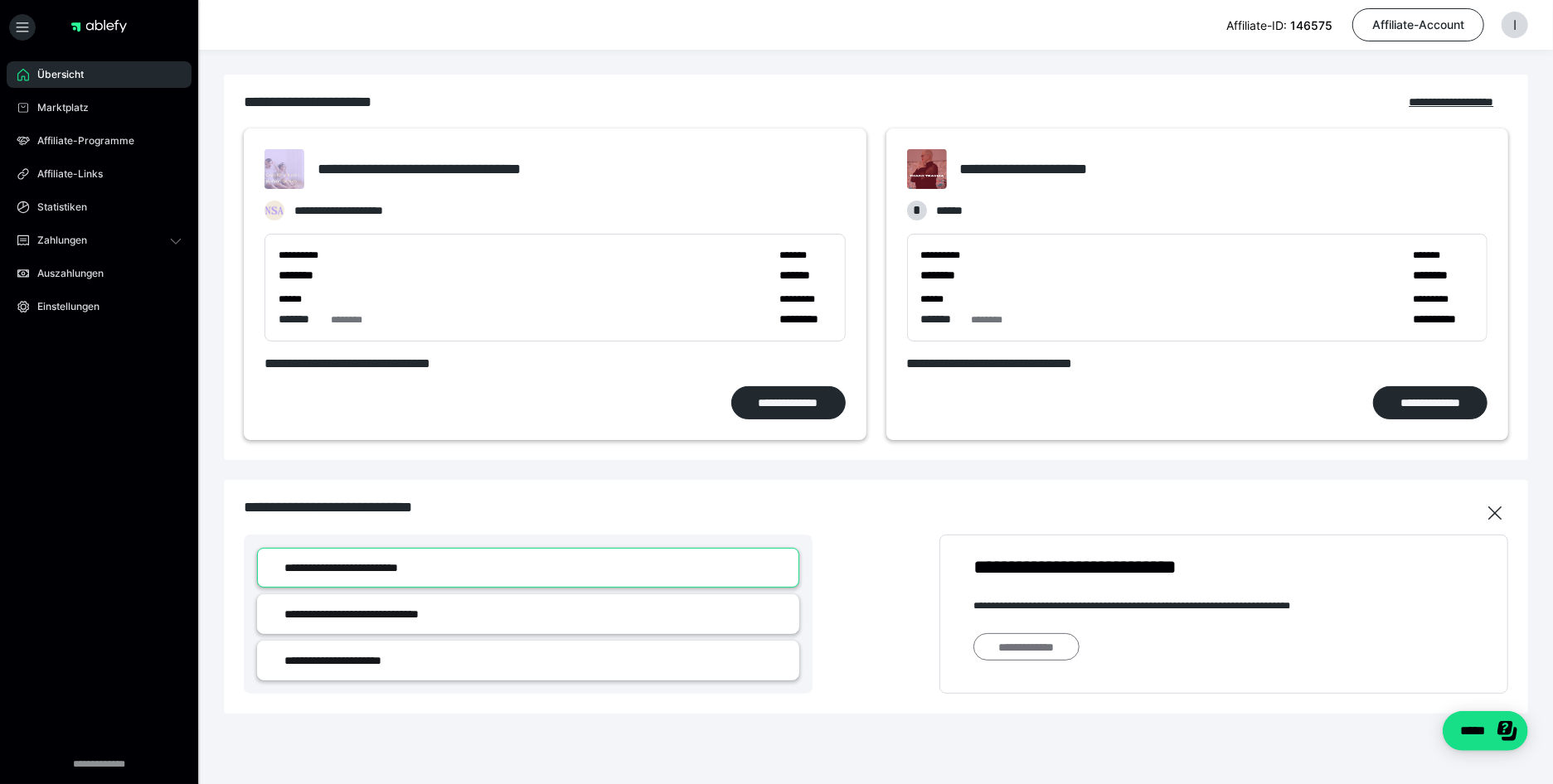 click on "**********" at bounding box center [1026, 646] 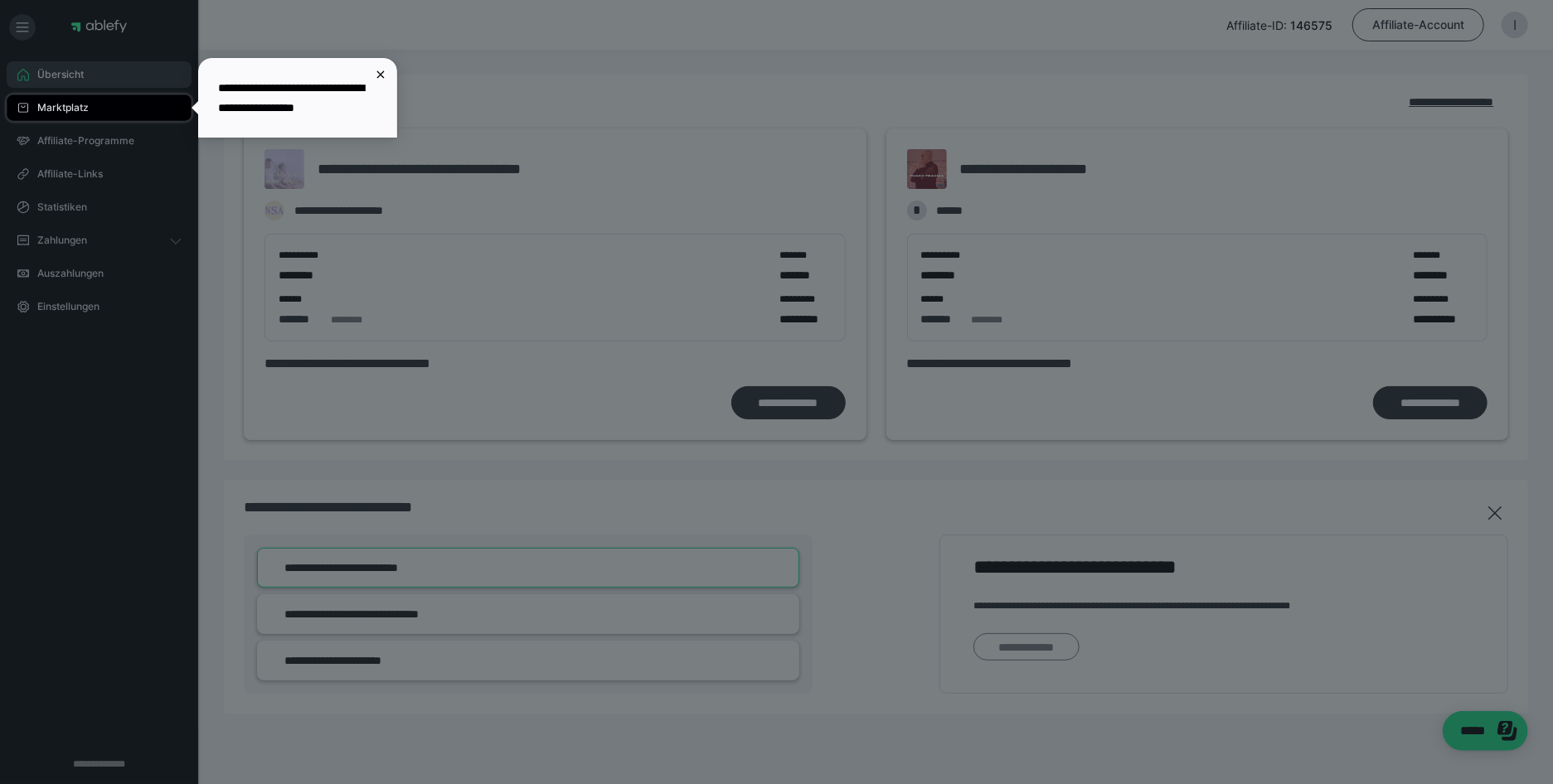 scroll, scrollTop: 0, scrollLeft: 0, axis: both 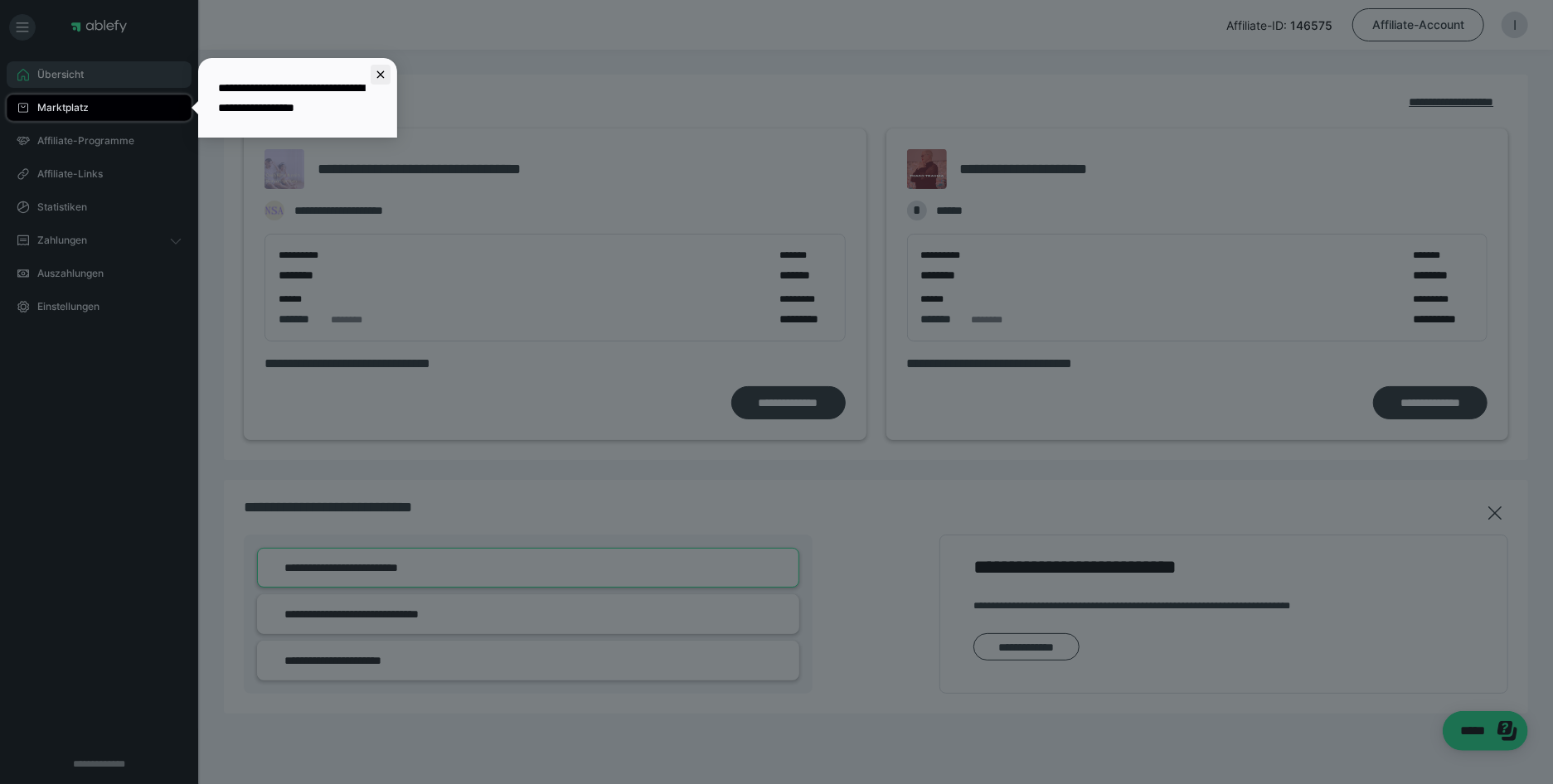 click 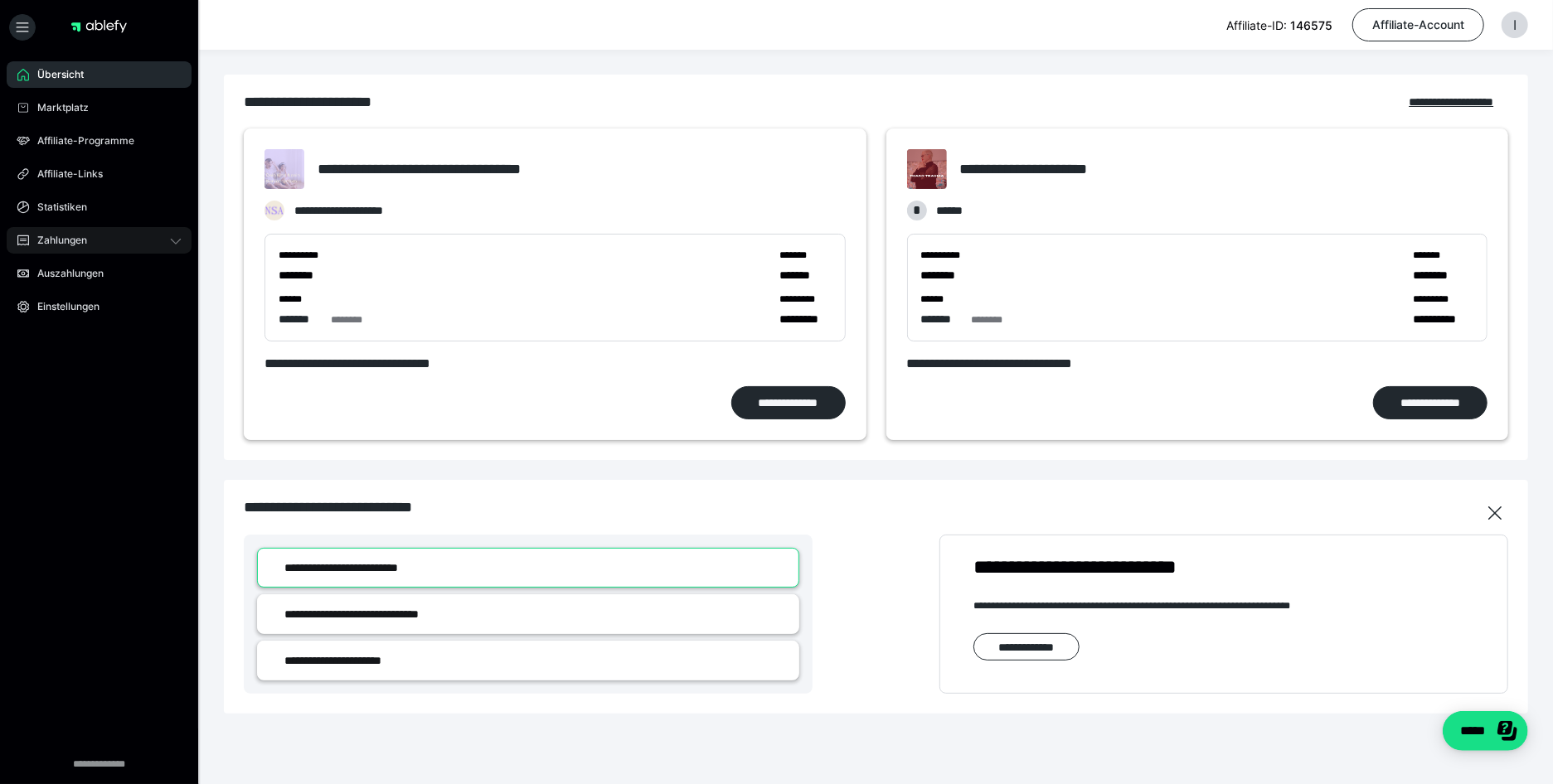 click 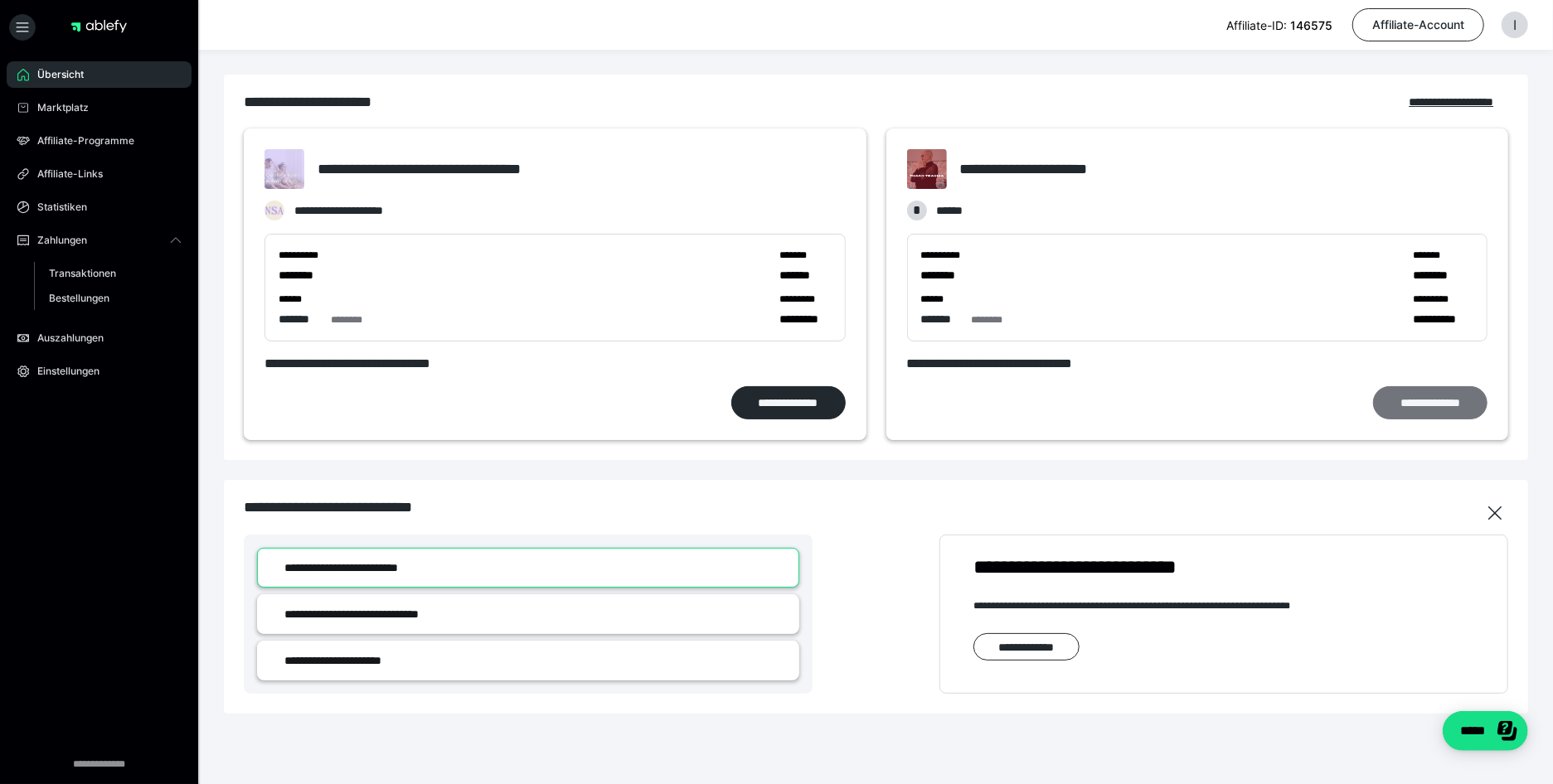 click on "**********" at bounding box center (1430, 403) 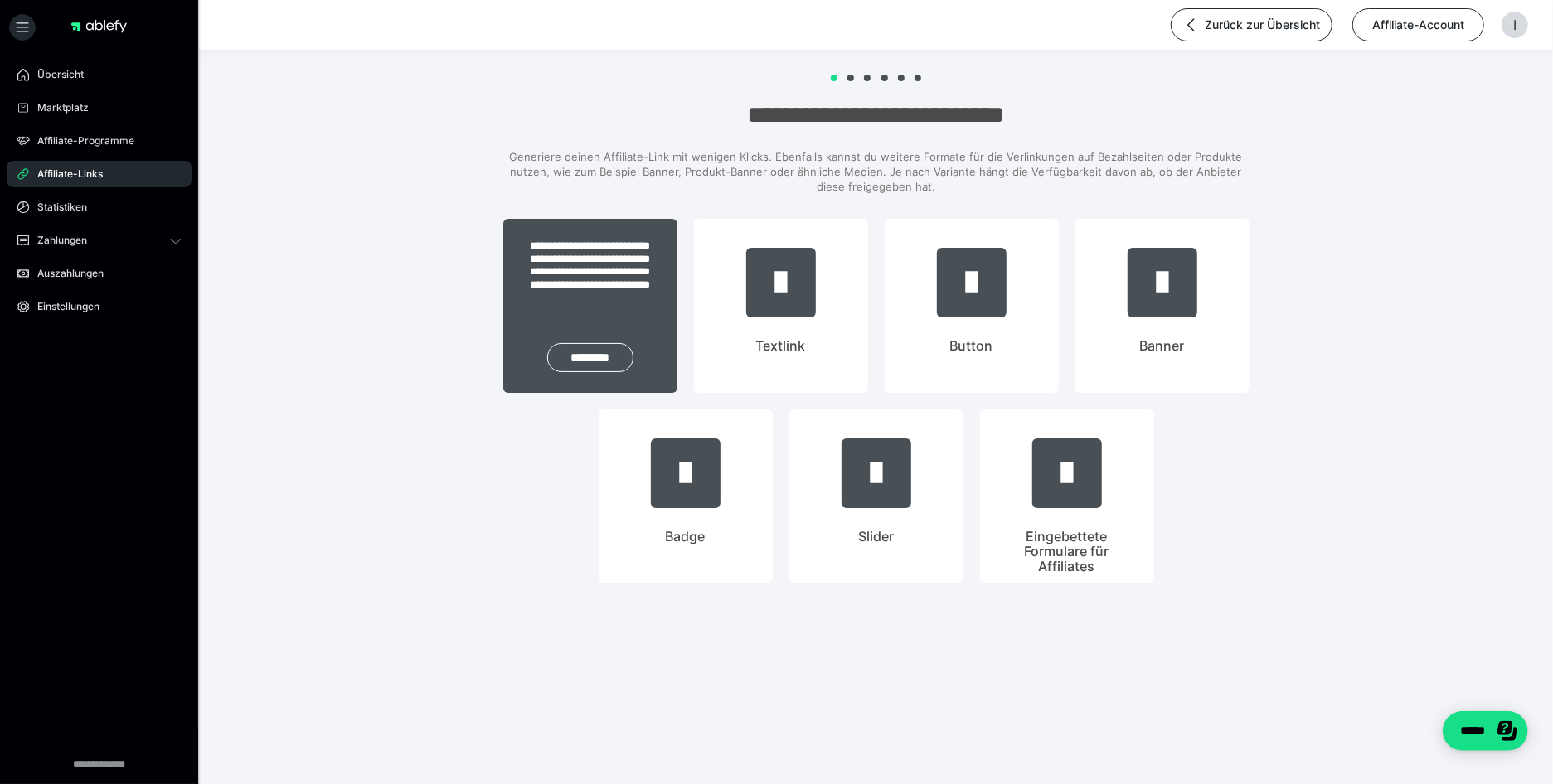 click on "**********" at bounding box center (590, 269) 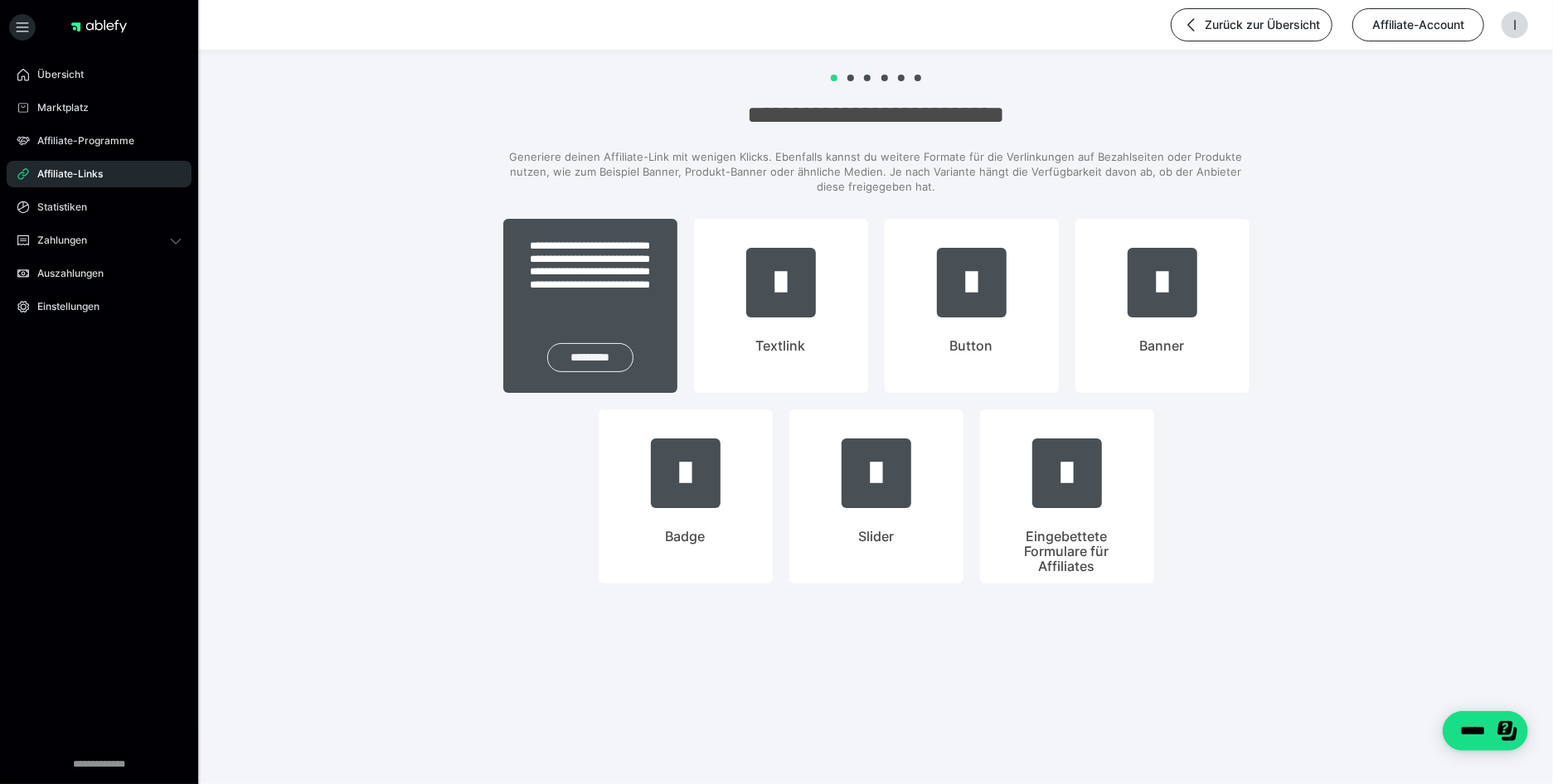 click on "*********" at bounding box center (590, 357) 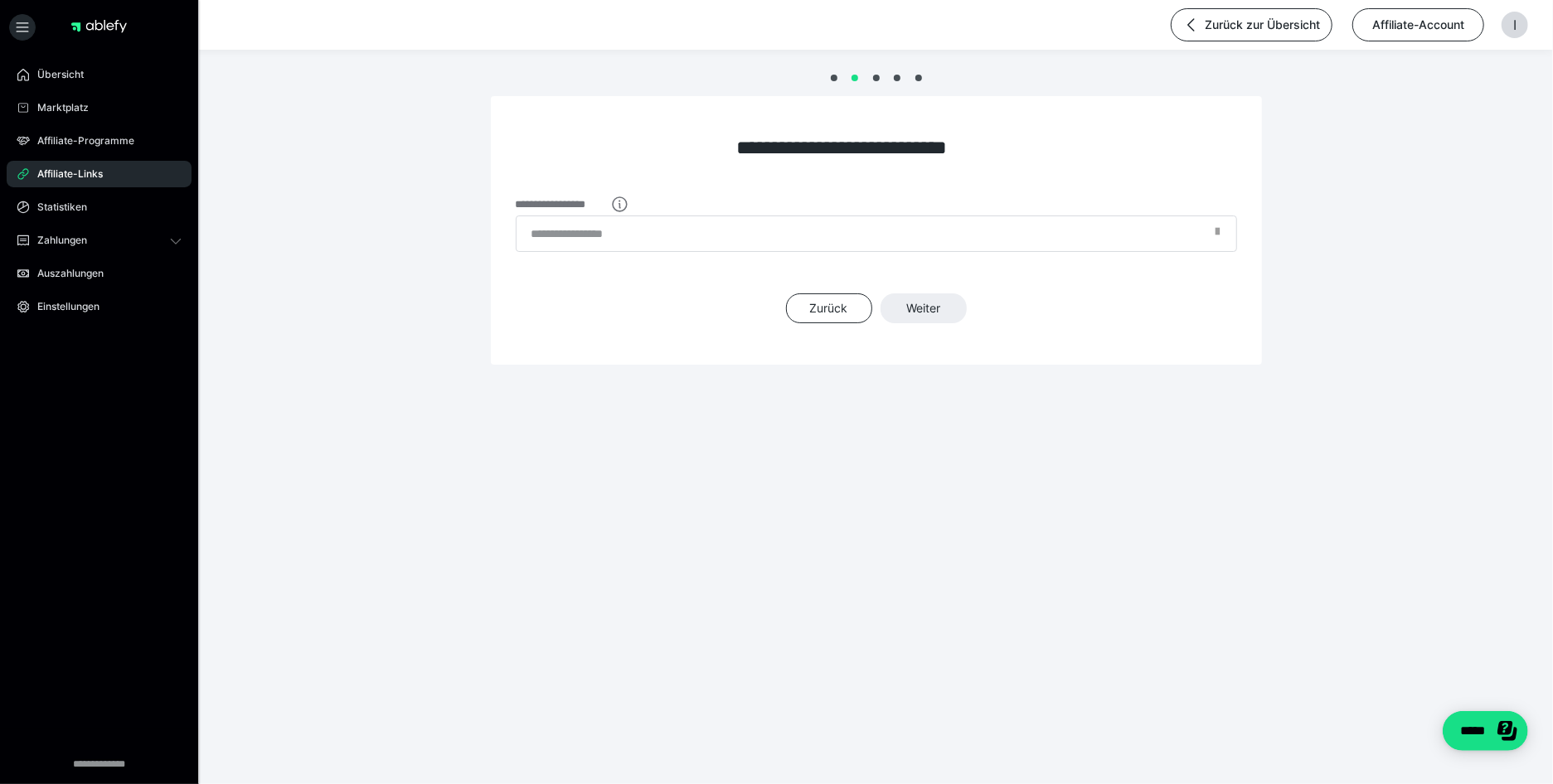 click at bounding box center (1218, 236) 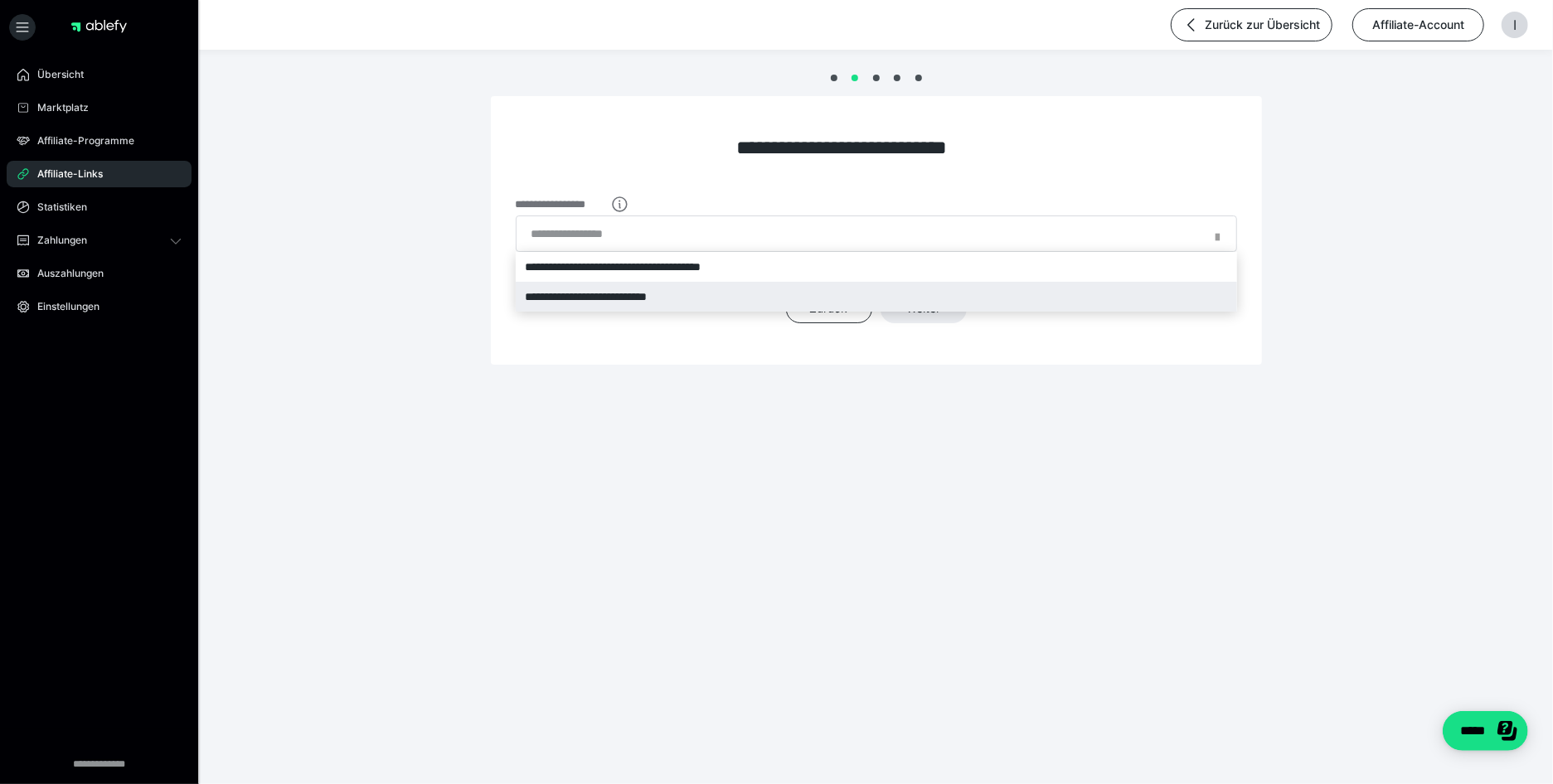 click on "**********" at bounding box center [876, 297] 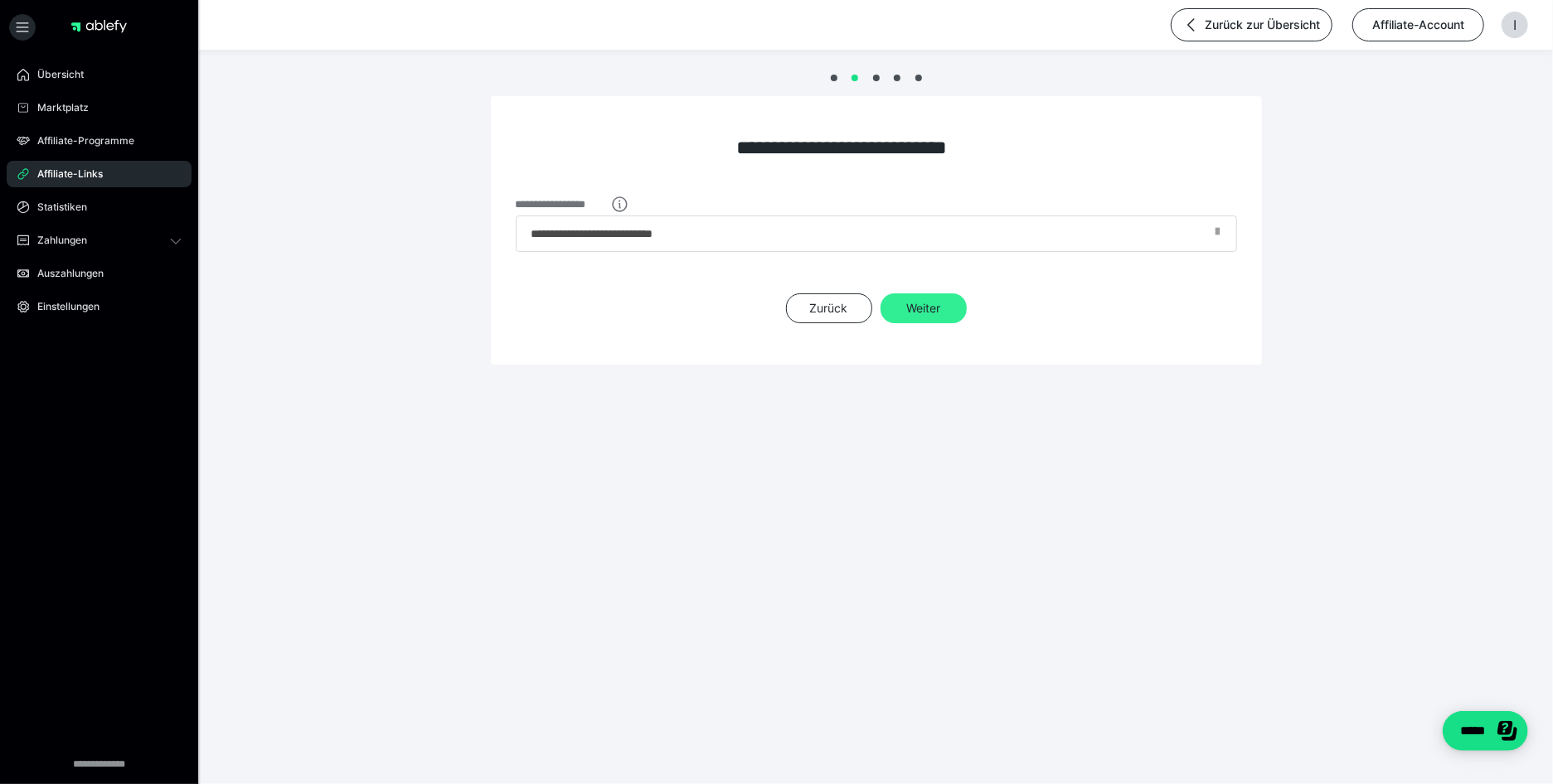 click on "Weiter" at bounding box center [924, 308] 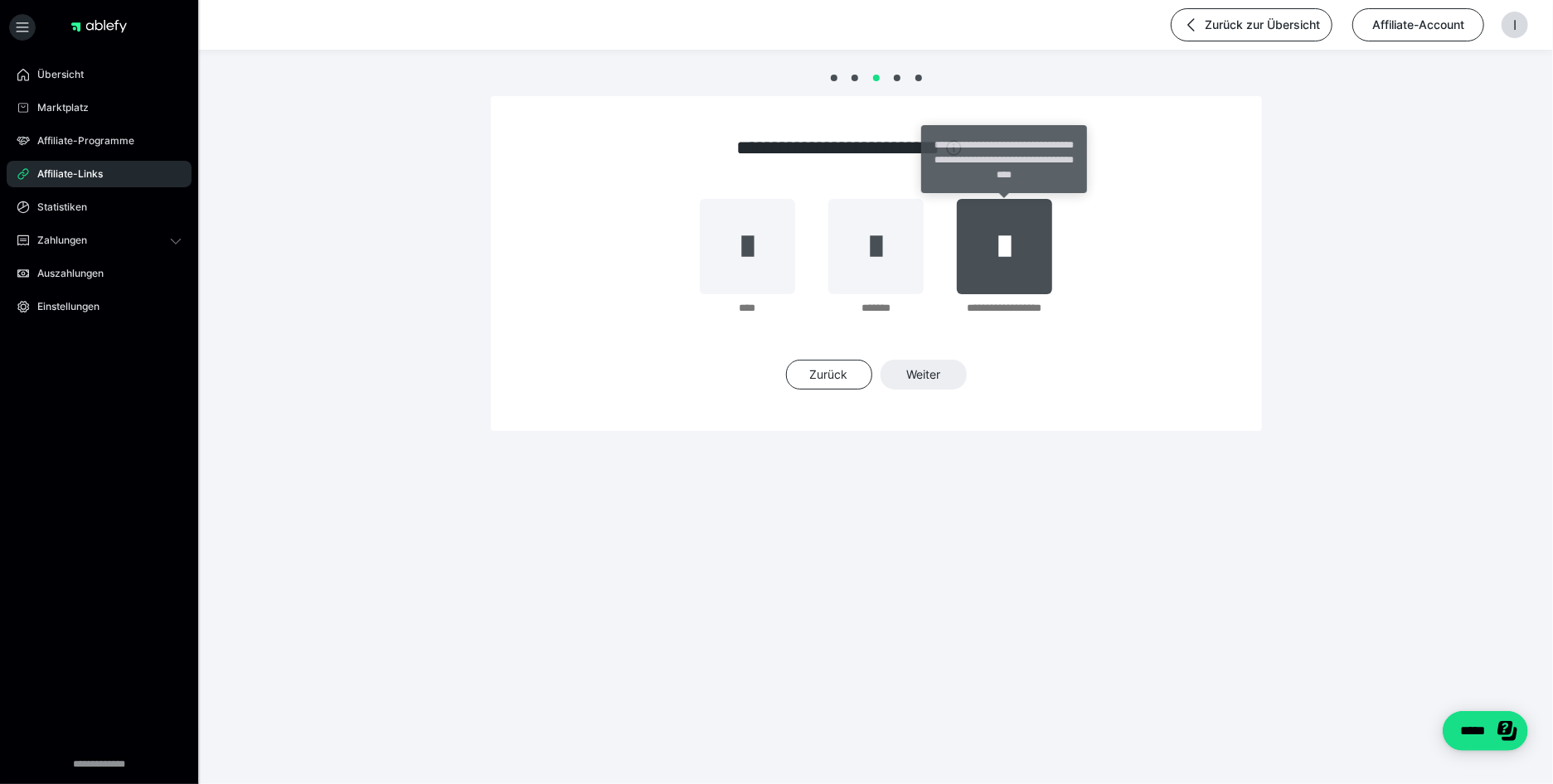 click at bounding box center [1004, 246] 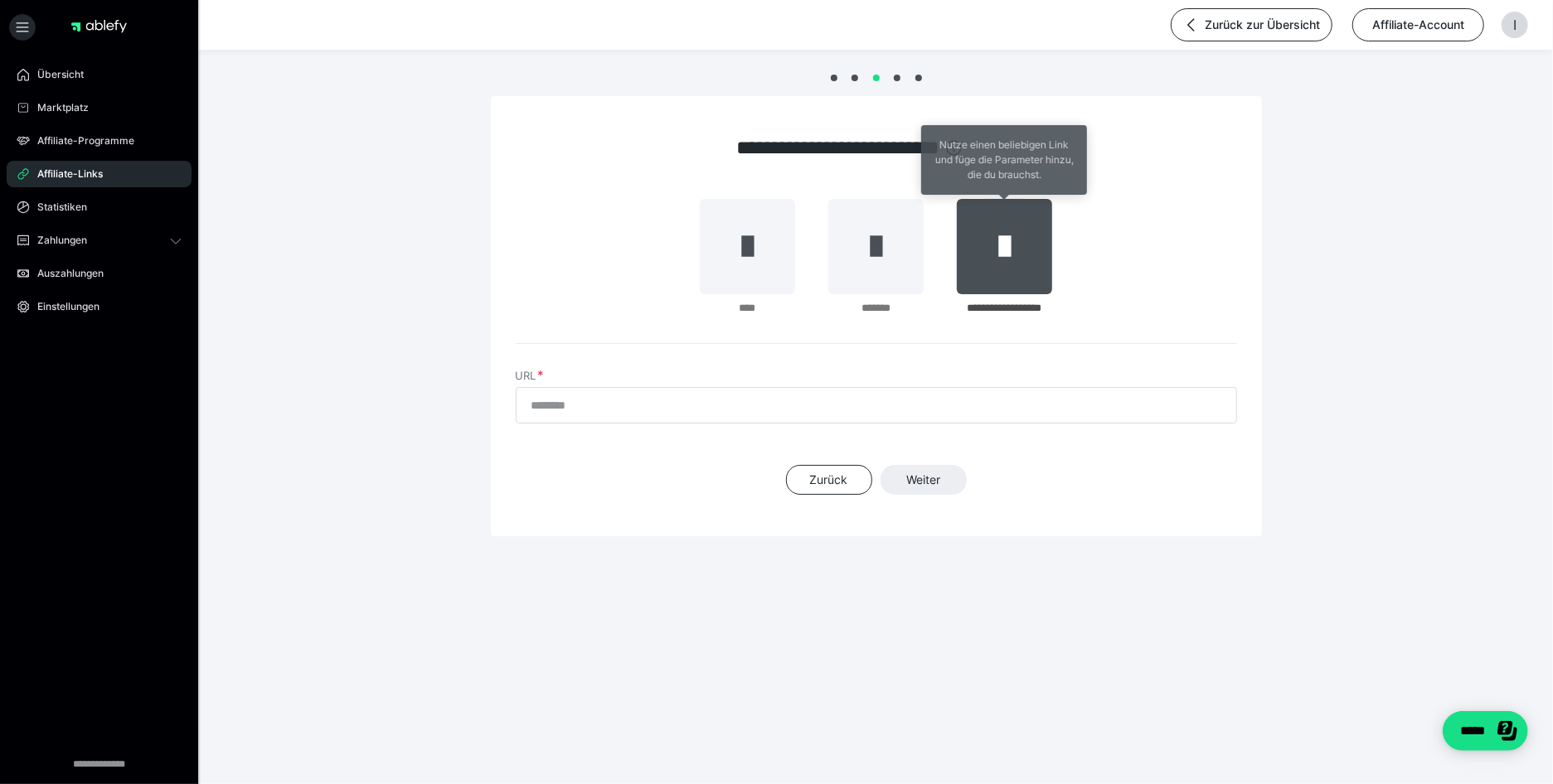 click at bounding box center (1004, 246) 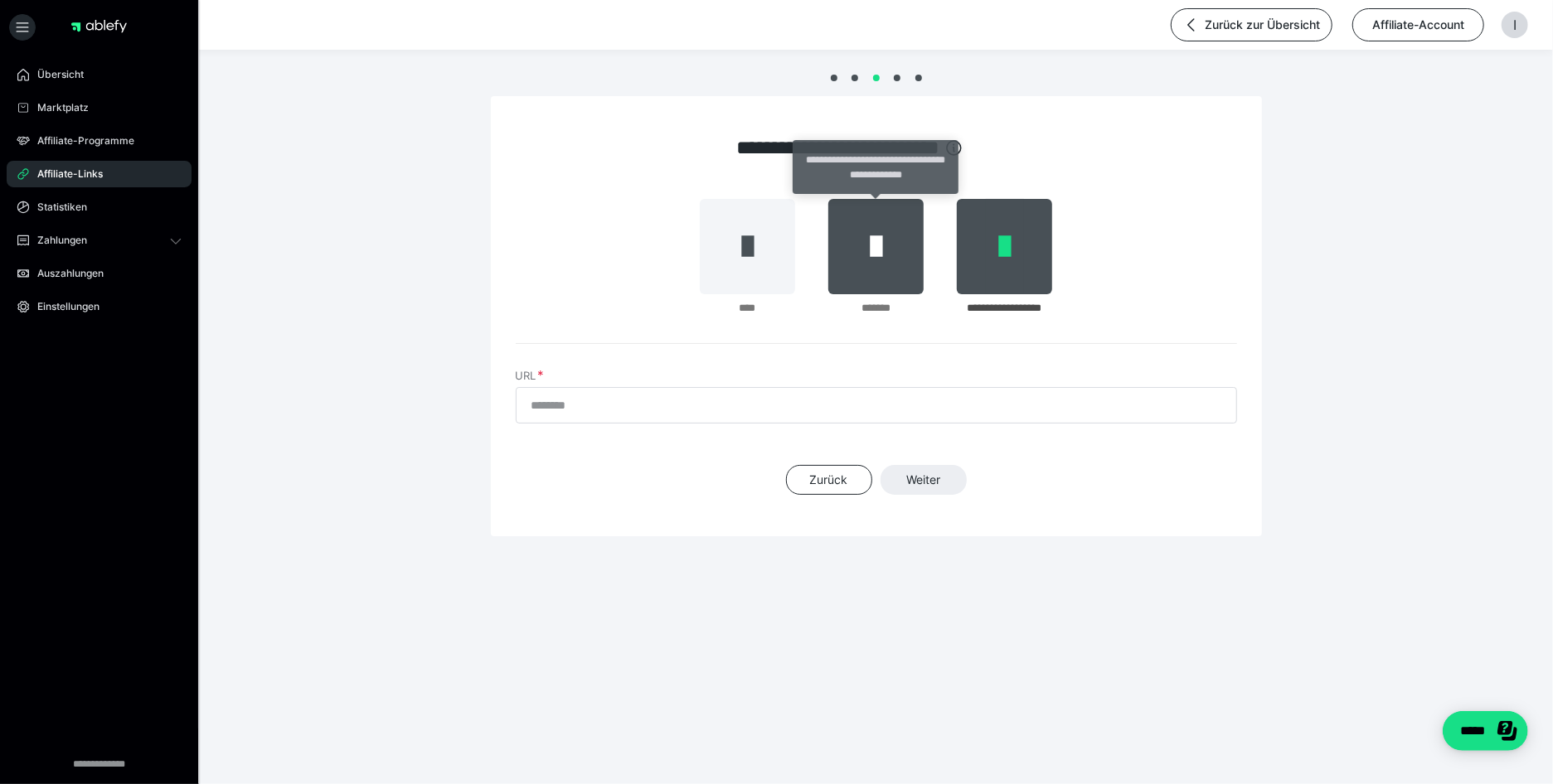 click at bounding box center [876, 246] 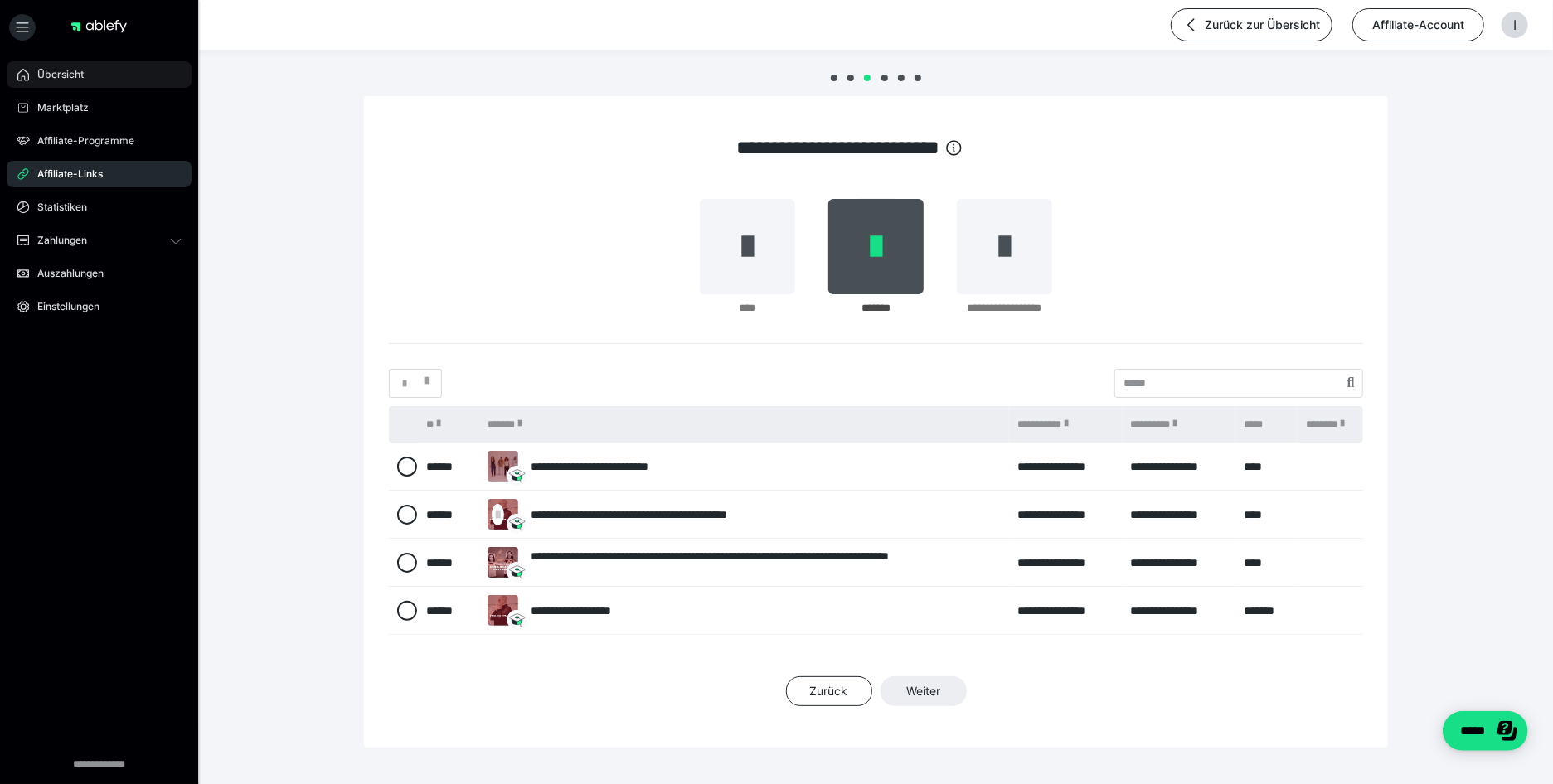 click on "Übersicht" at bounding box center [99, 75] 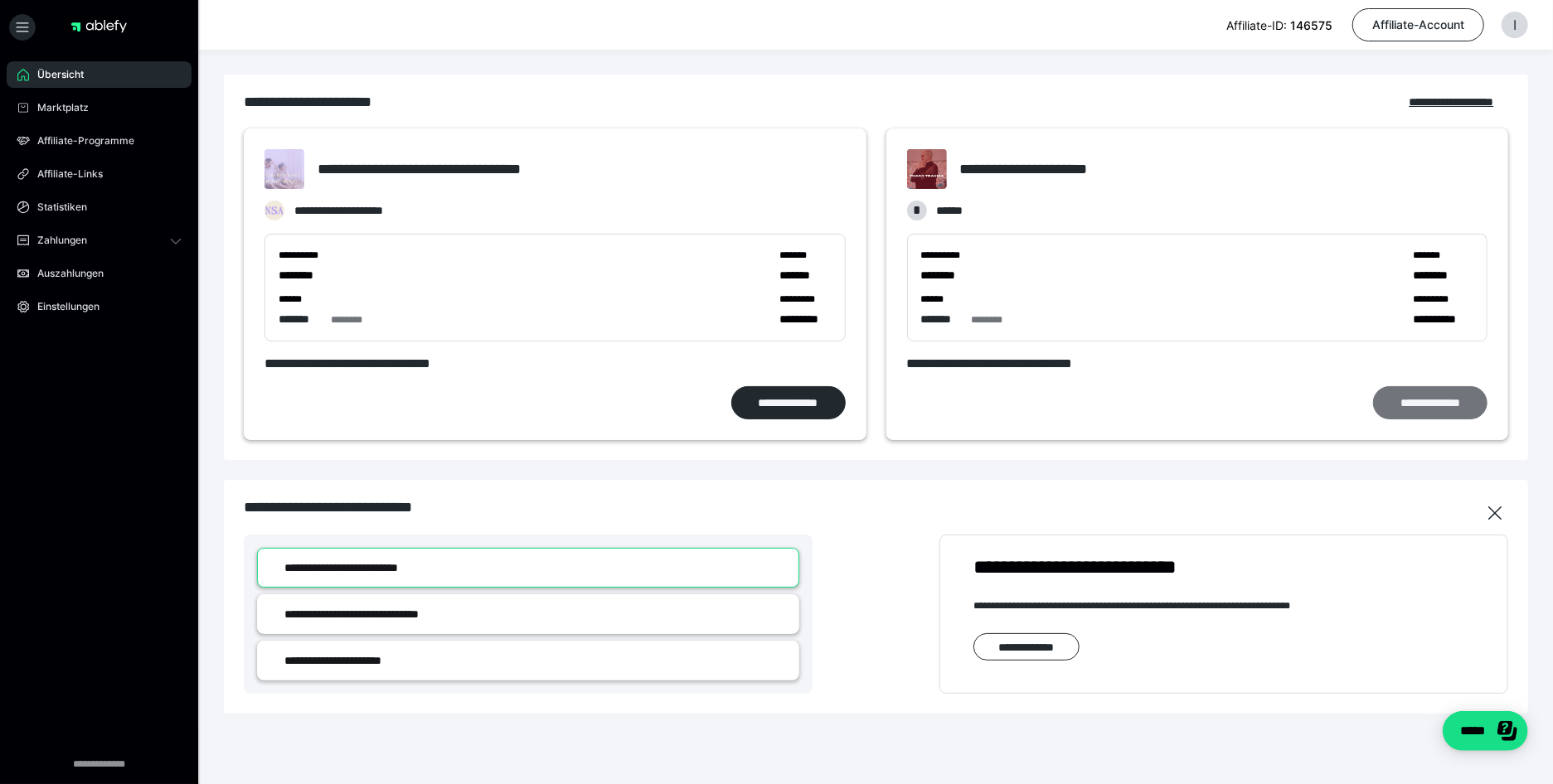 click on "**********" at bounding box center [1430, 403] 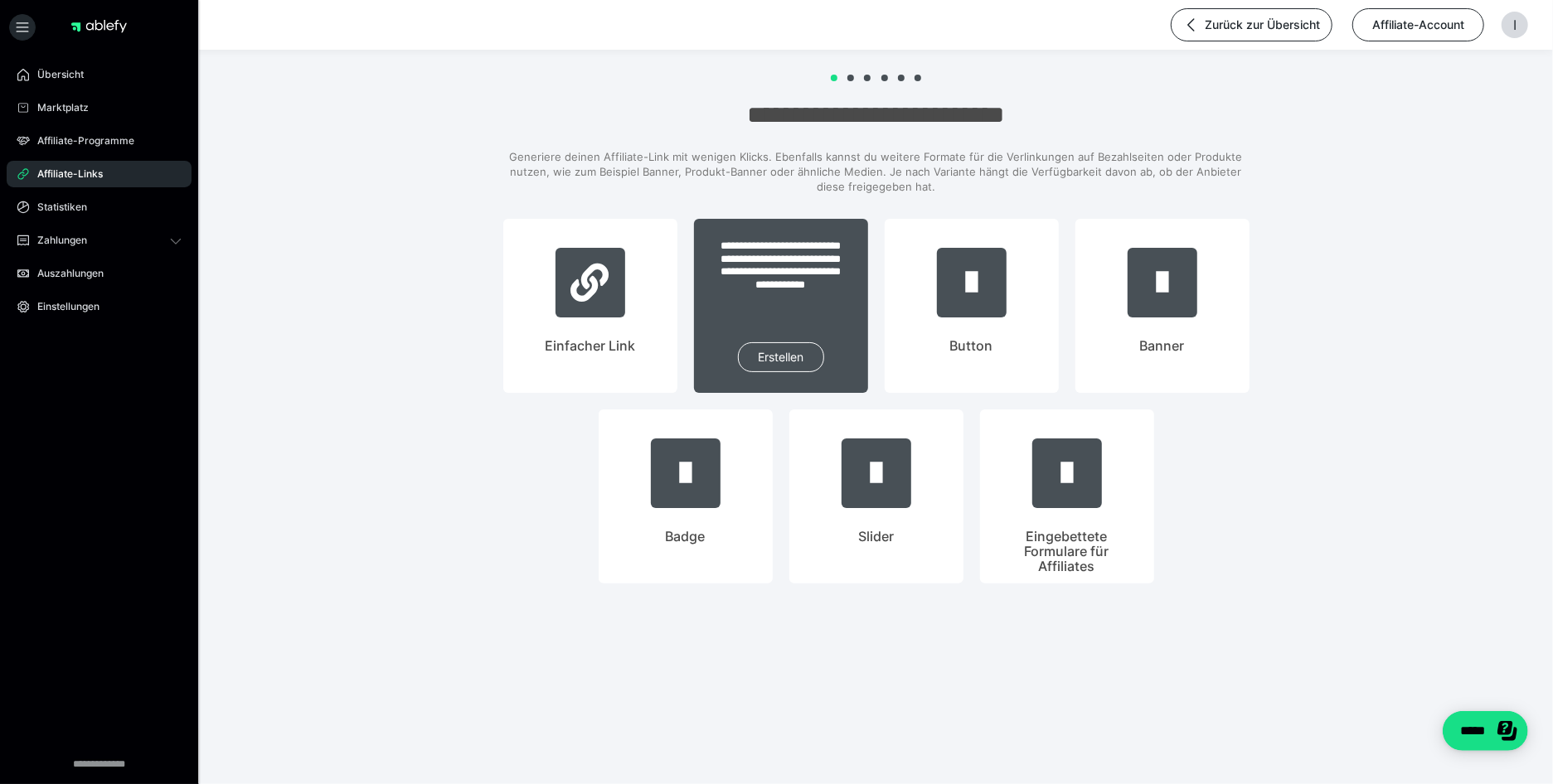 click on "**********" at bounding box center [781, 306] 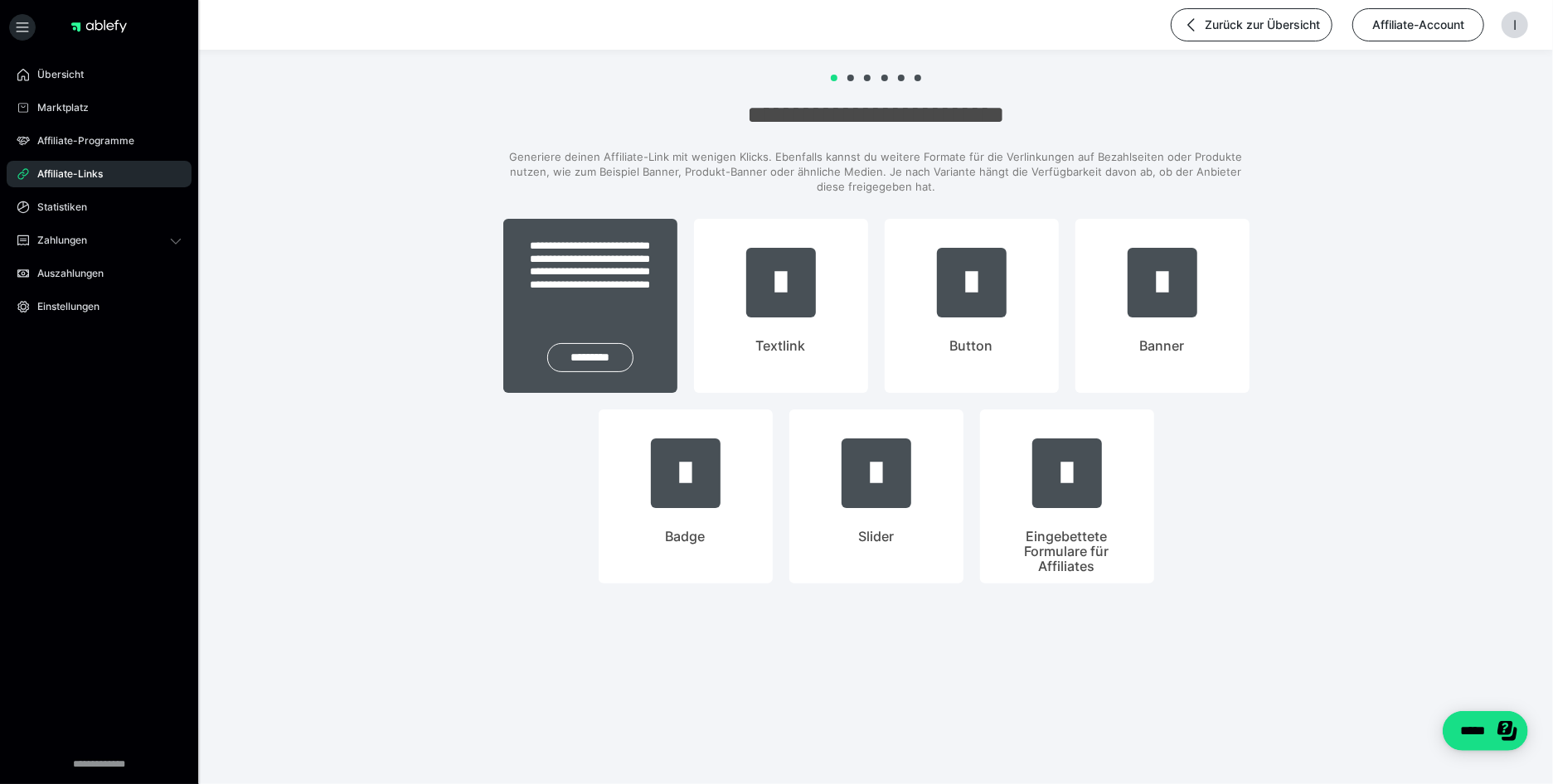 click on "**********" at bounding box center (590, 269) 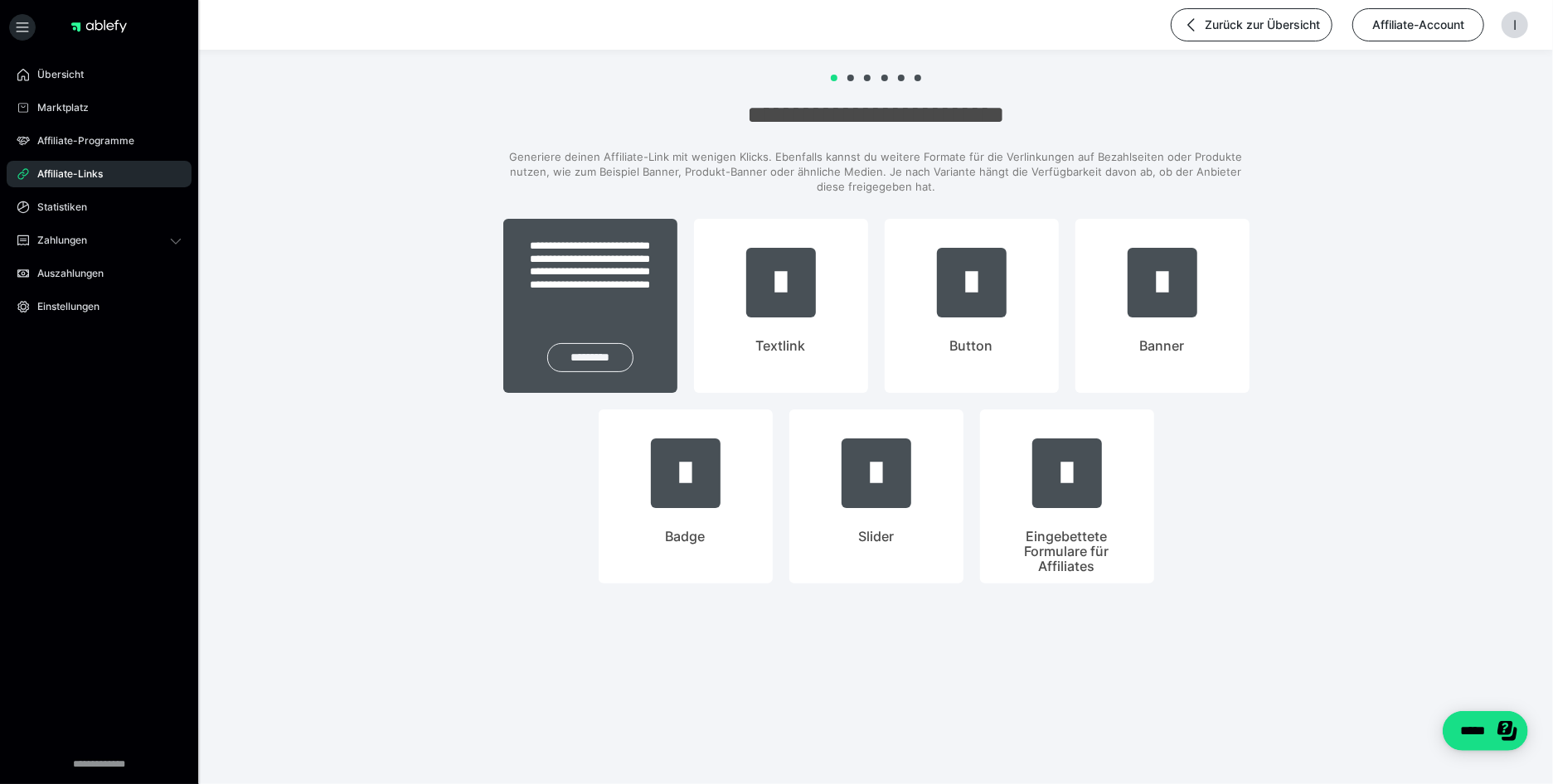 click on "*********" at bounding box center (590, 357) 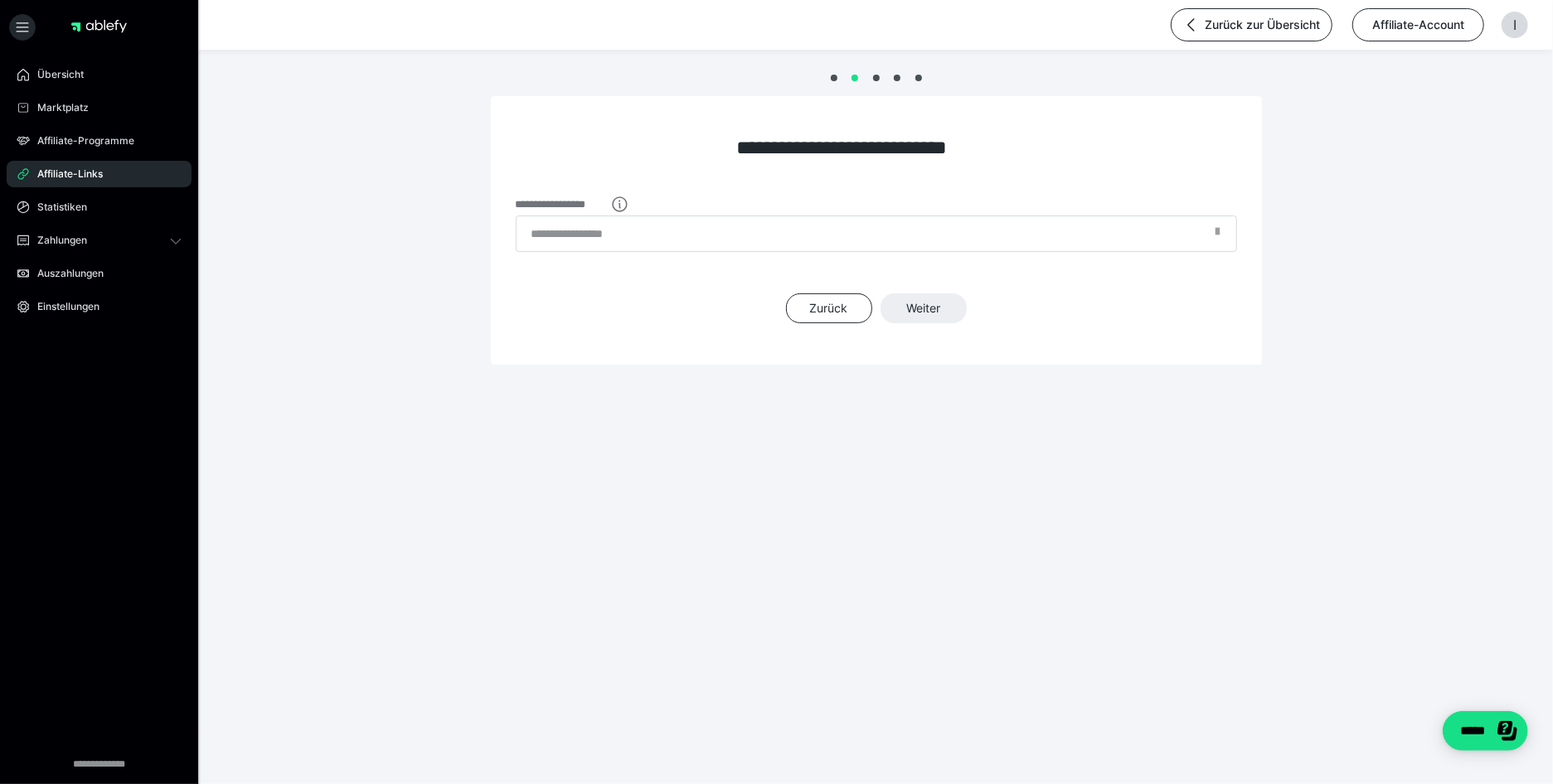 click at bounding box center [1218, 236] 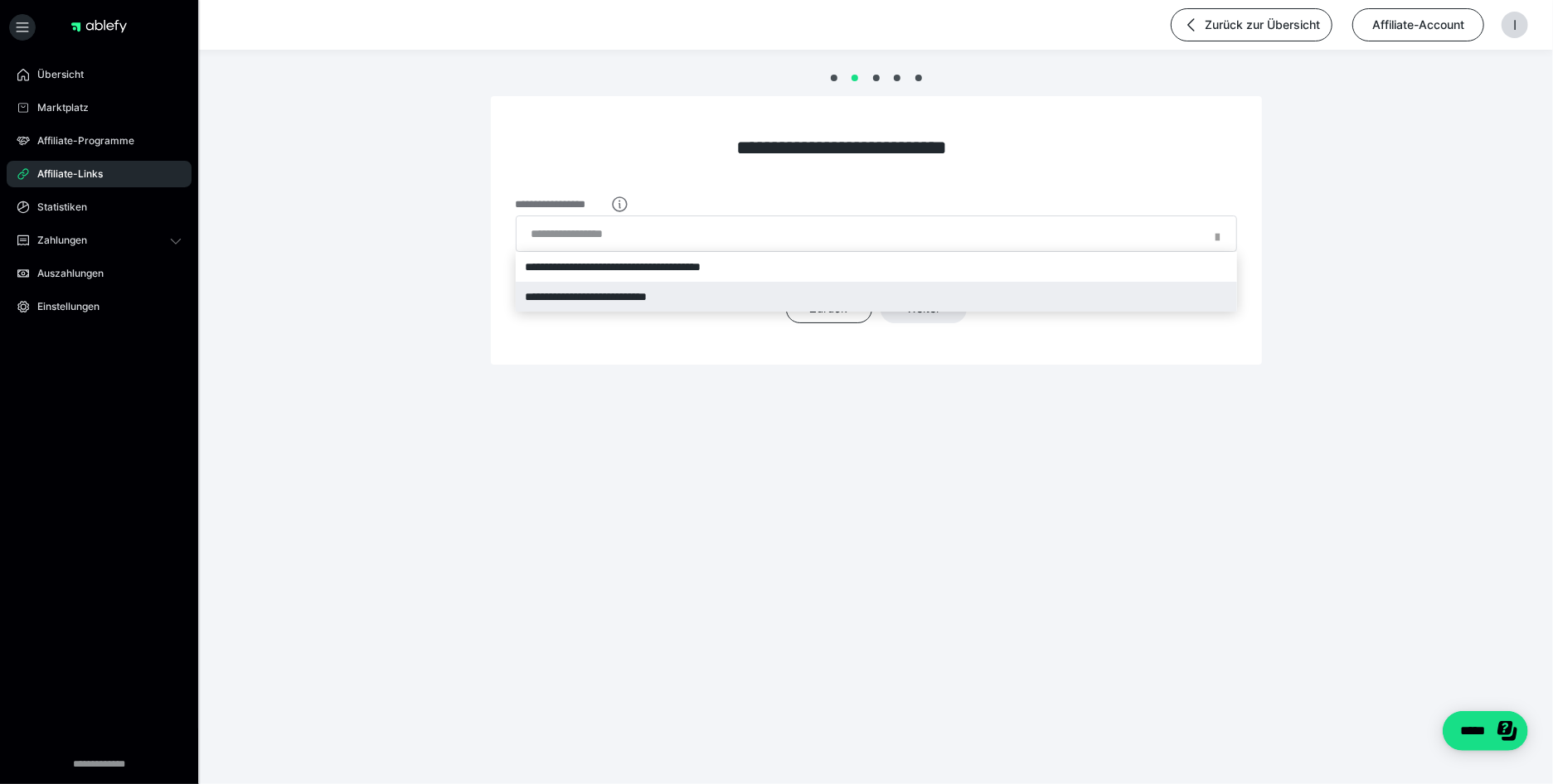 click on "**********" at bounding box center [876, 297] 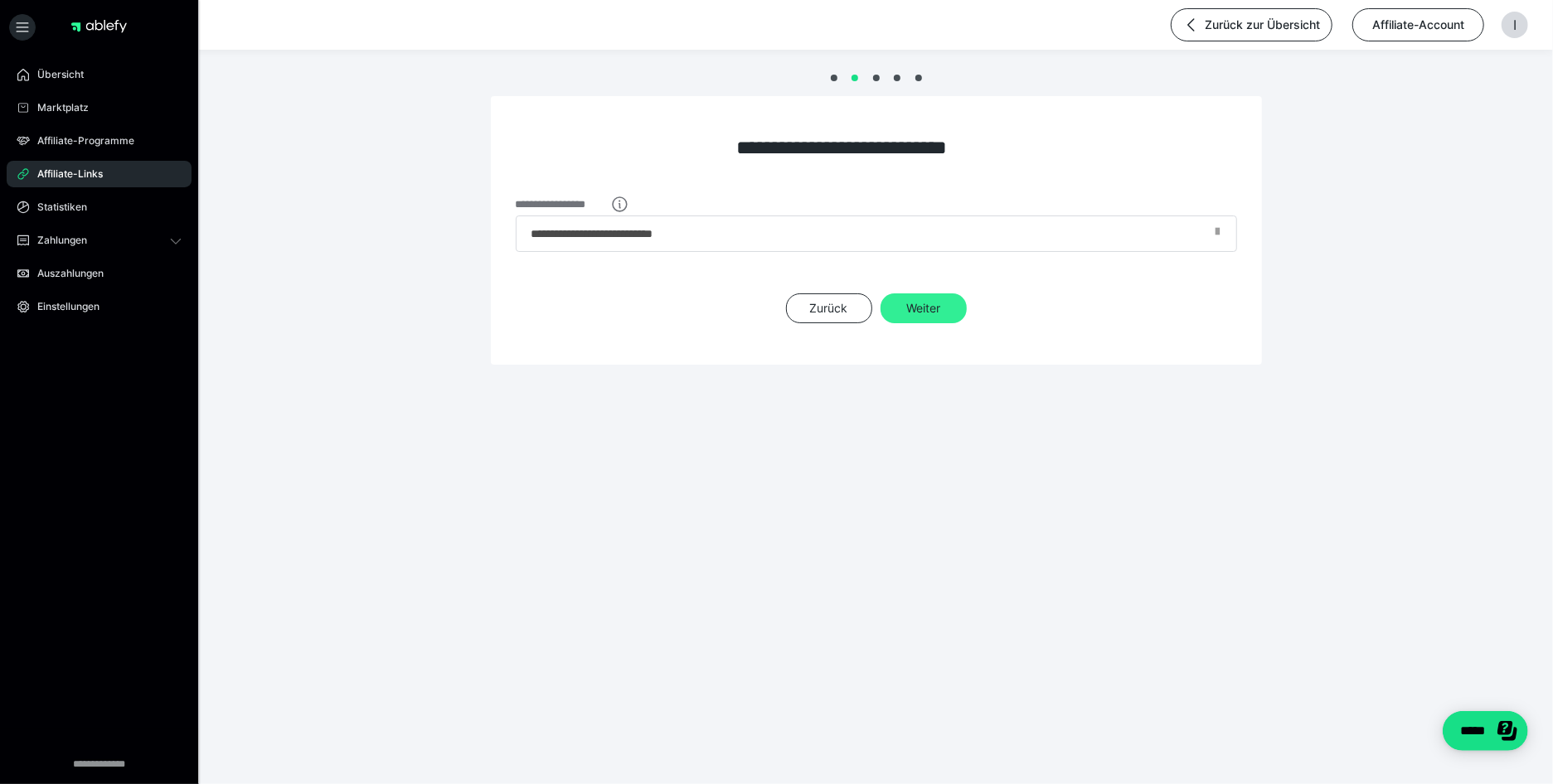 click on "Weiter" at bounding box center (924, 308) 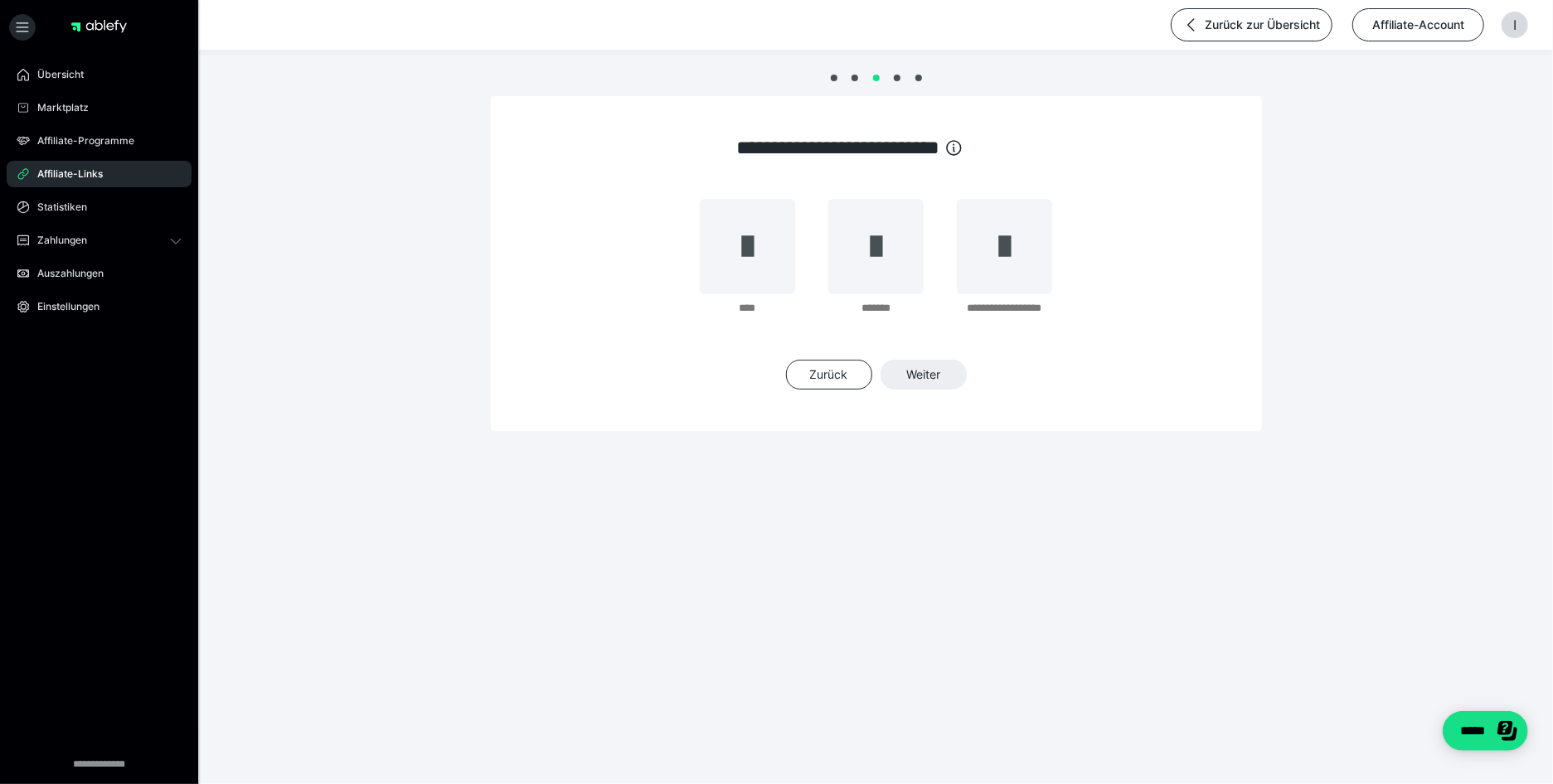 click on "Zurück Weiter" at bounding box center (876, 375) 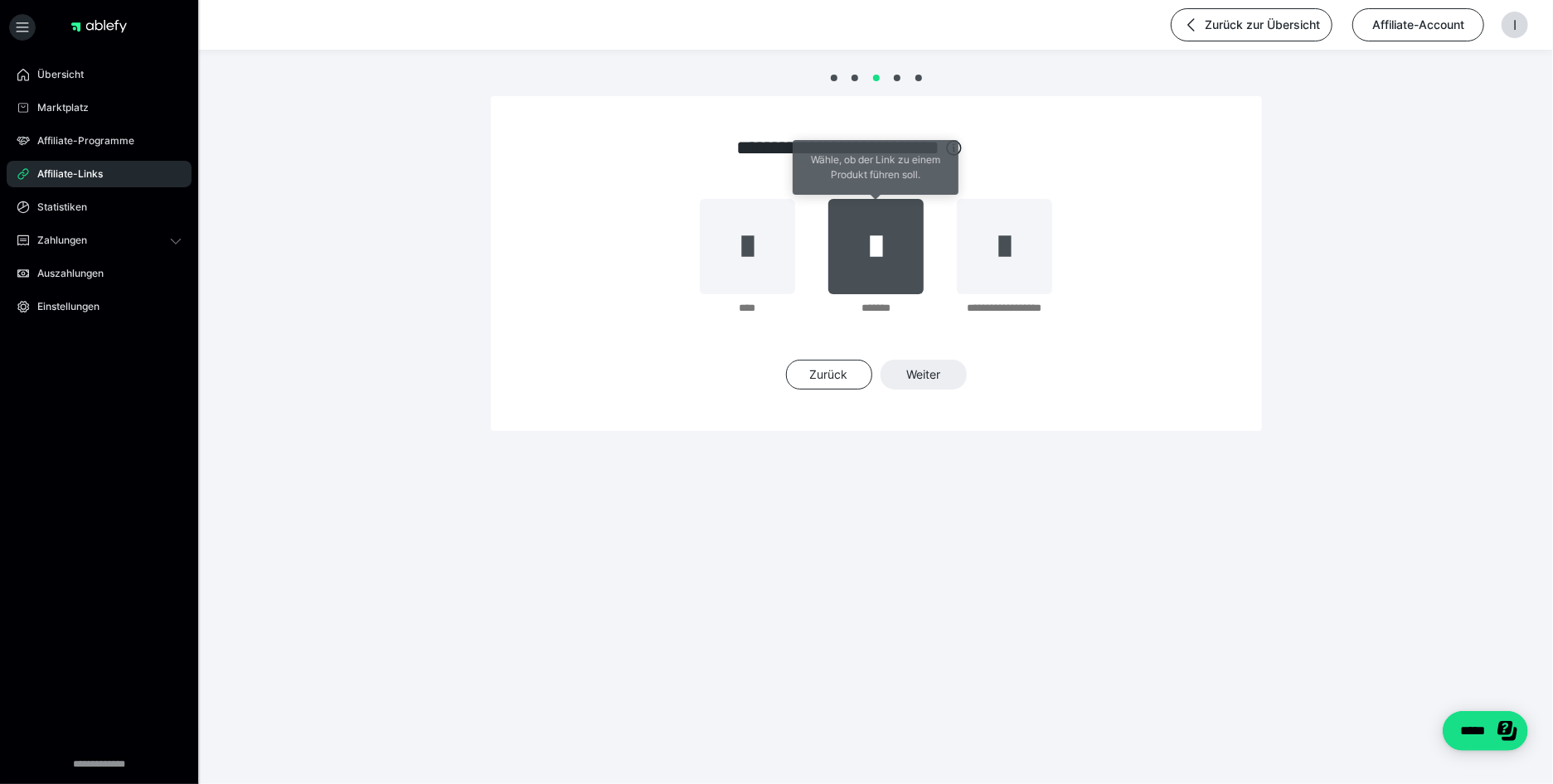 click at bounding box center [876, 246] 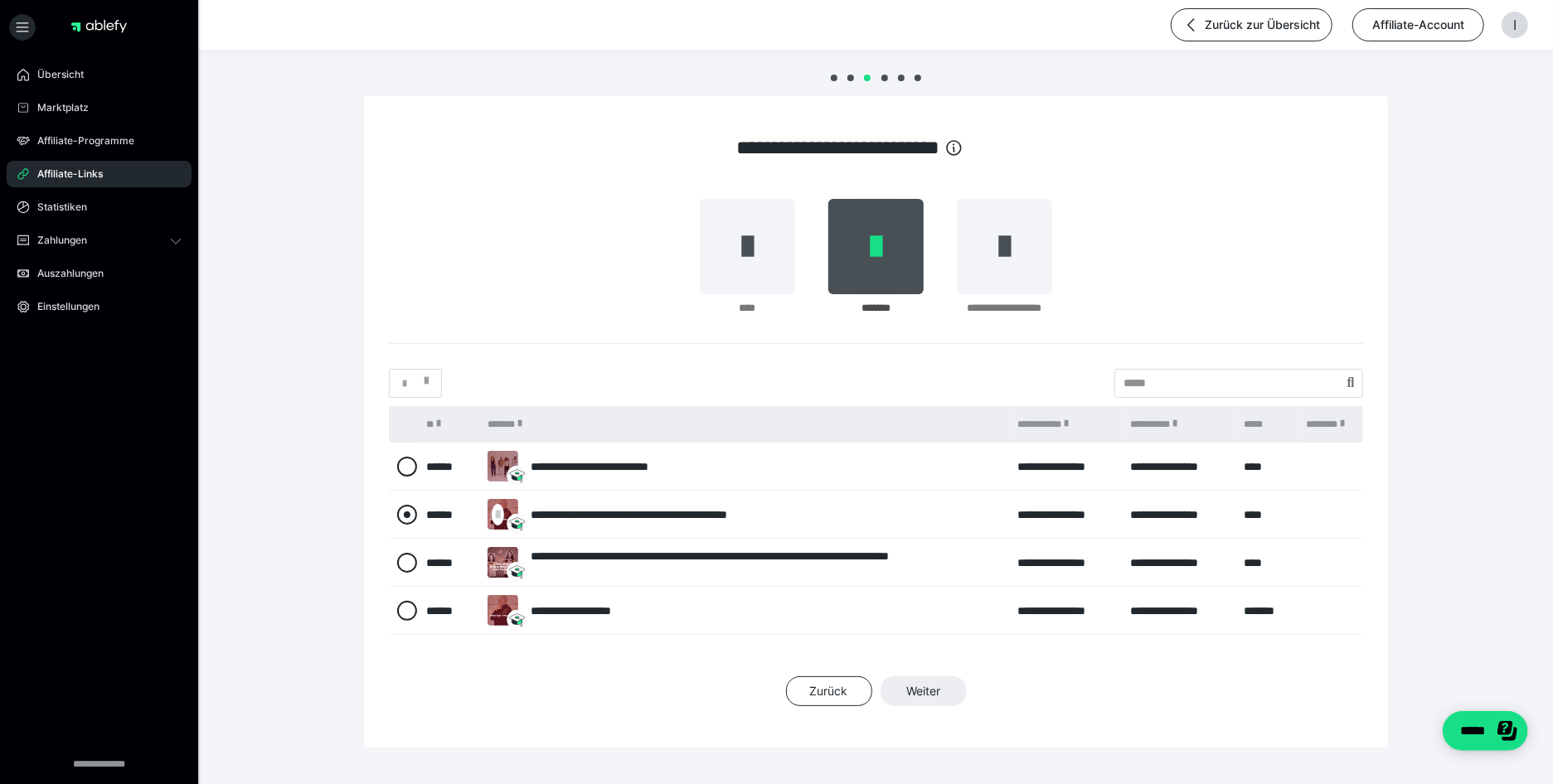 click at bounding box center [407, 515] 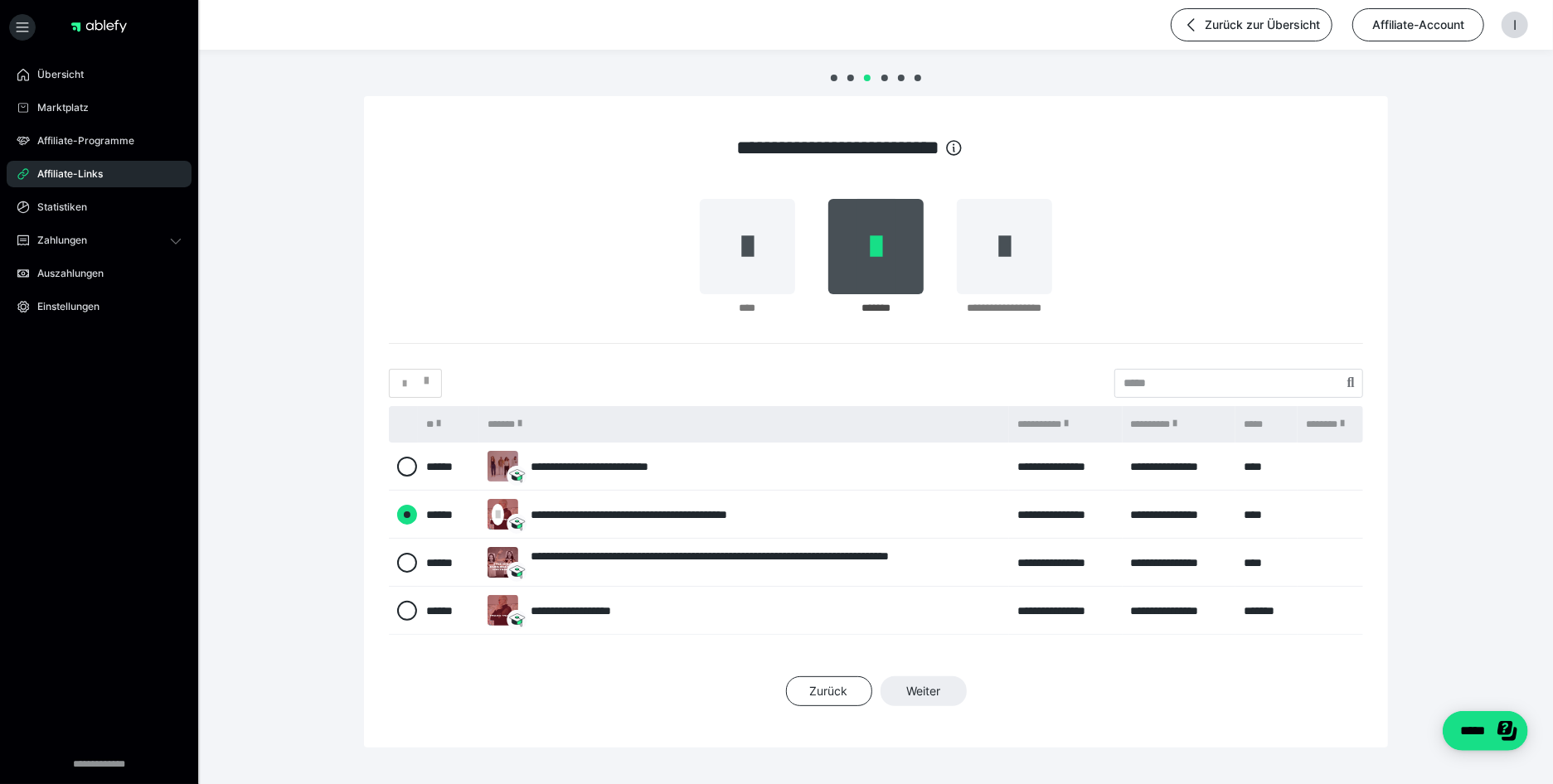 radio on "****" 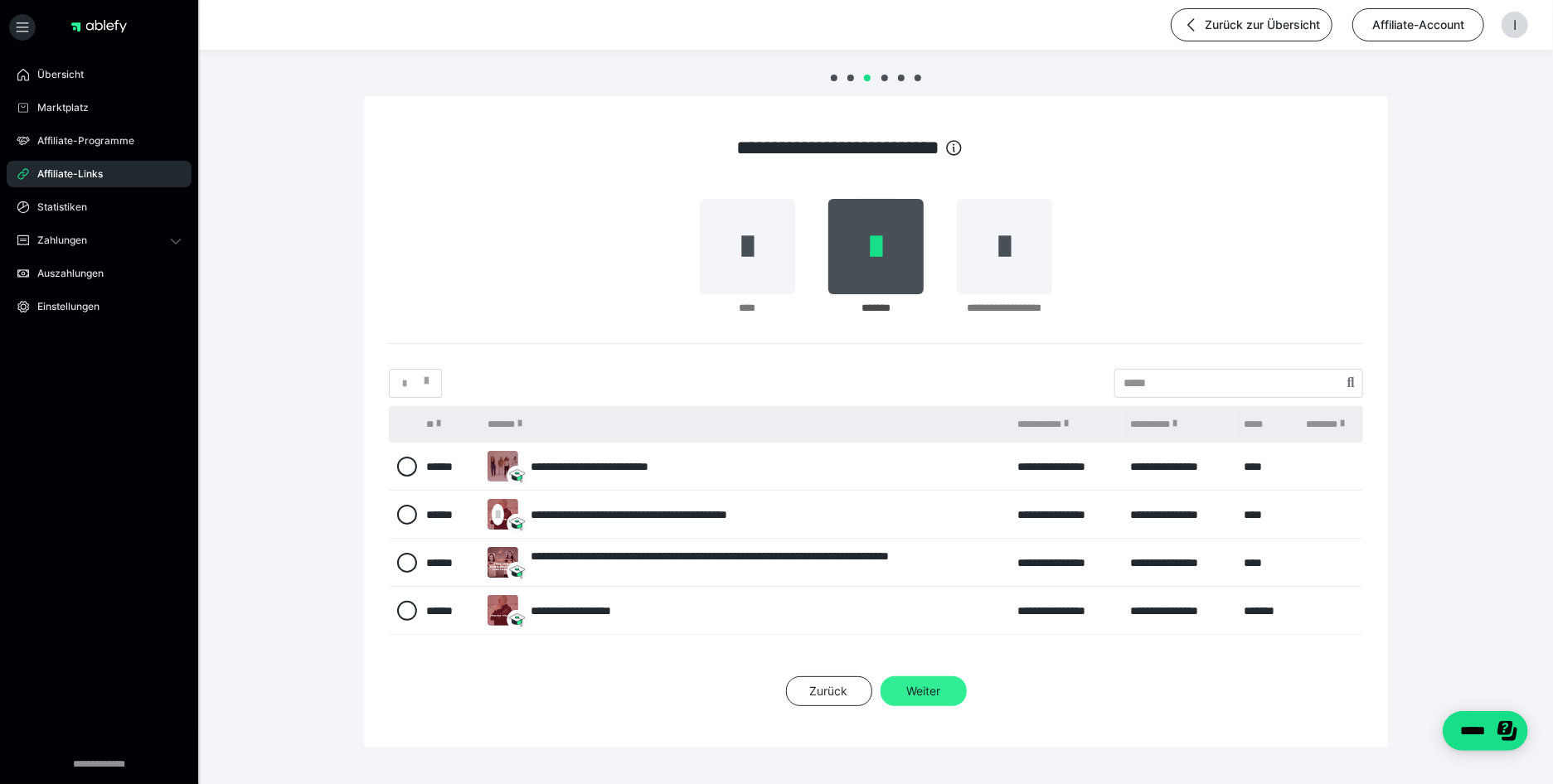click on "Weiter" at bounding box center (924, 691) 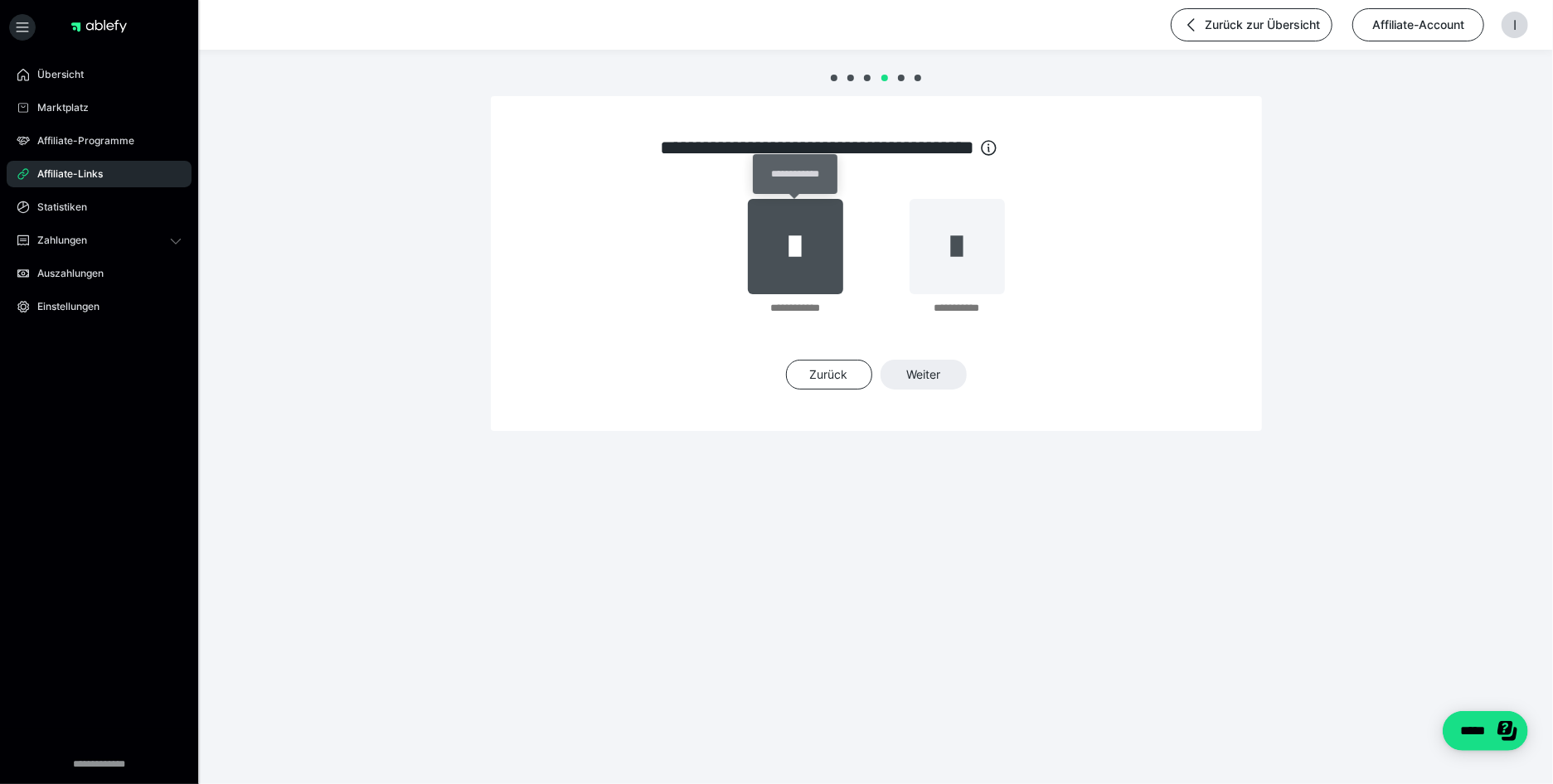 click at bounding box center (795, 246) 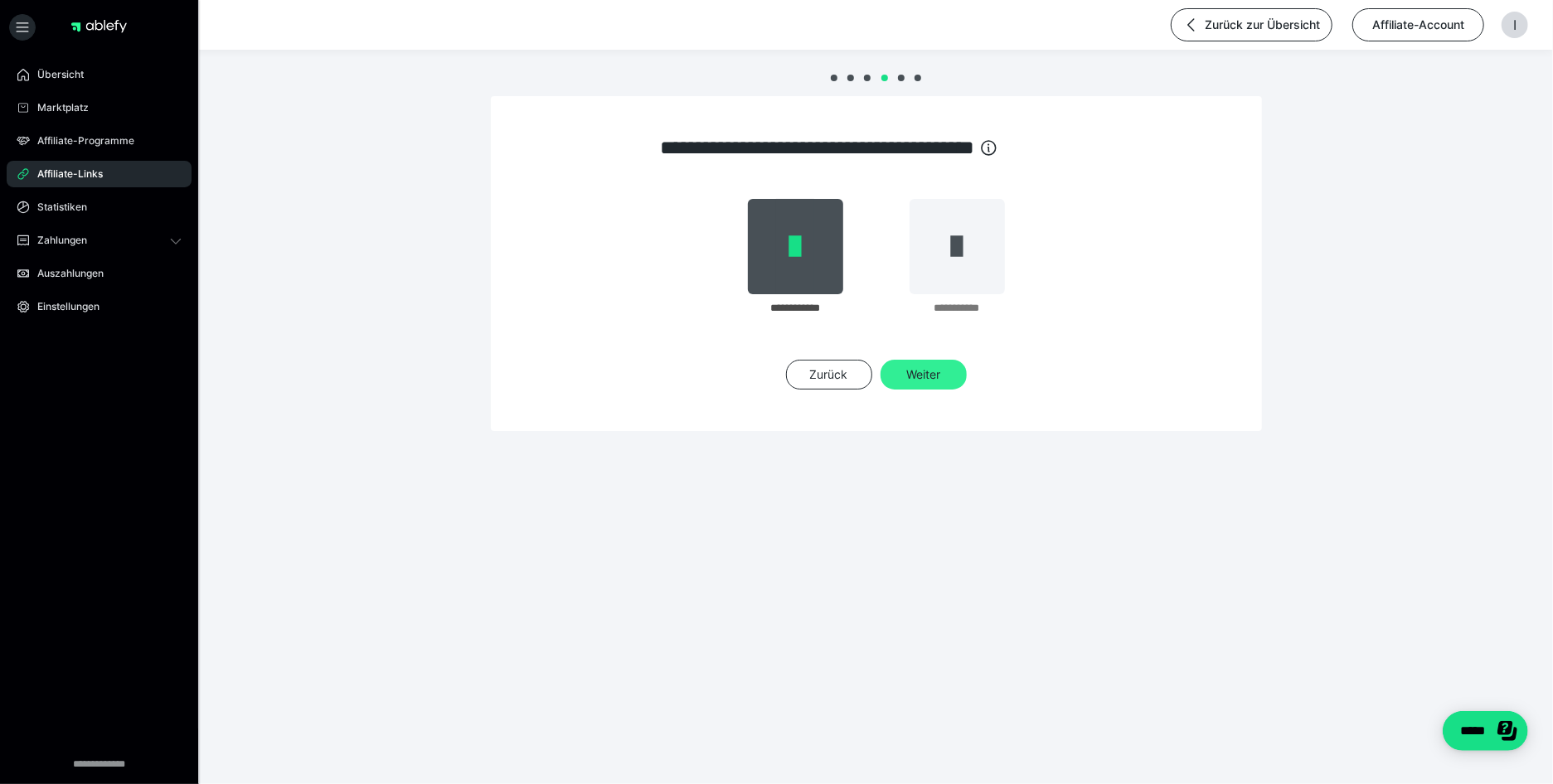 click on "Weiter" at bounding box center (924, 375) 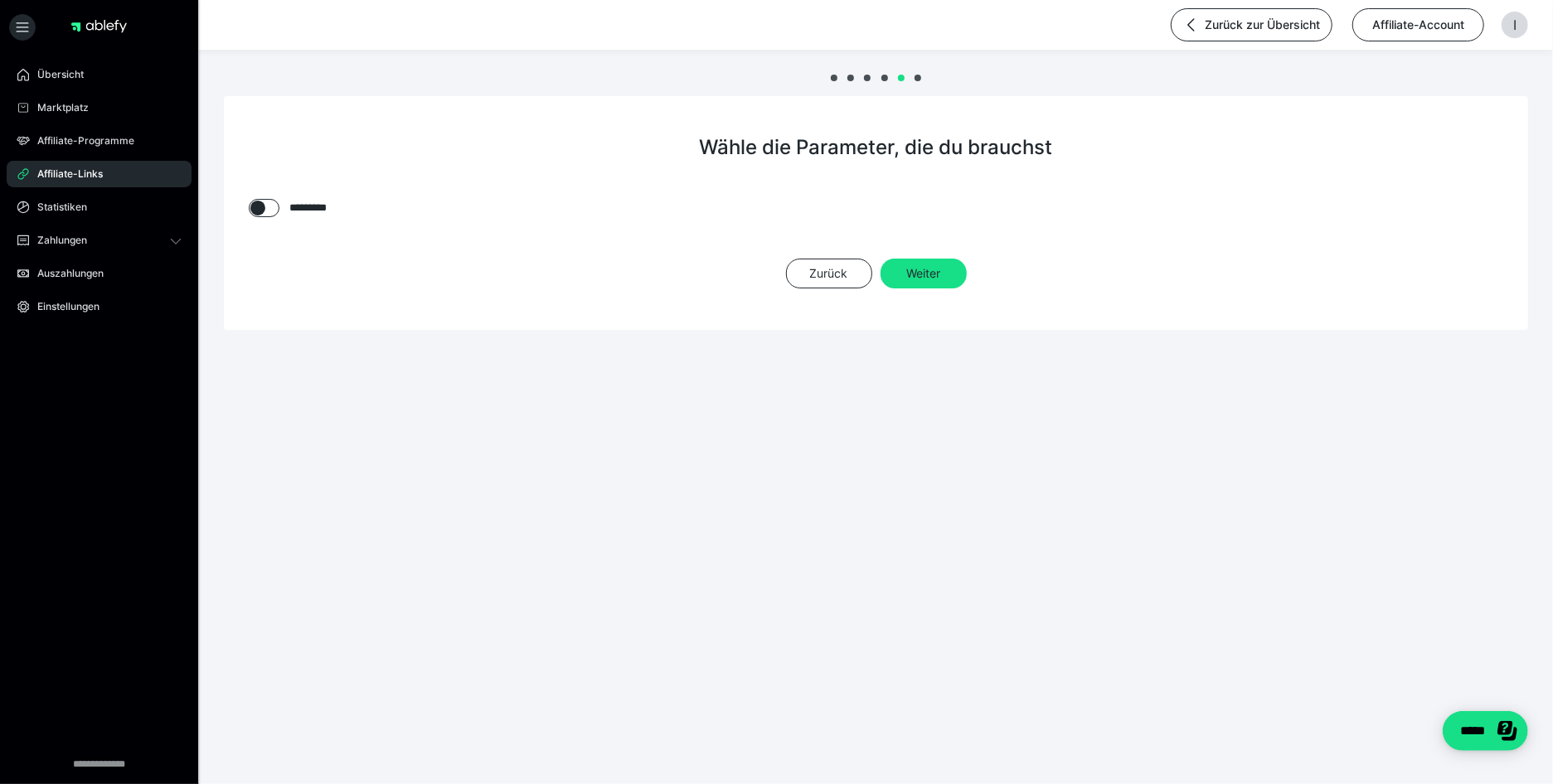 click at bounding box center [258, 208] 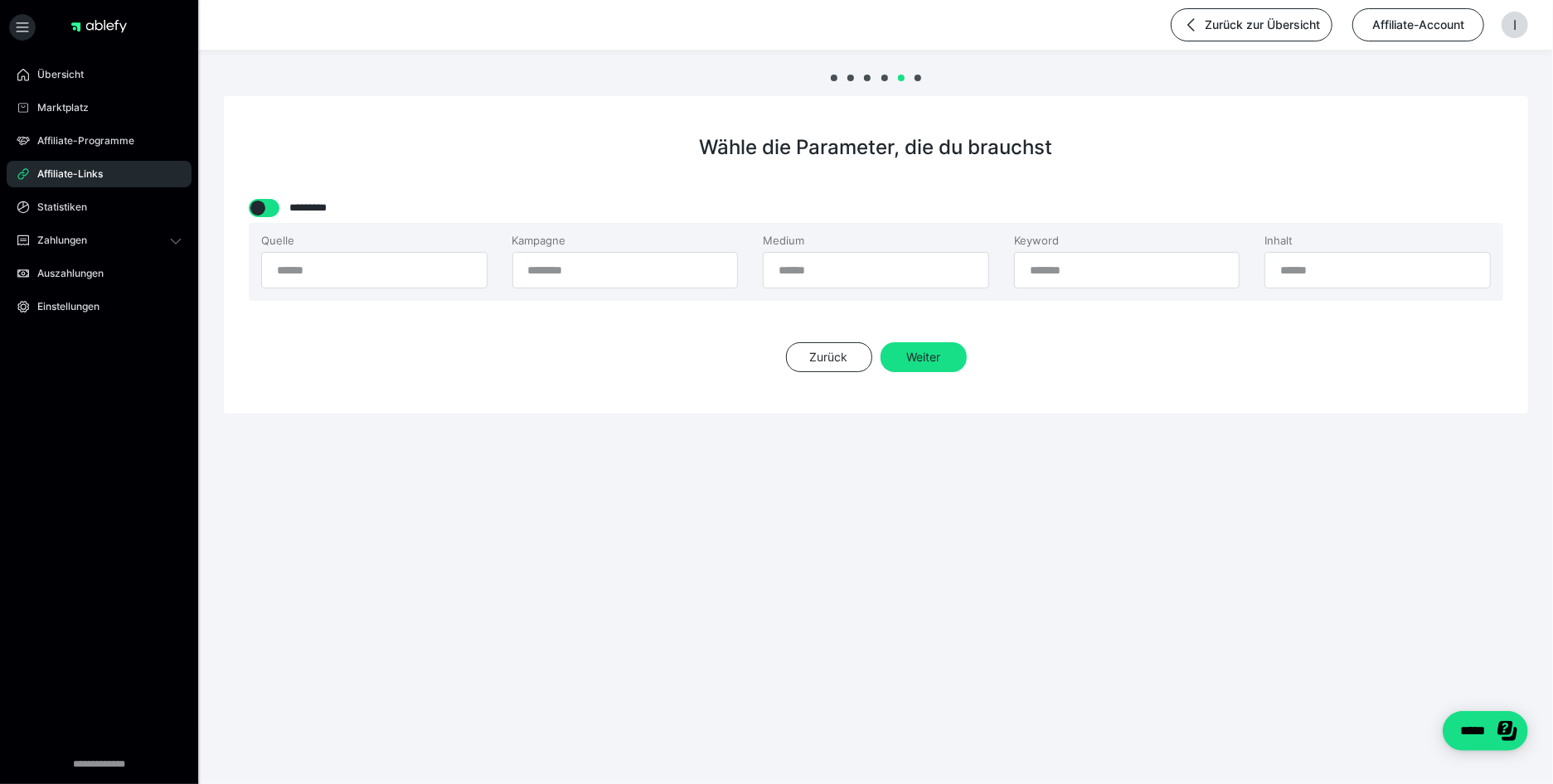click at bounding box center [258, 208] 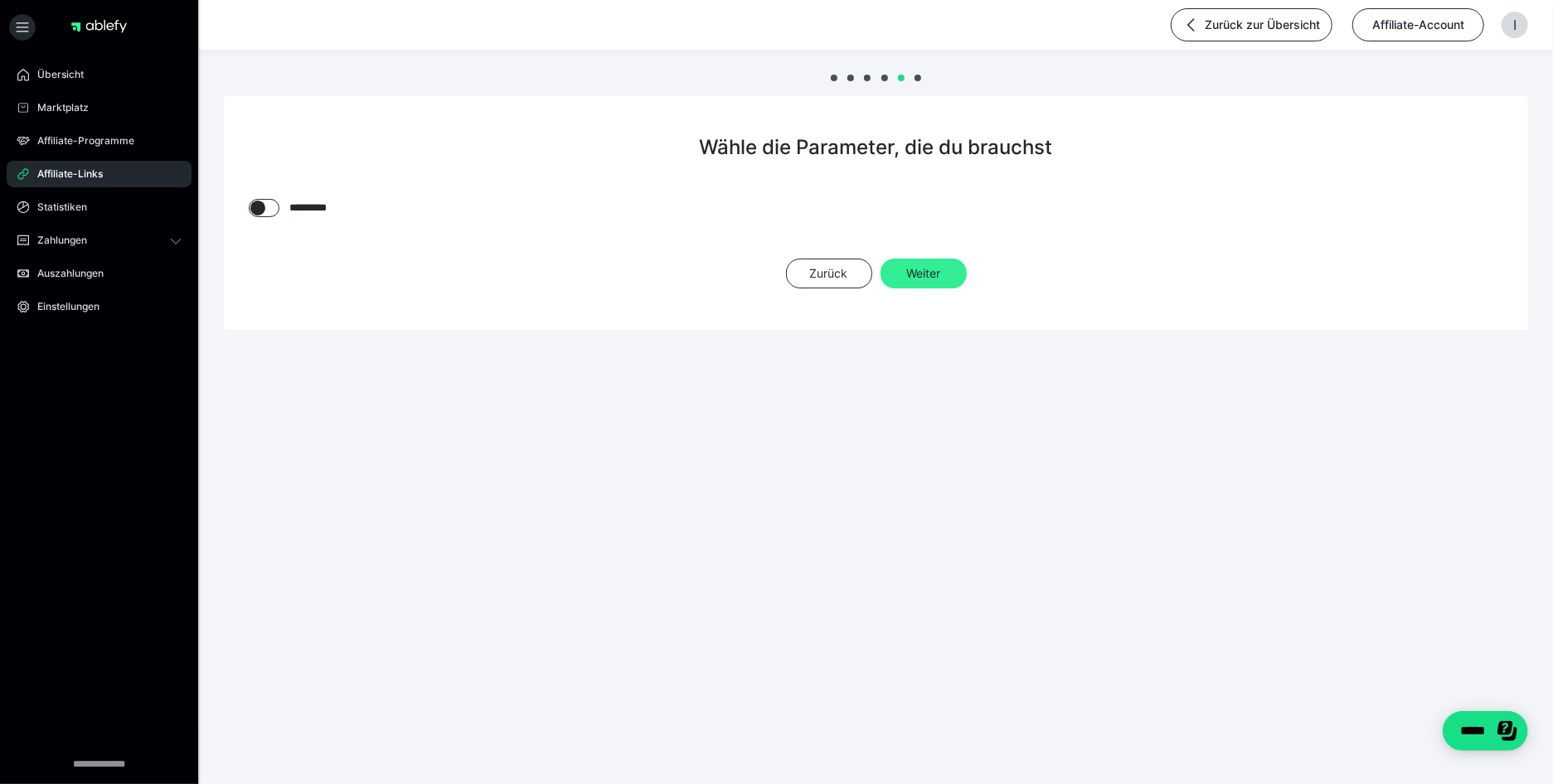 click on "Weiter" at bounding box center (924, 273) 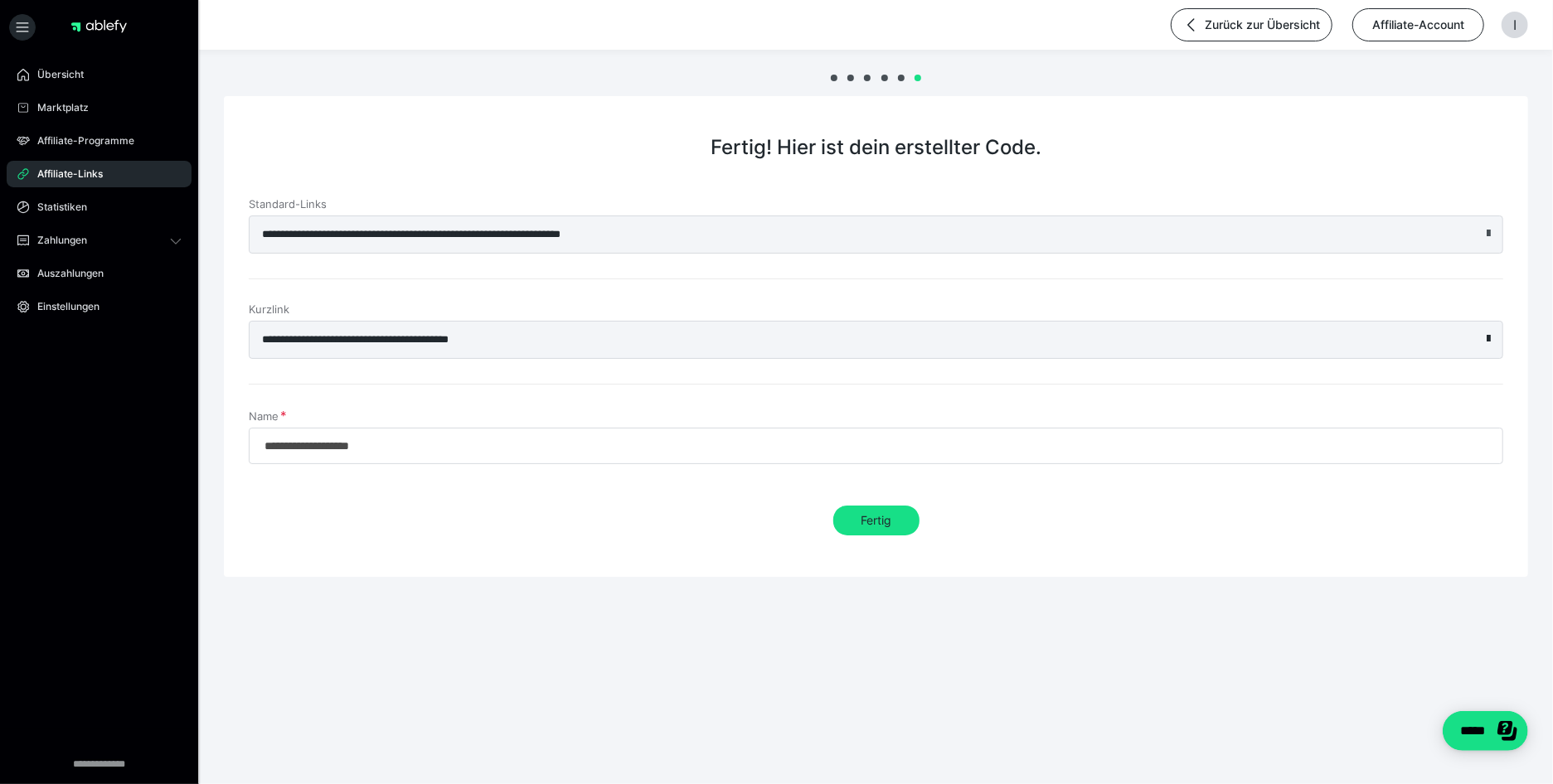 click at bounding box center (1488, 234) 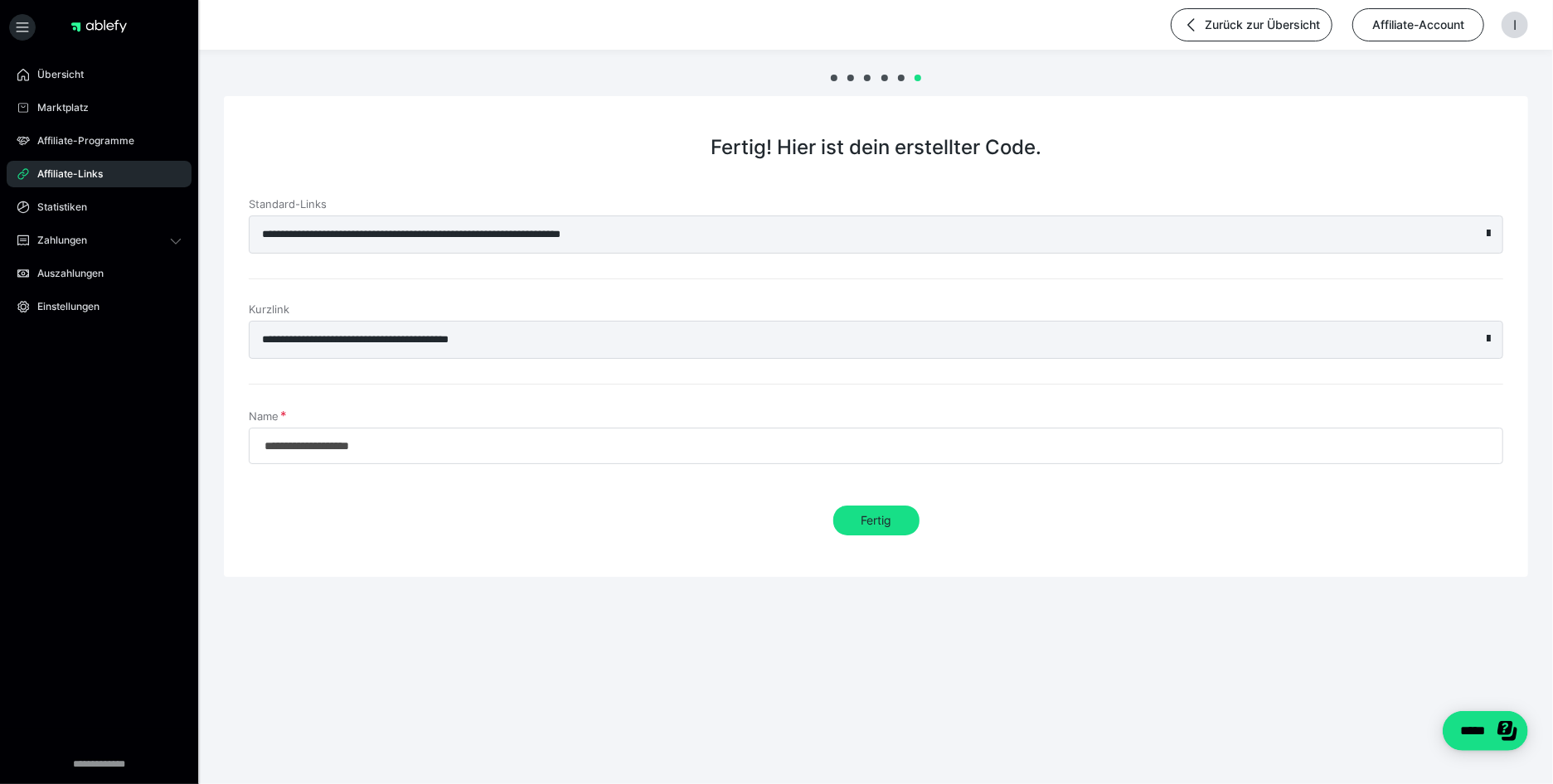 click on "**********" at bounding box center (838, 340) 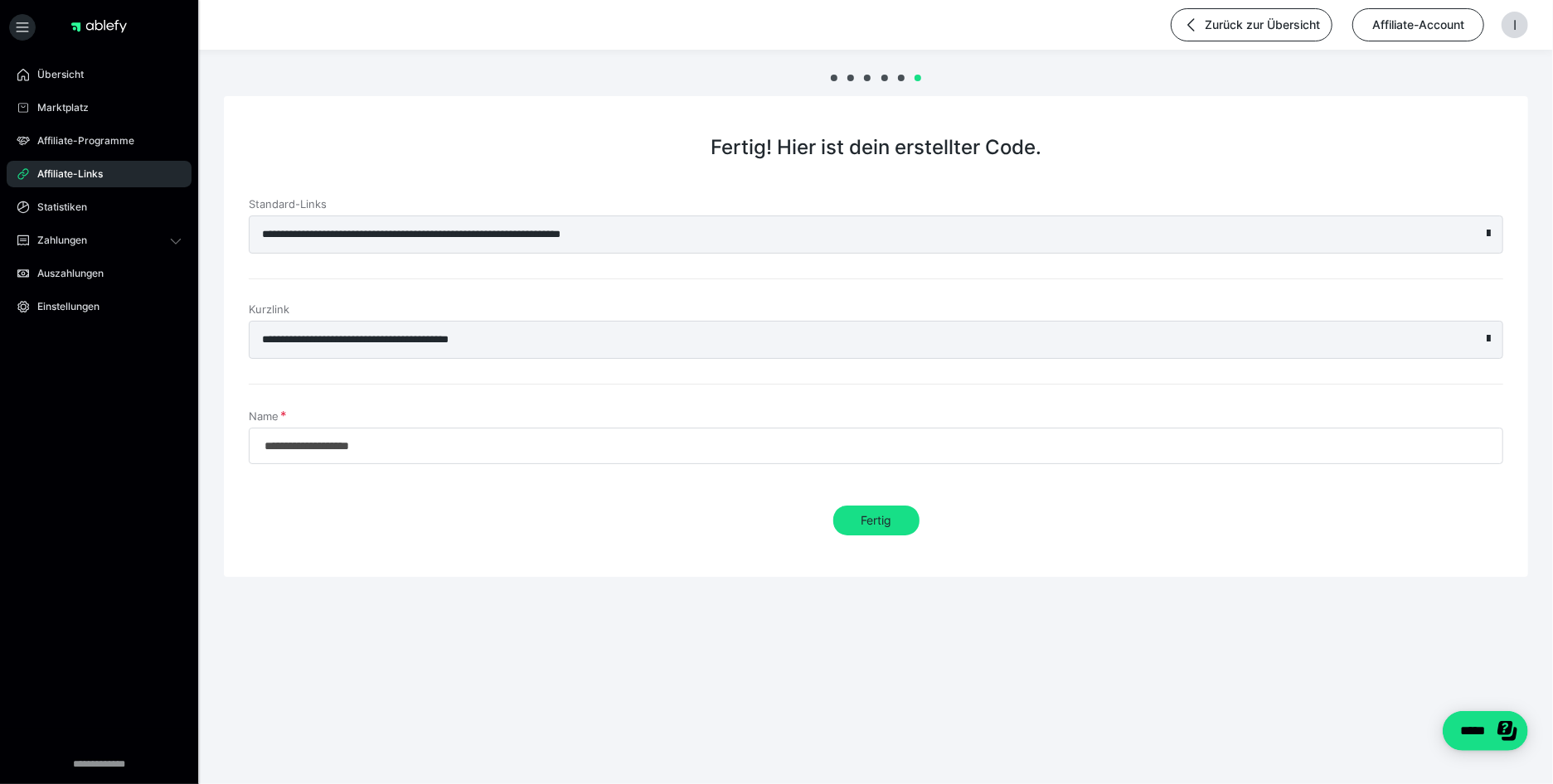 click on "Affiliate-Links" at bounding box center [99, 174] 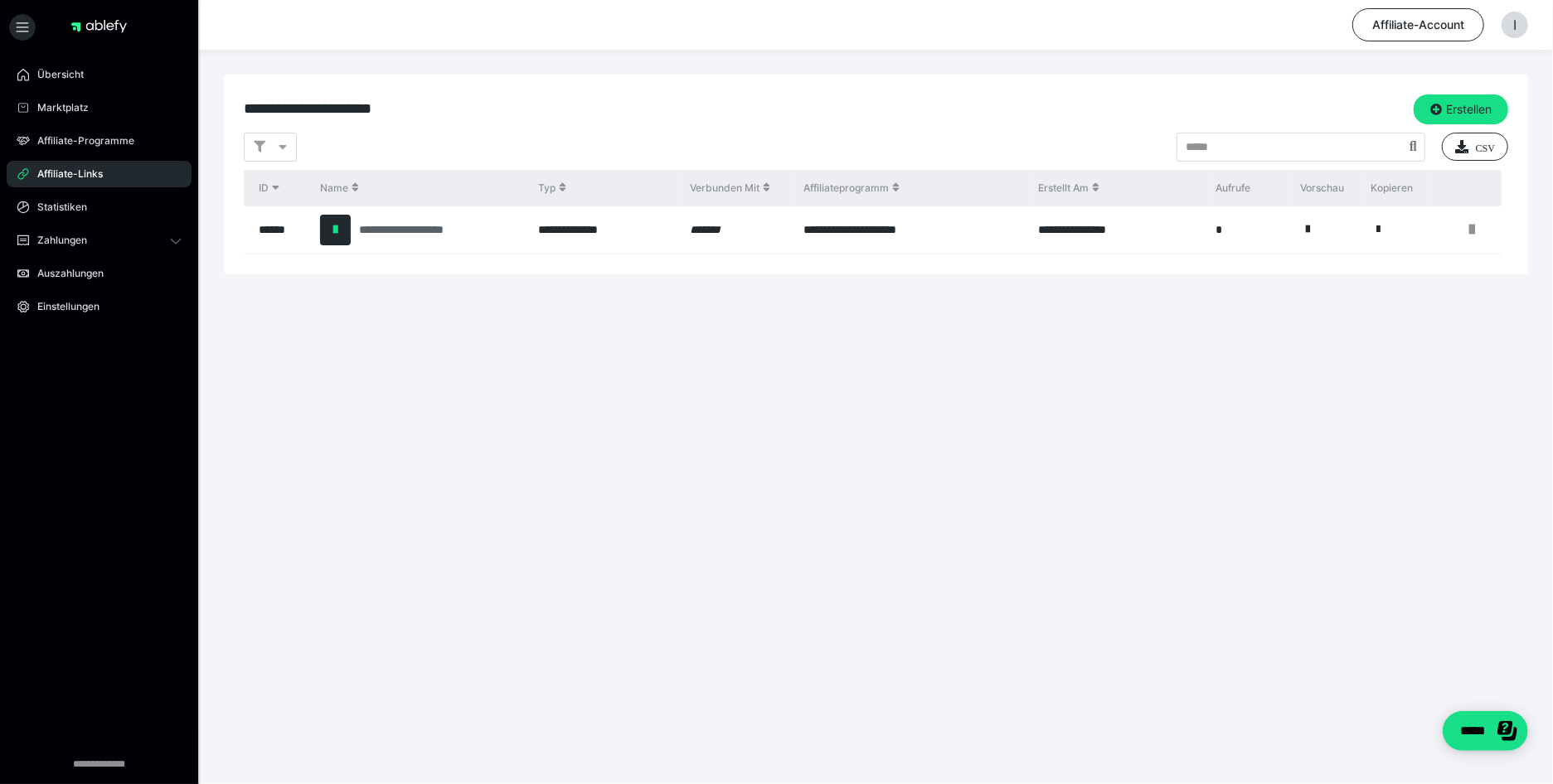 click on "**********" at bounding box center (425, 230) 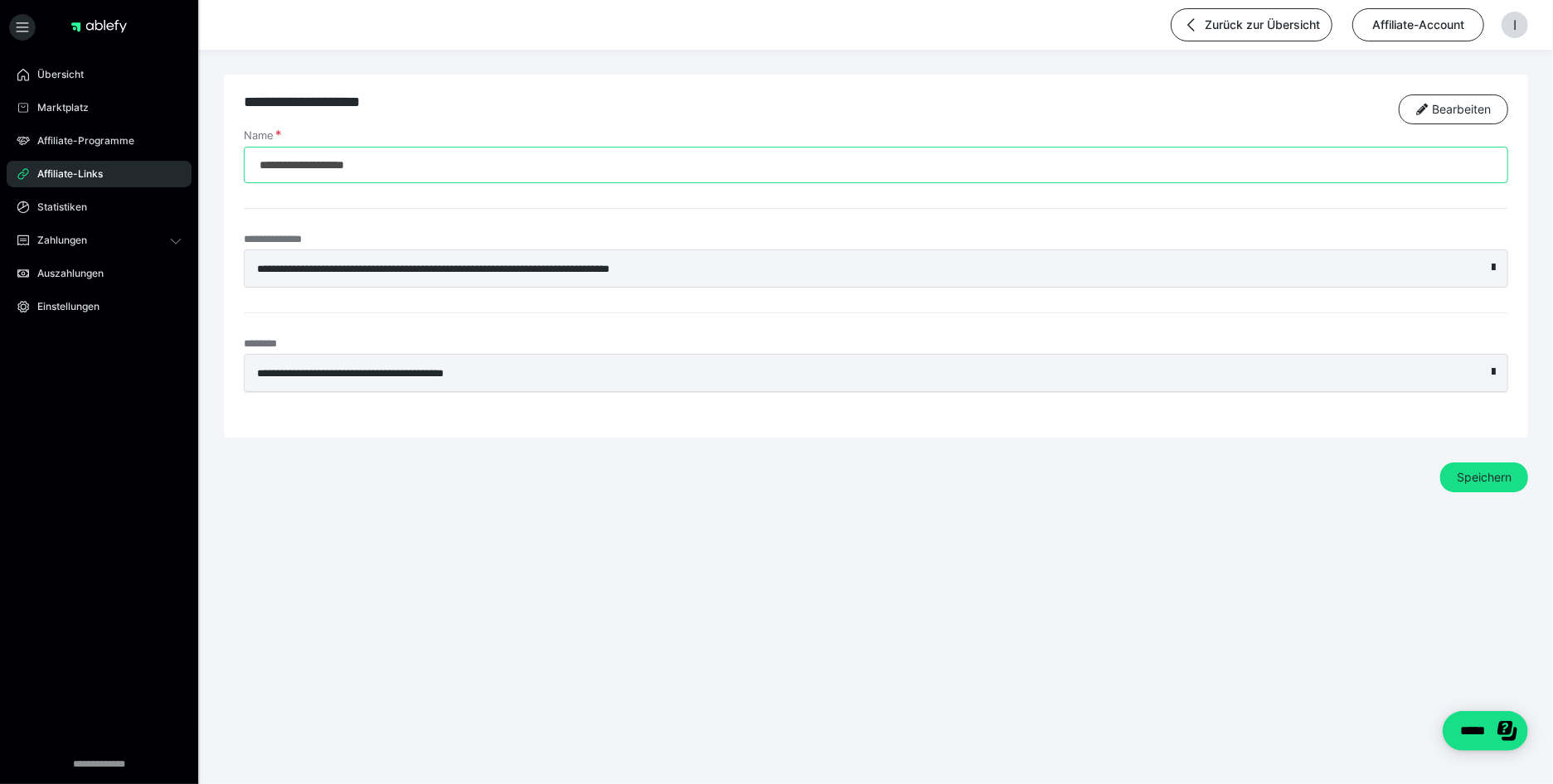 drag, startPoint x: 396, startPoint y: 176, endPoint x: 252, endPoint y: 156, distance: 145.38225 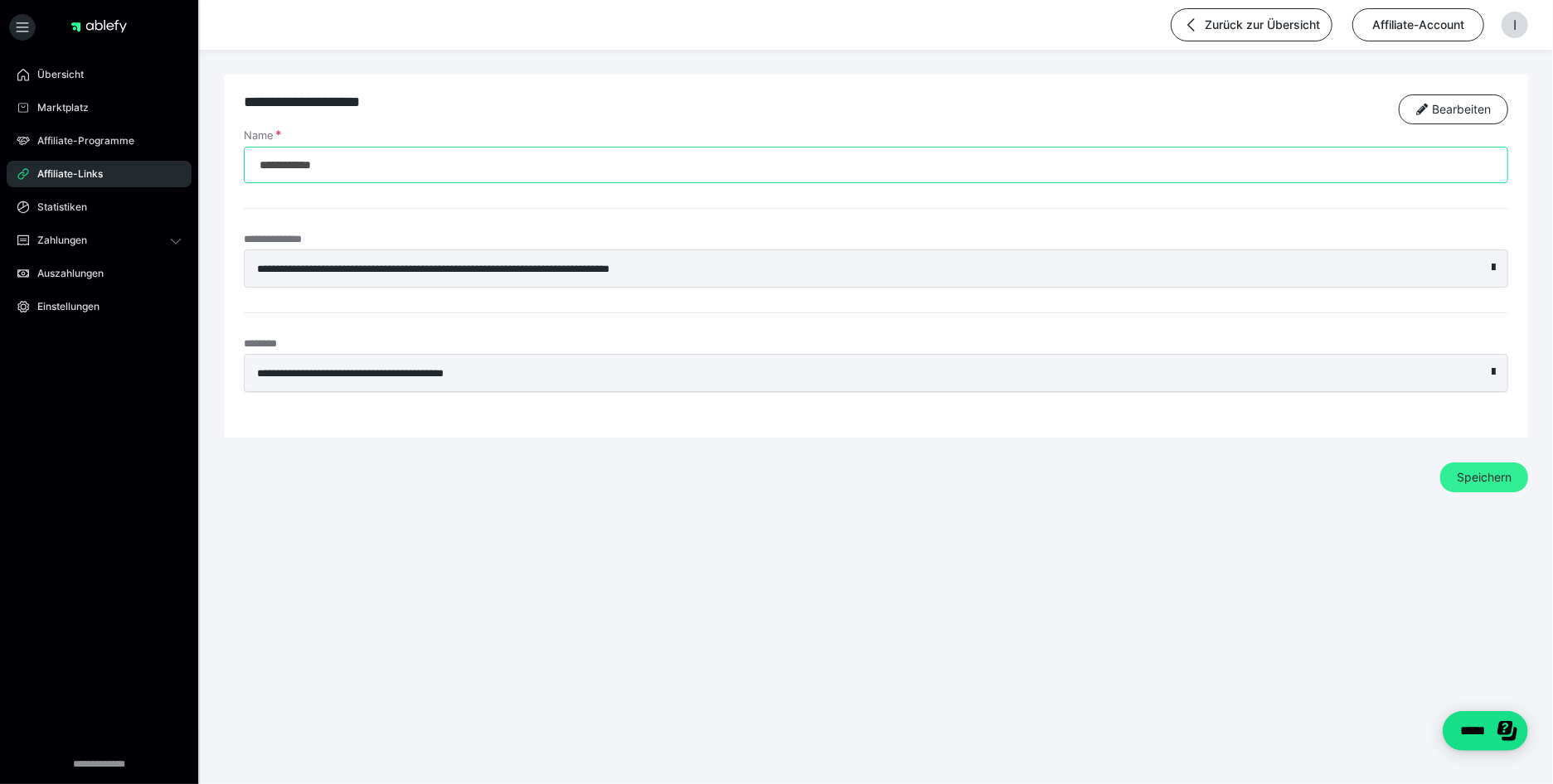 type on "**********" 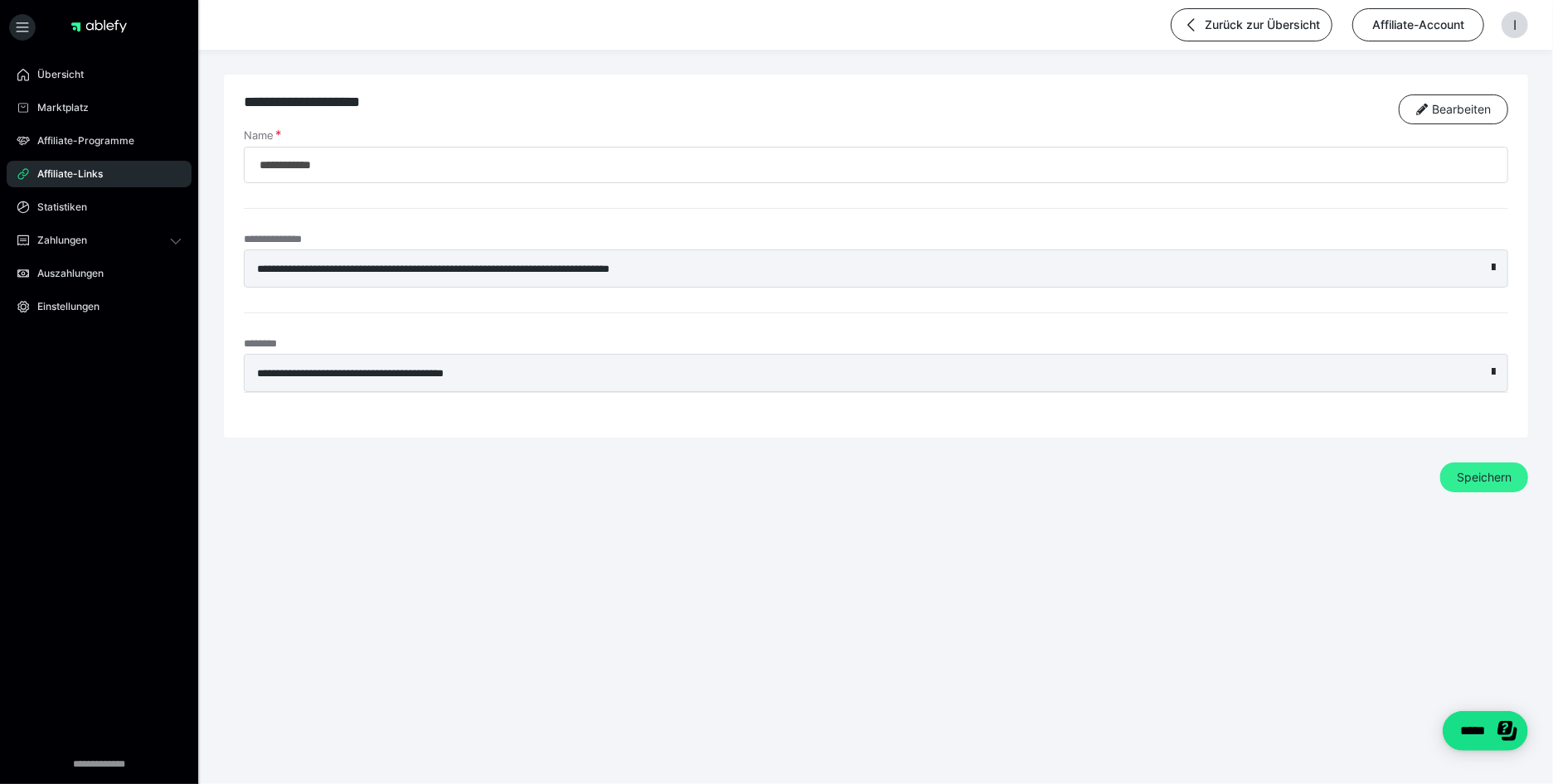 click on "Speichern" at bounding box center (1484, 477) 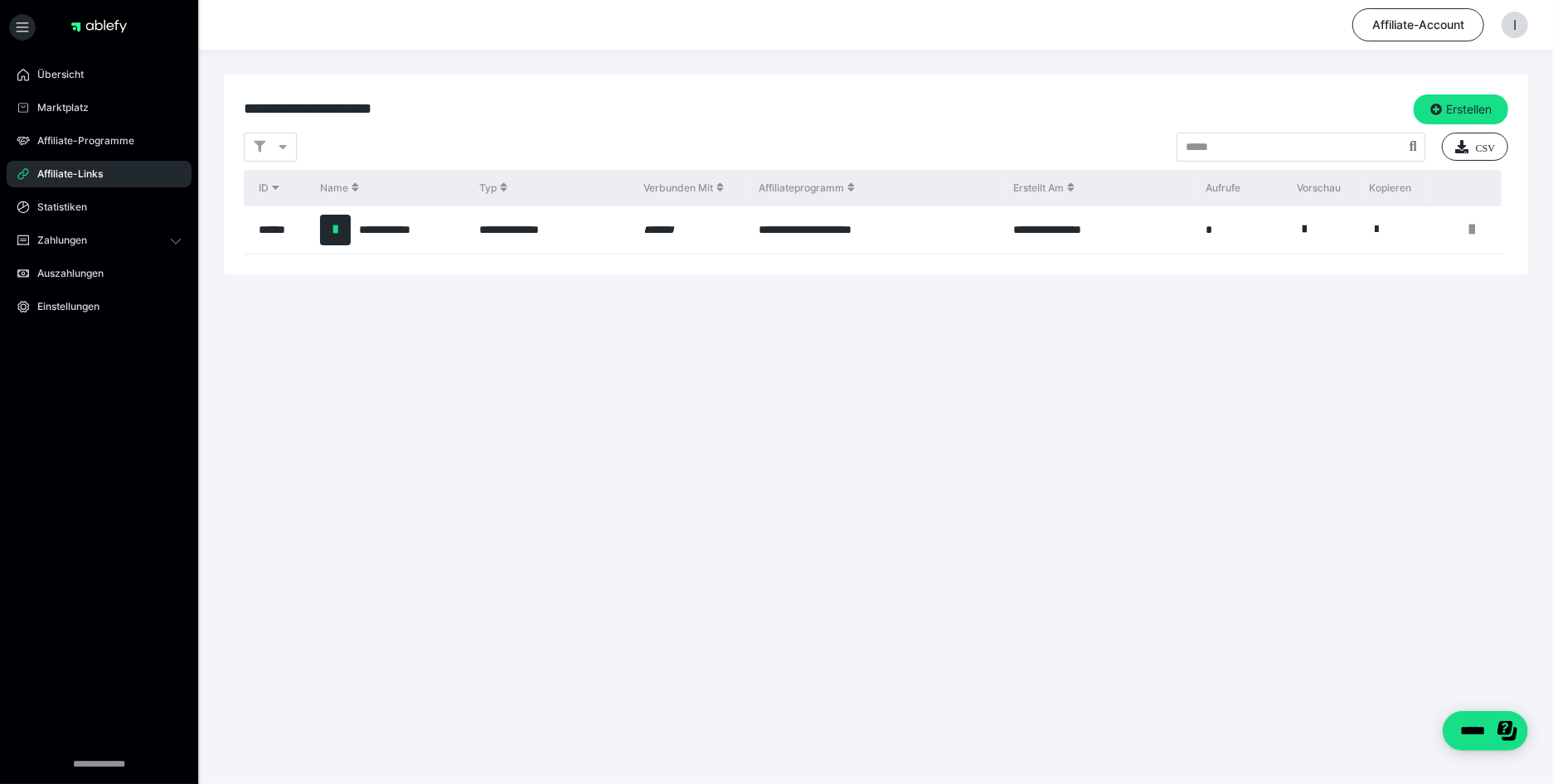 click at bounding box center [335, 230] 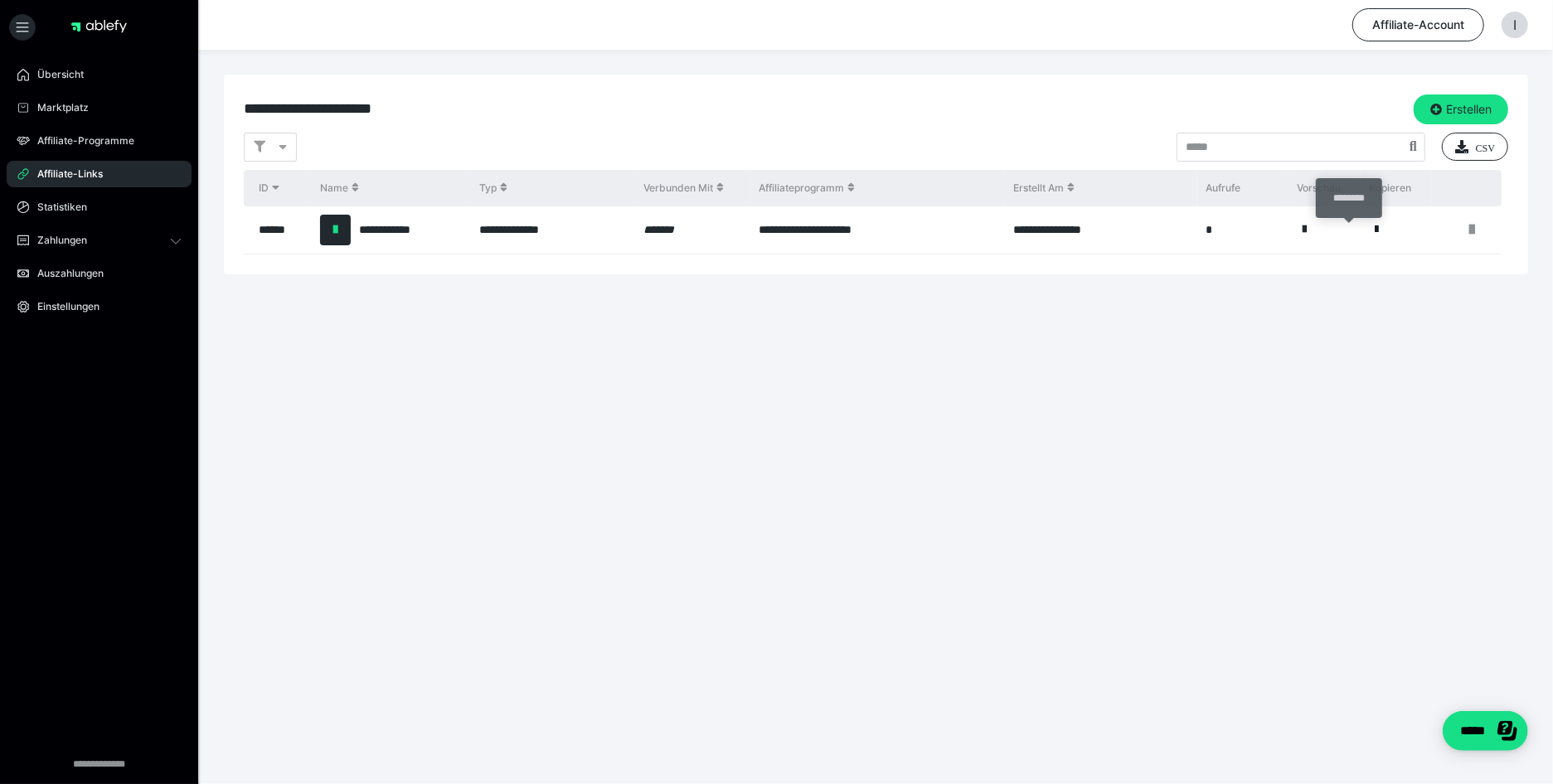 click at bounding box center (1376, 230) 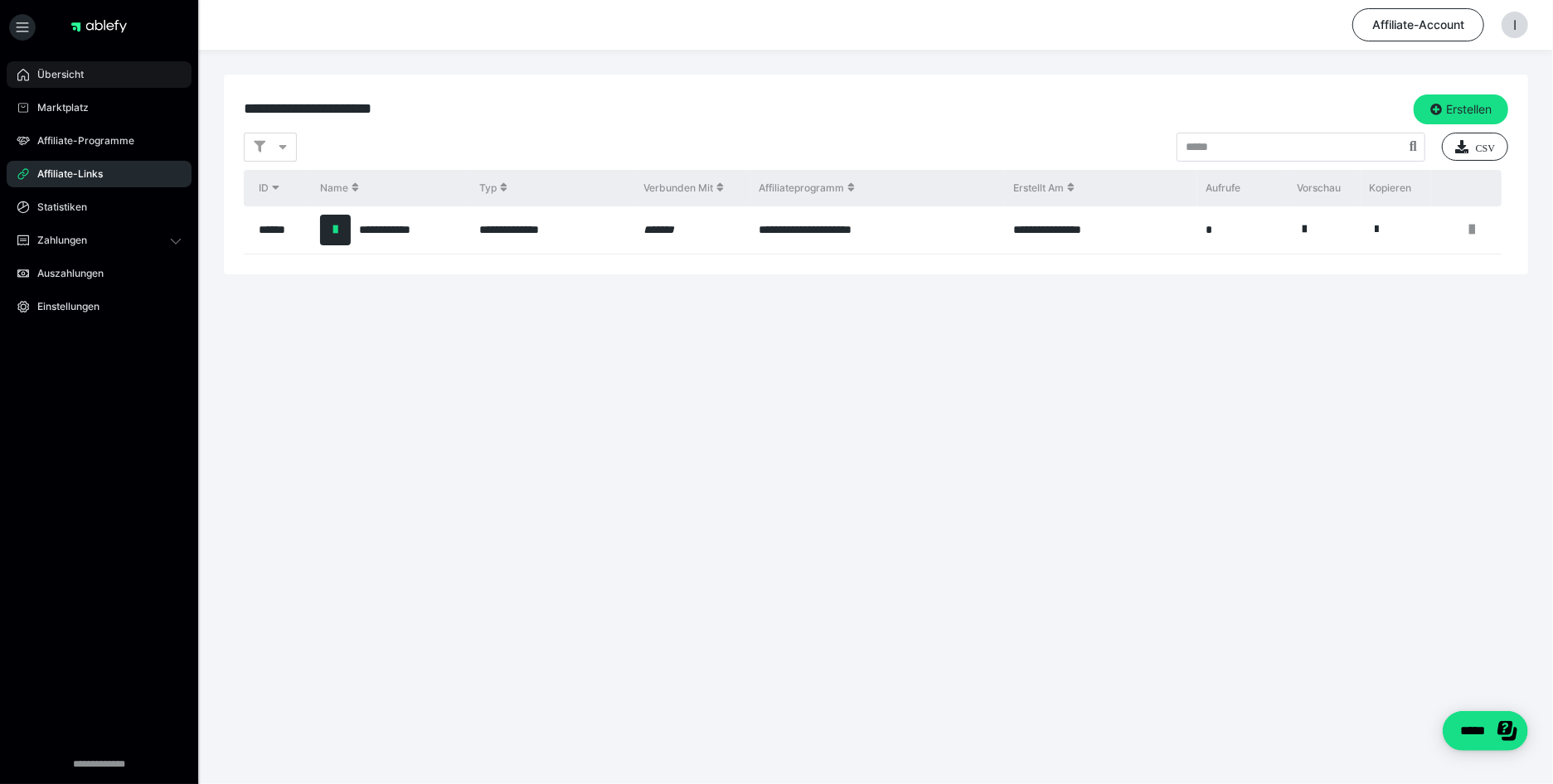 click on "Übersicht" at bounding box center [99, 75] 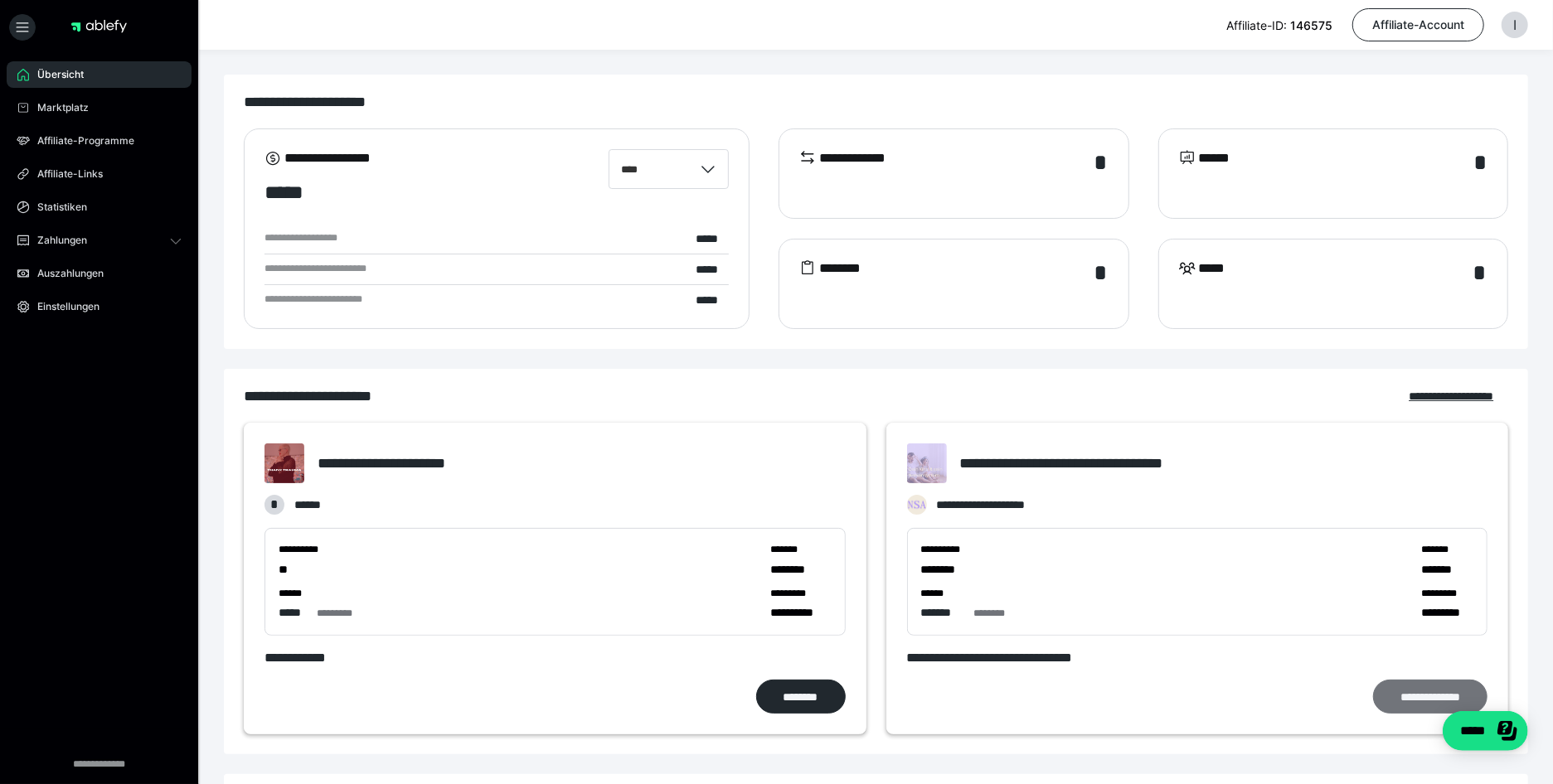 click on "**********" at bounding box center [1430, 696] 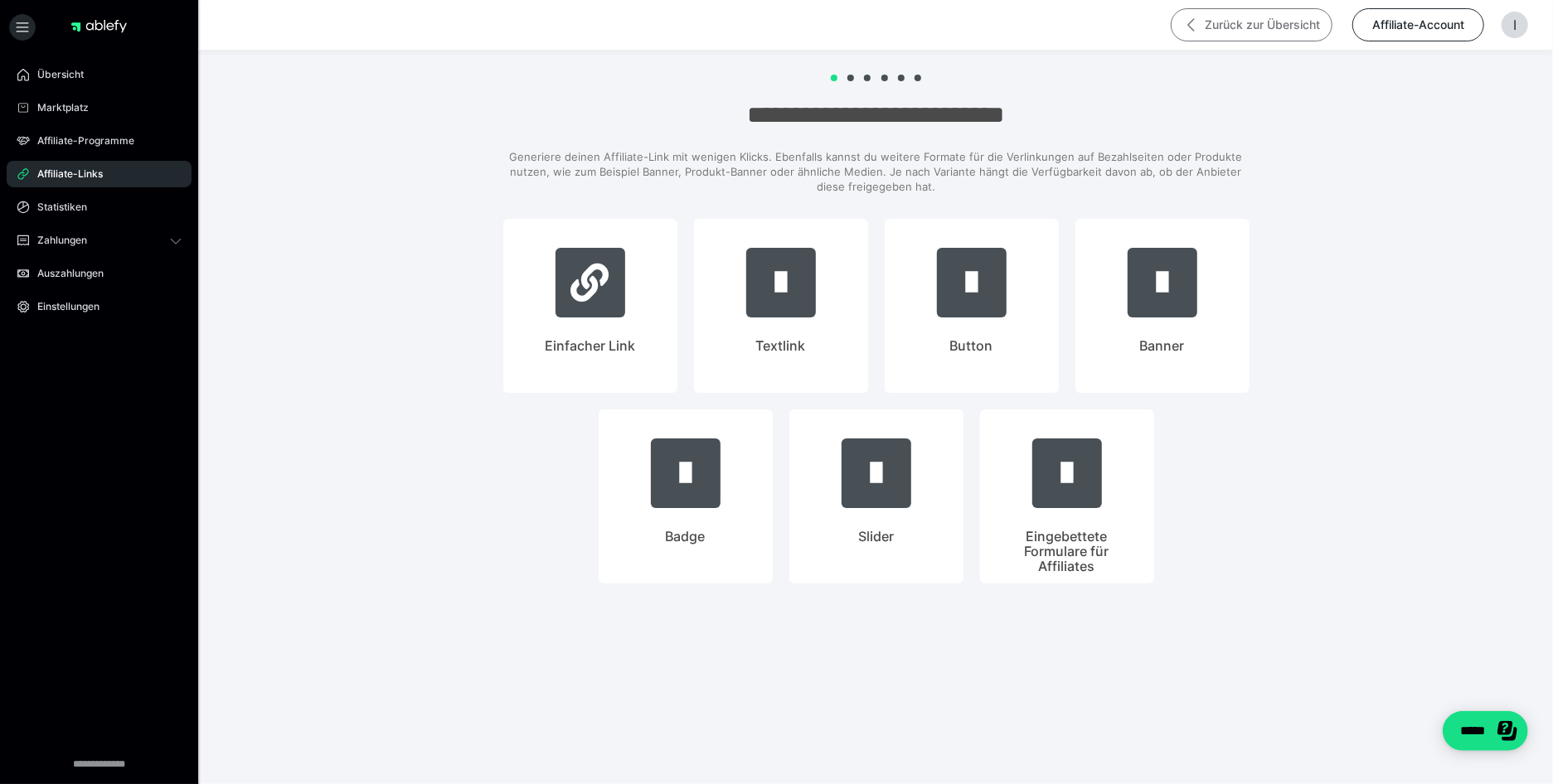 click on "Zurück zur Übersicht" at bounding box center [1251, 25] 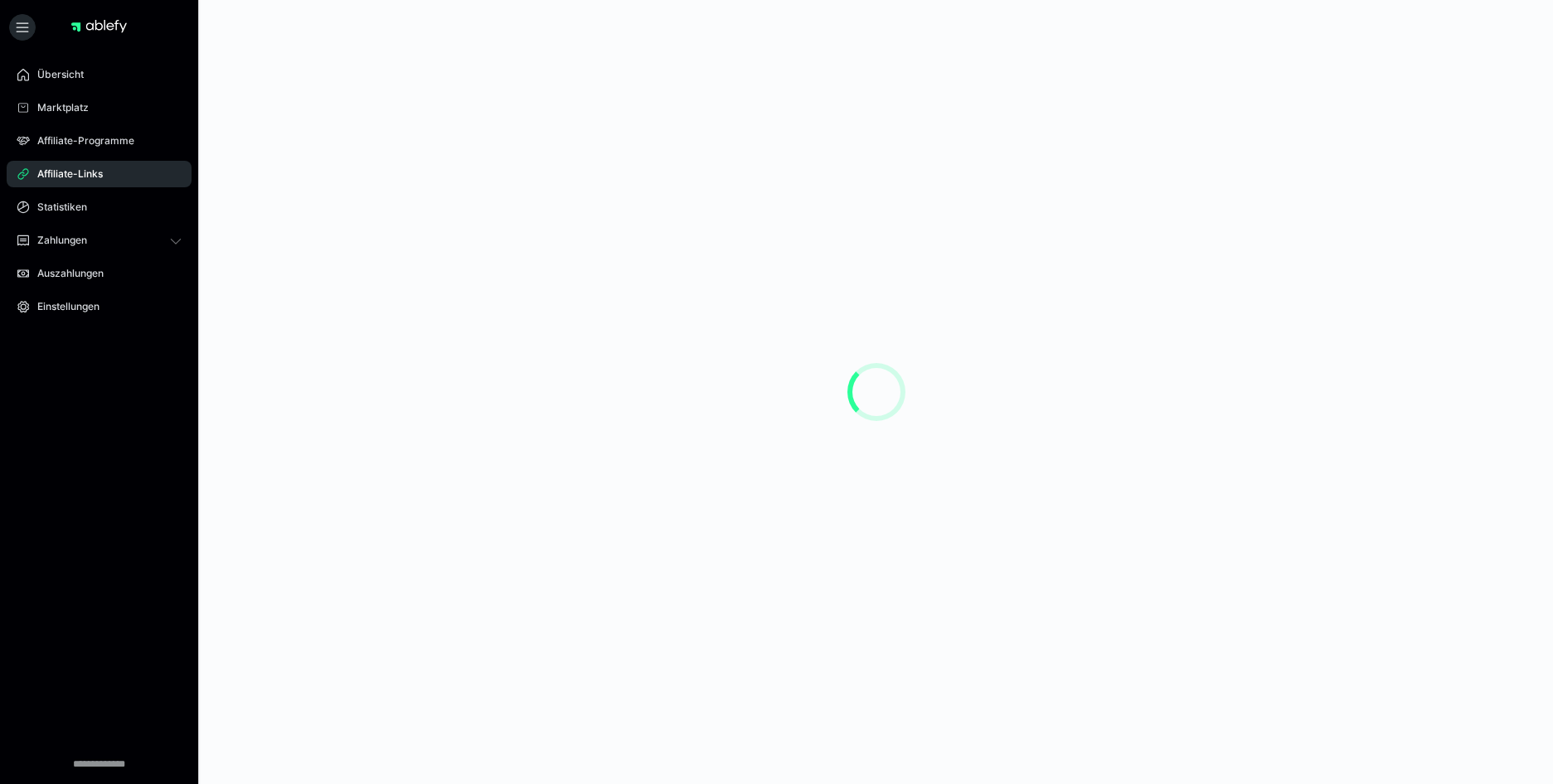 scroll, scrollTop: 0, scrollLeft: 0, axis: both 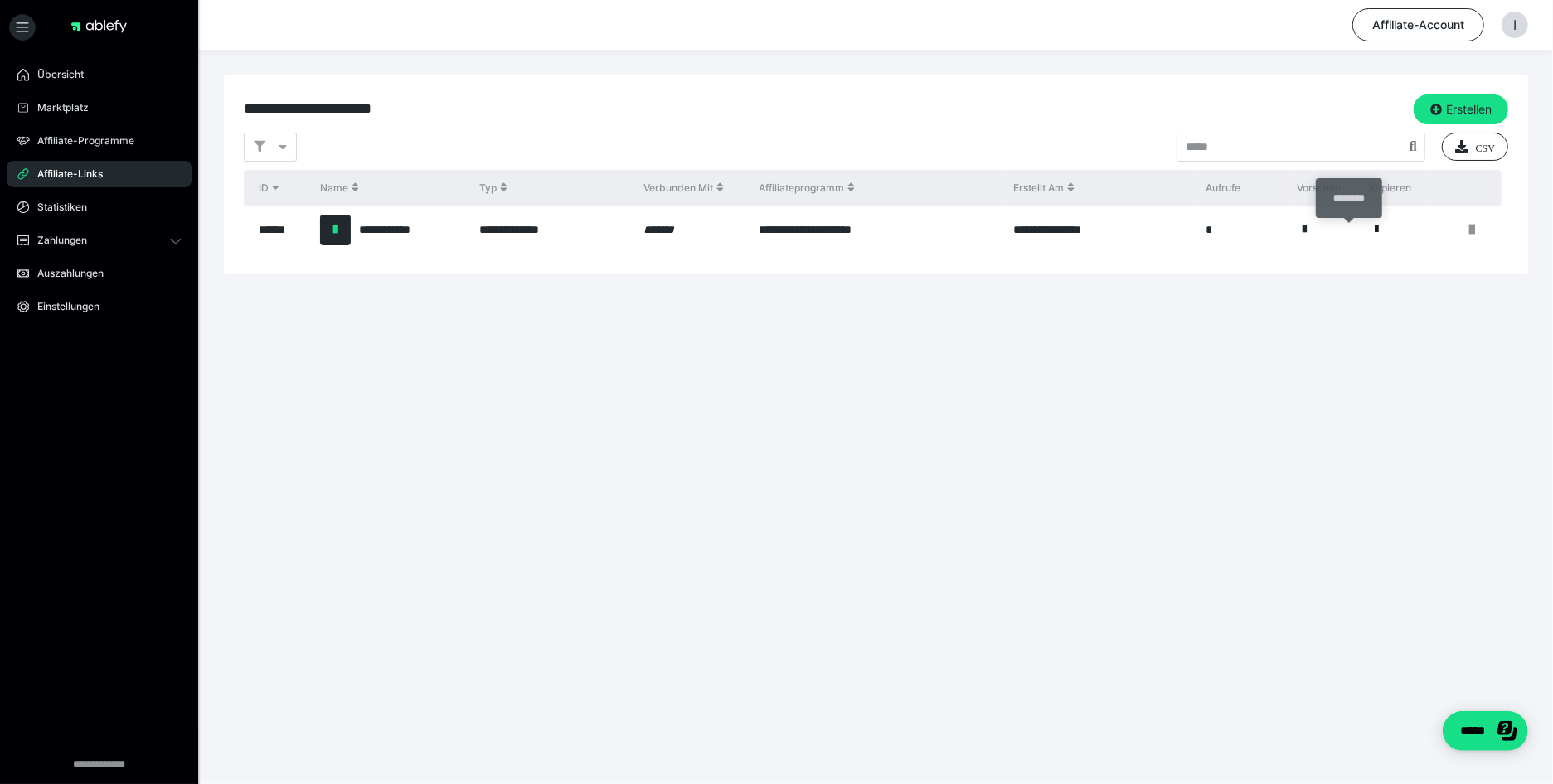 click at bounding box center (1376, 230) 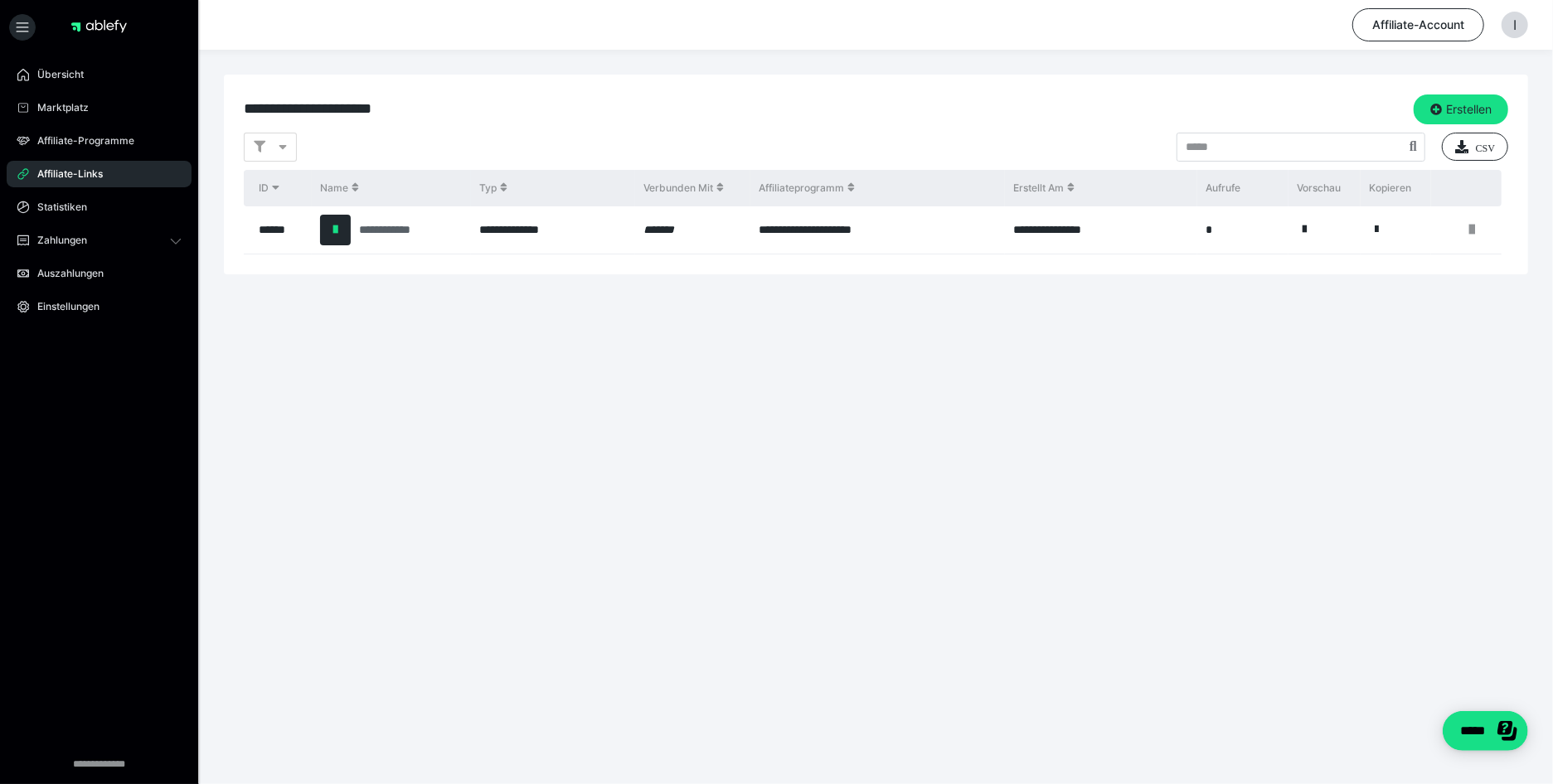click on "**********" at bounding box center [398, 230] 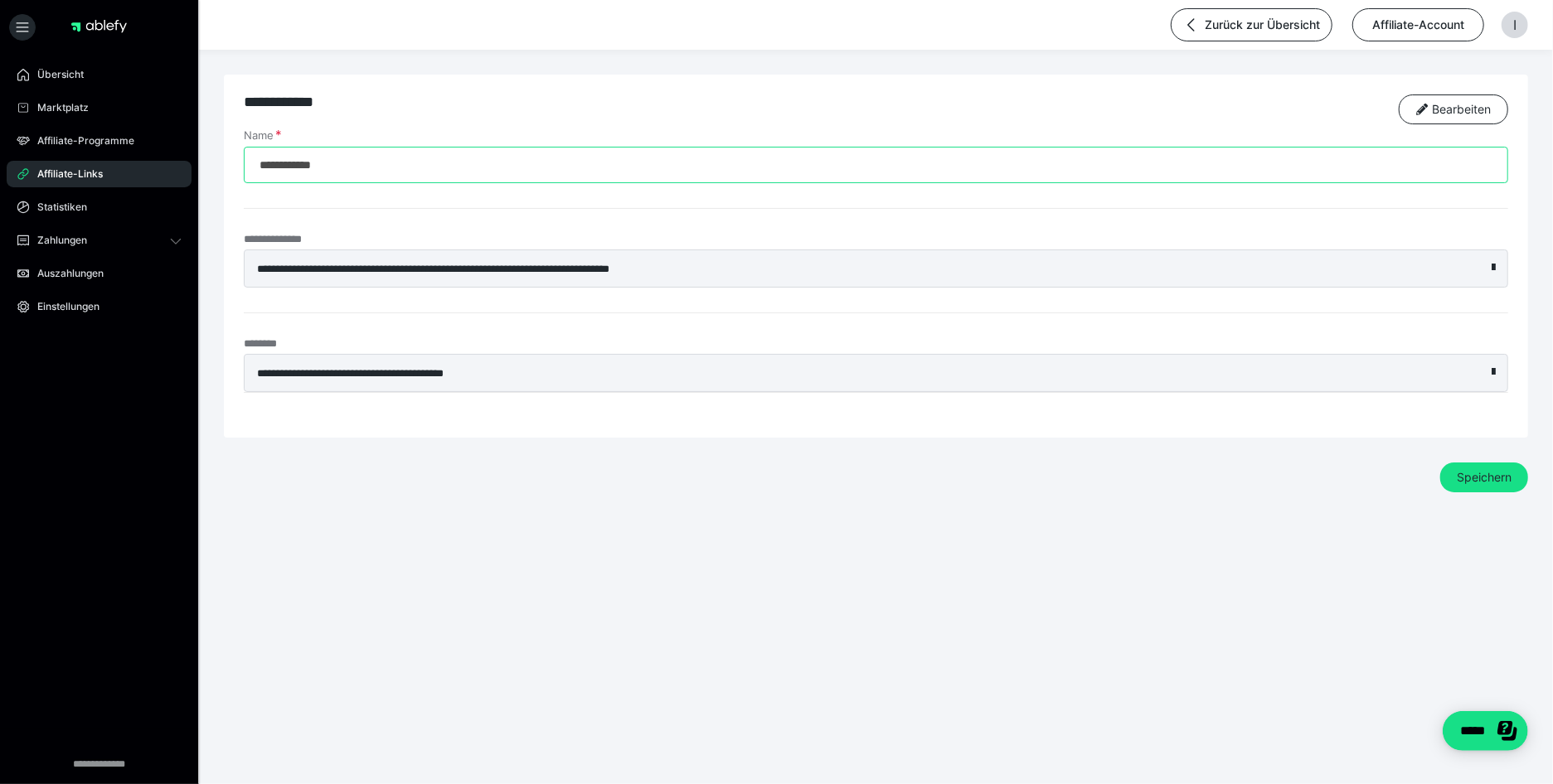 drag, startPoint x: 349, startPoint y: 166, endPoint x: 204, endPoint y: 157, distance: 145.27904 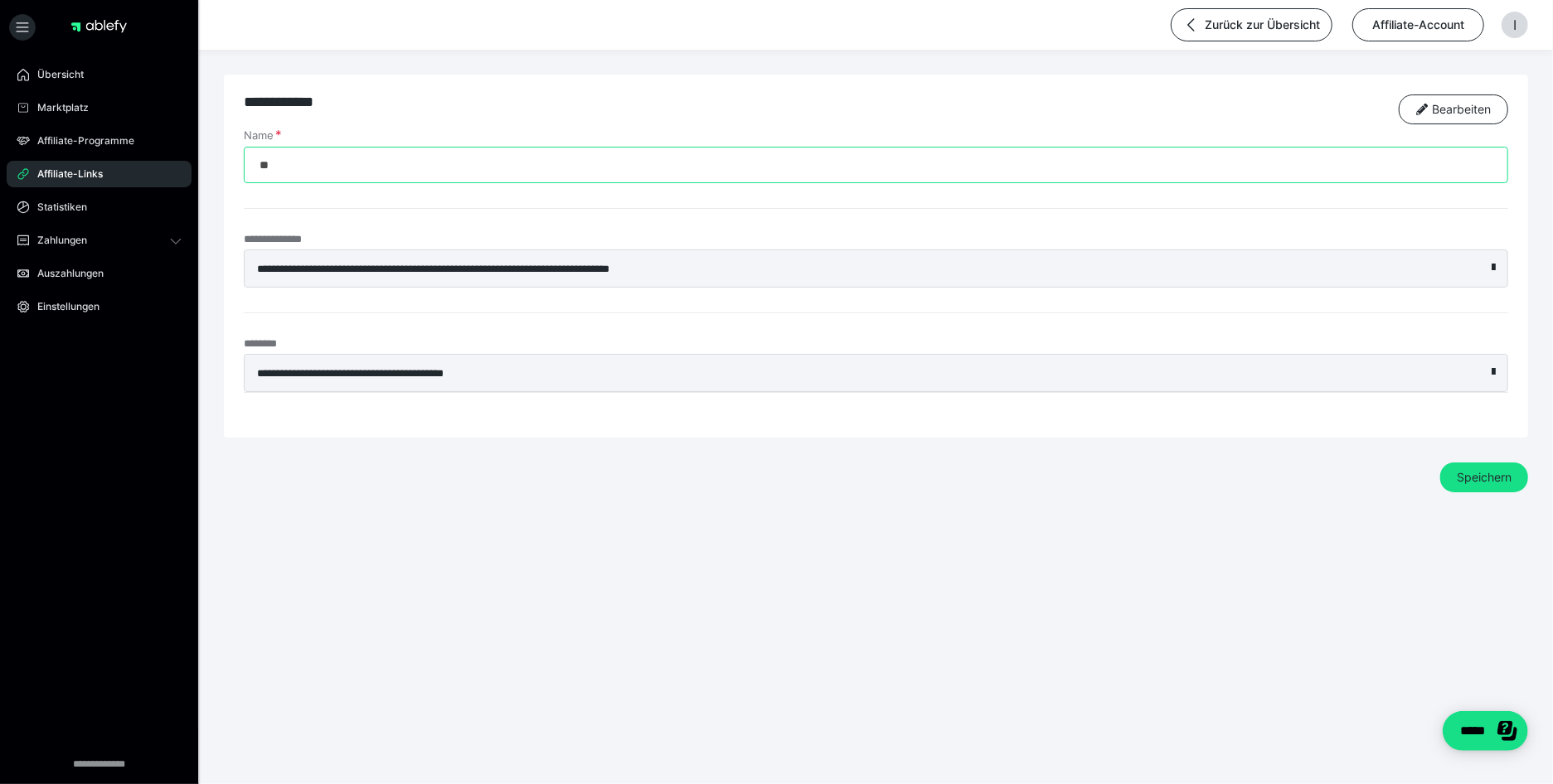 type on "*" 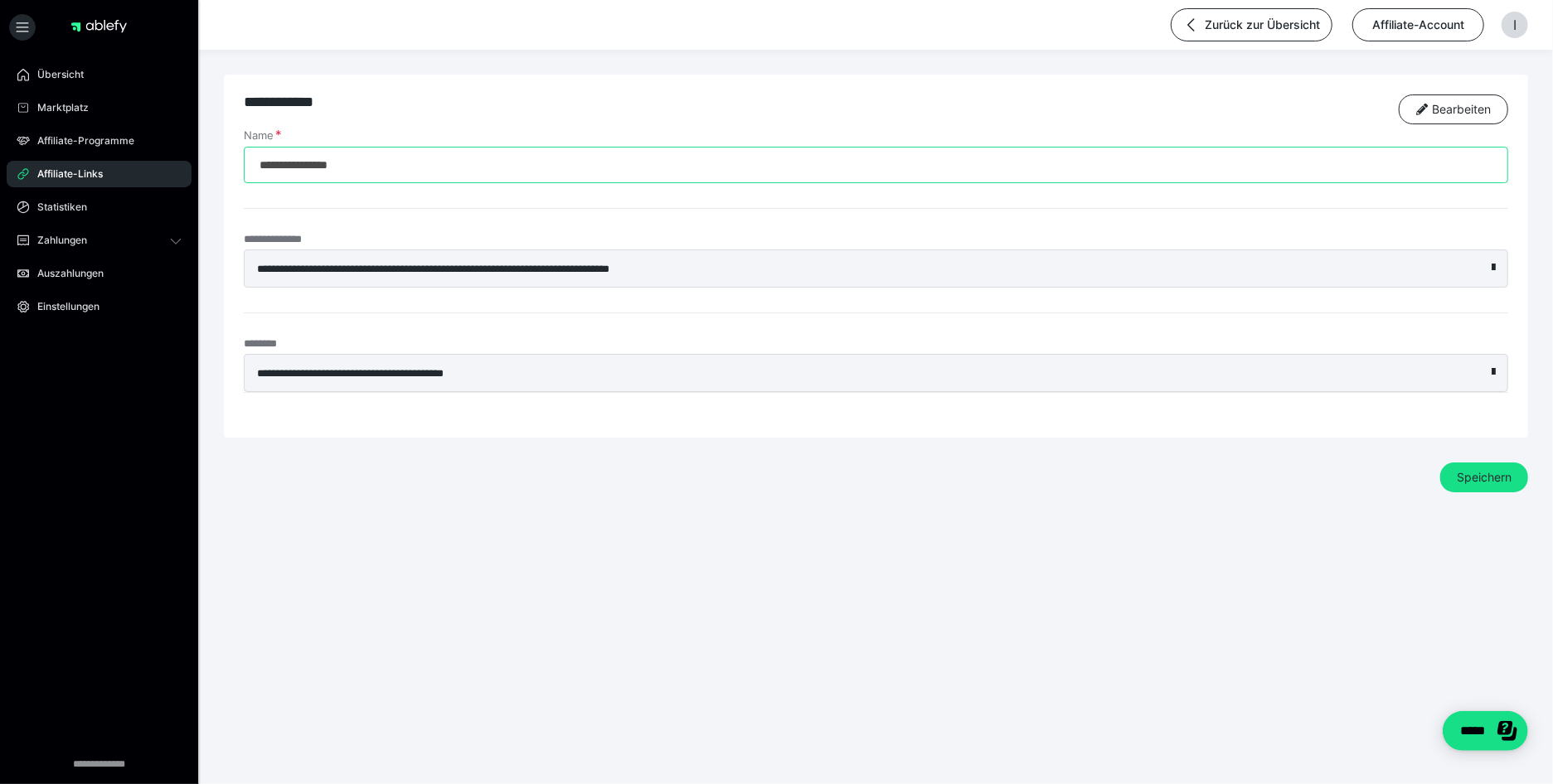 type on "**********" 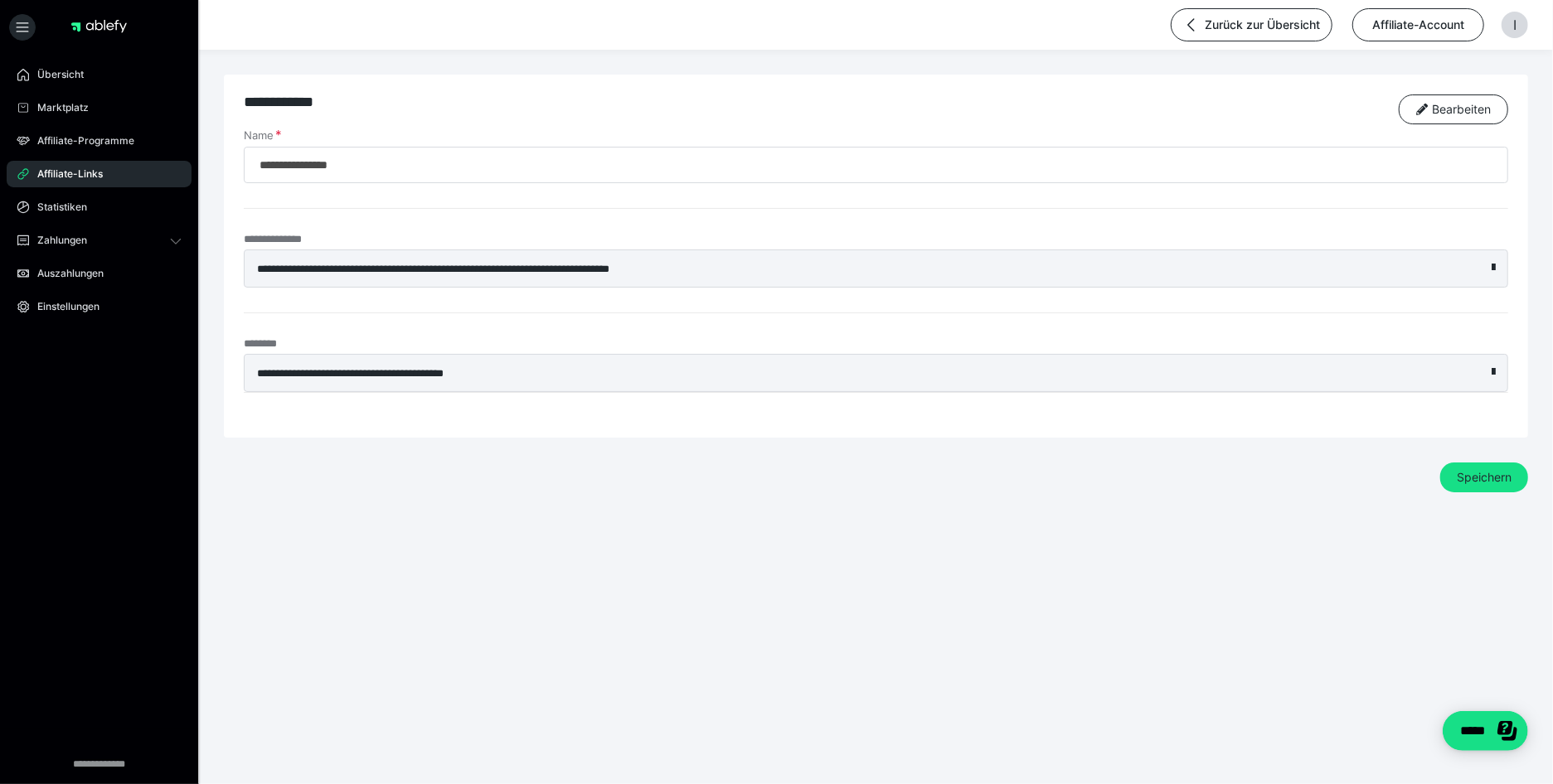 click on "**********" at bounding box center [876, 312] 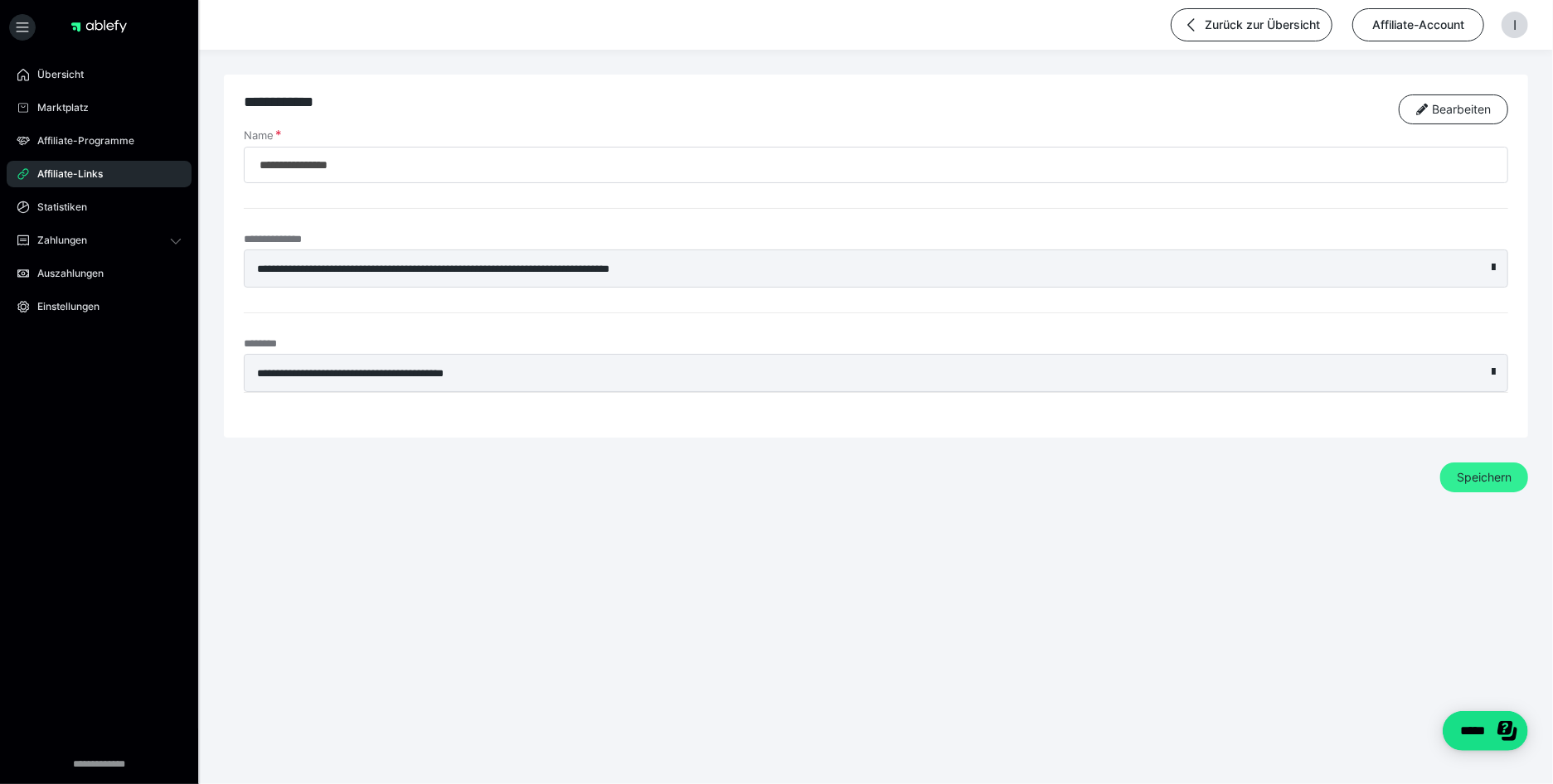 click on "Speichern" at bounding box center [1484, 477] 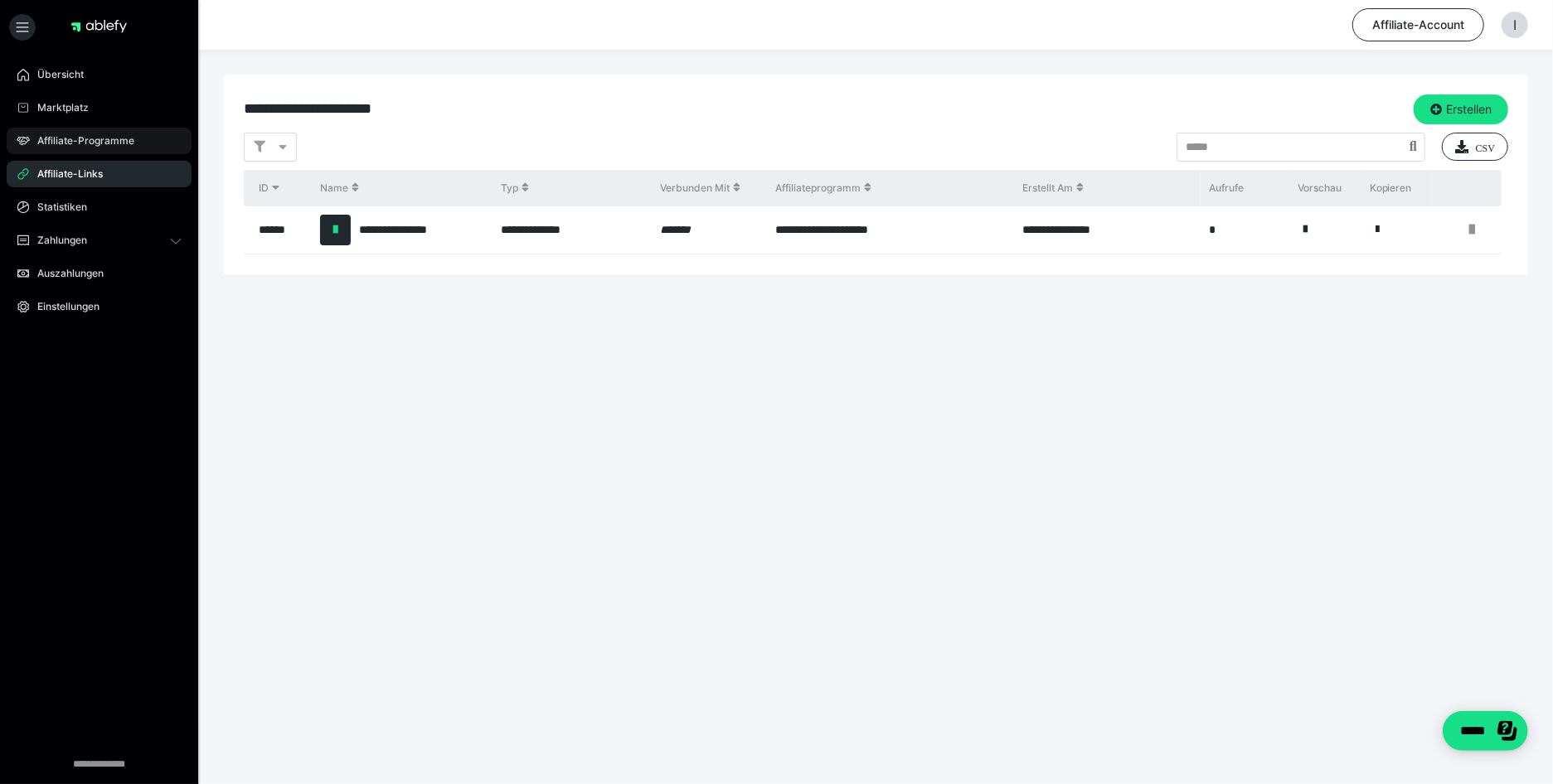 click on "Affiliate-Programme" at bounding box center (80, 141) 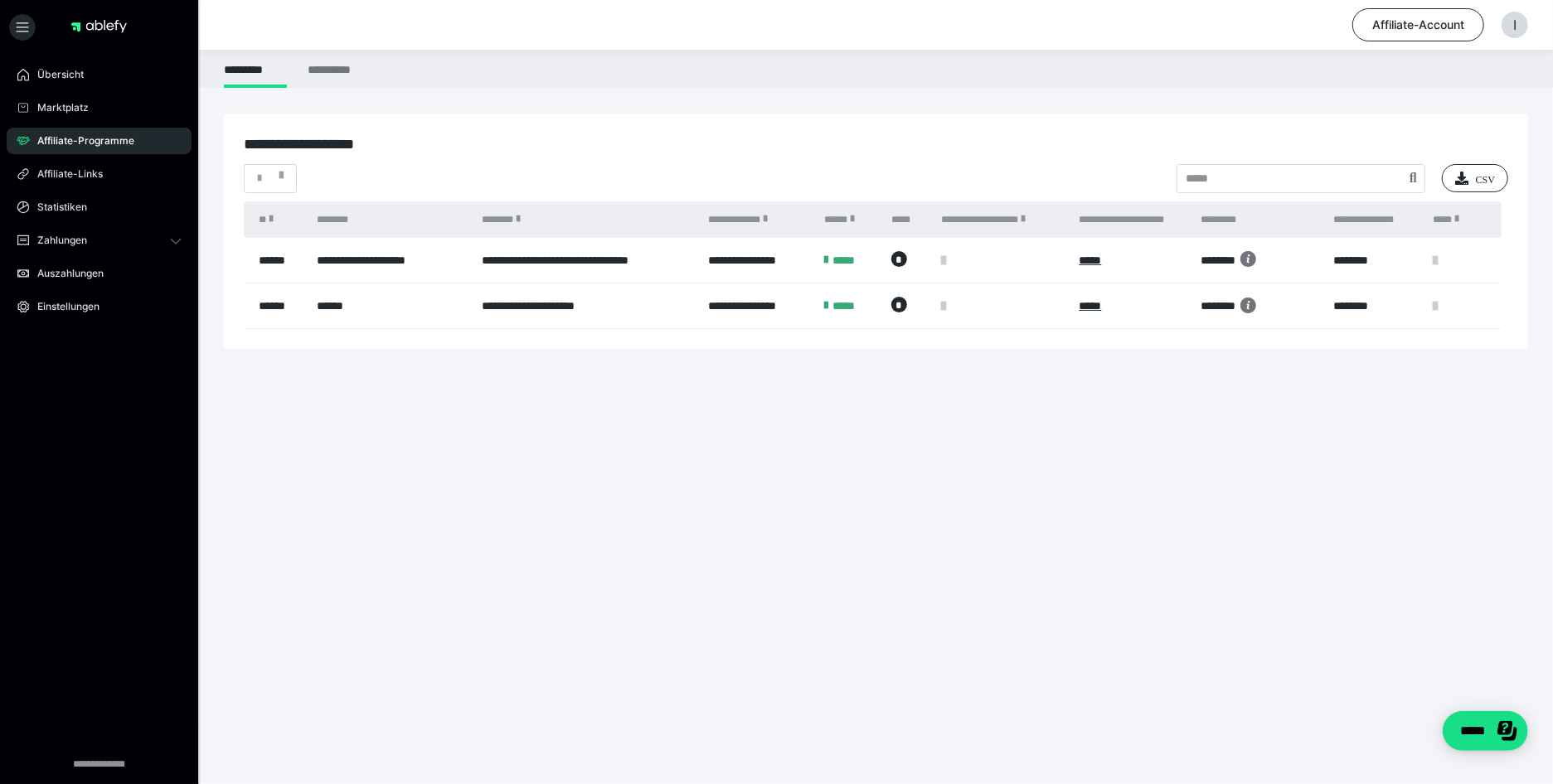 click on "**********" at bounding box center (586, 306) 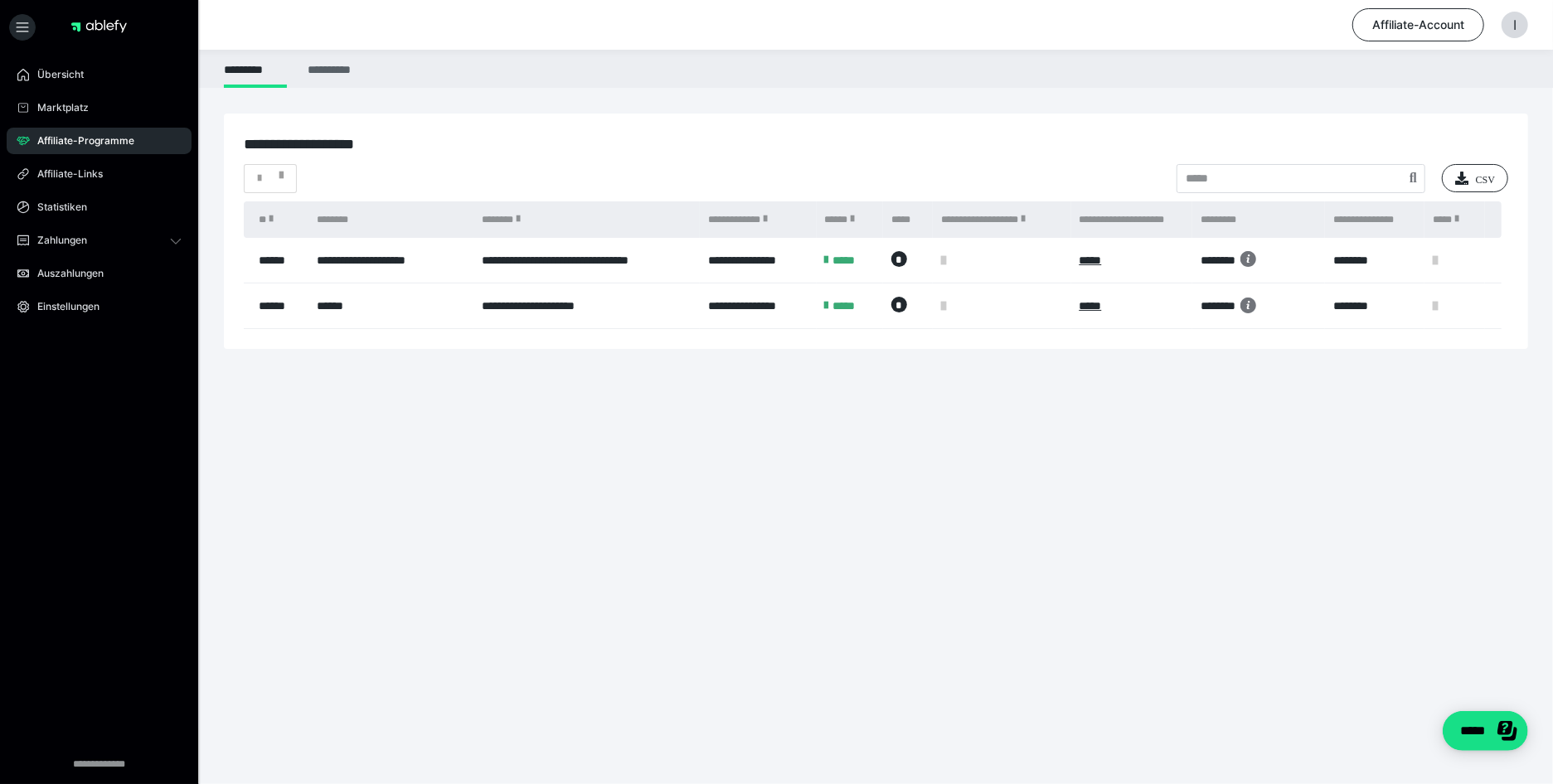 click on "**********" at bounding box center [332, 69] 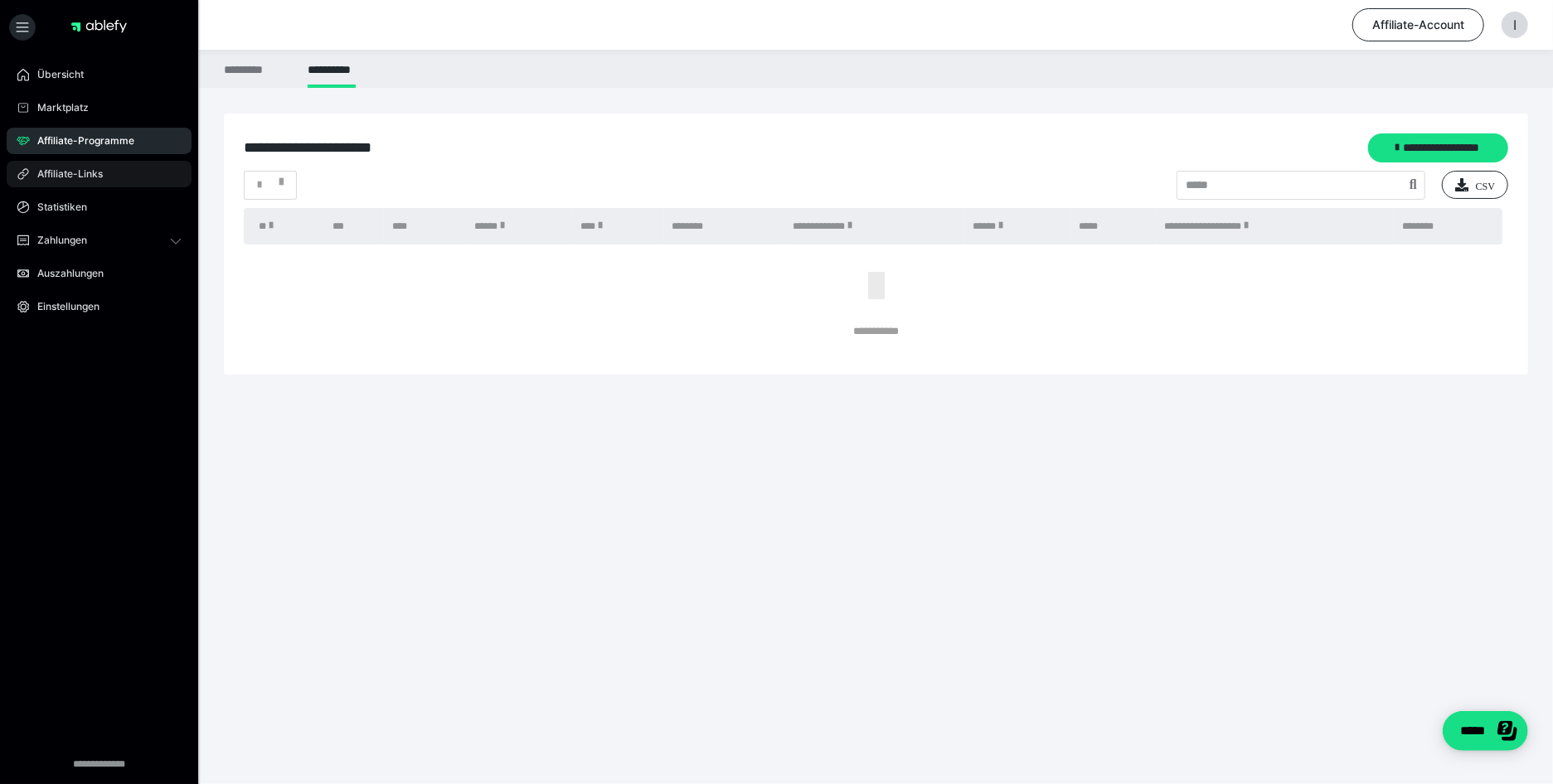 click on "Affiliate-Links" at bounding box center [64, 174] 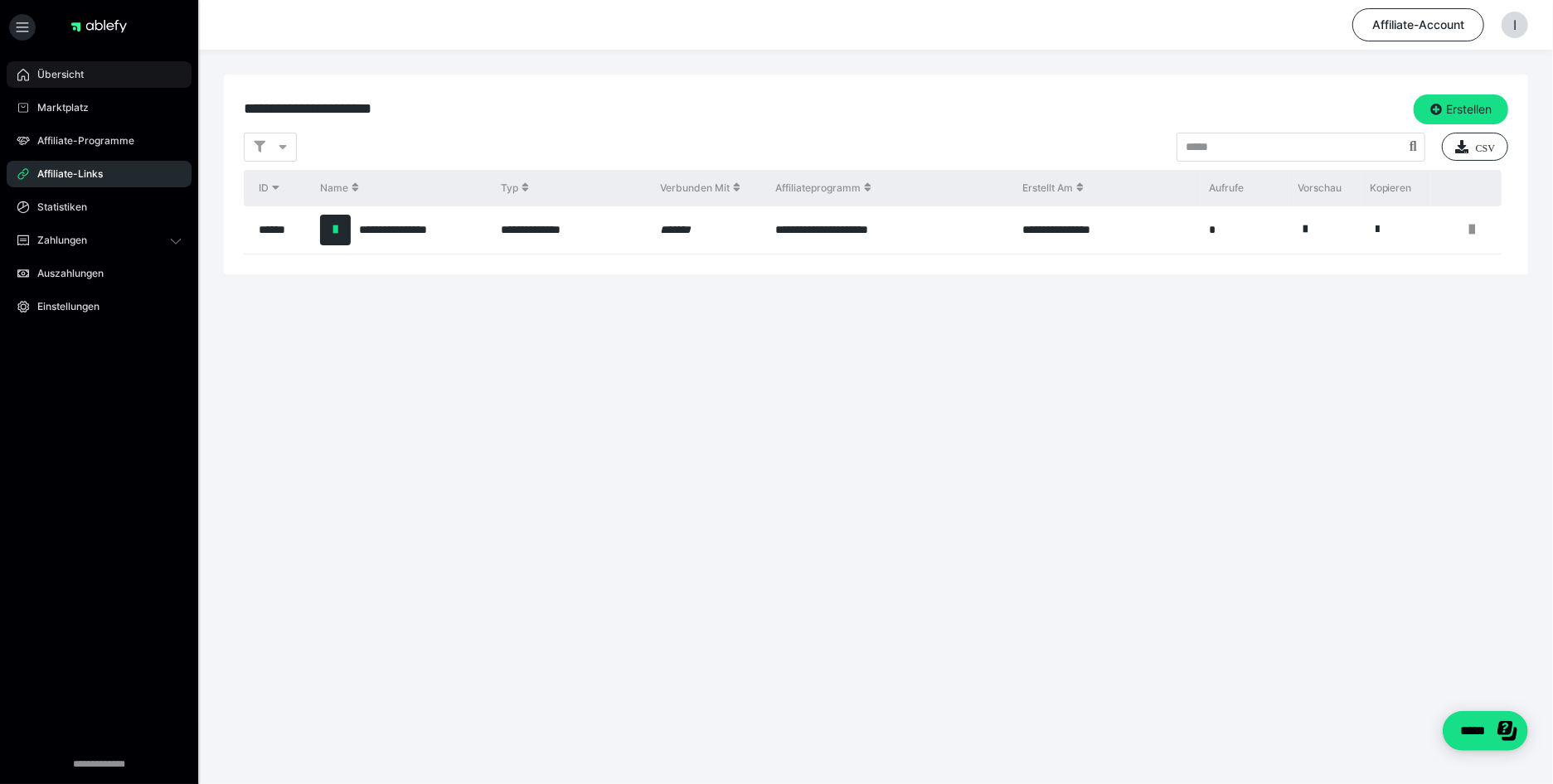 click on "Übersicht" at bounding box center (55, 75) 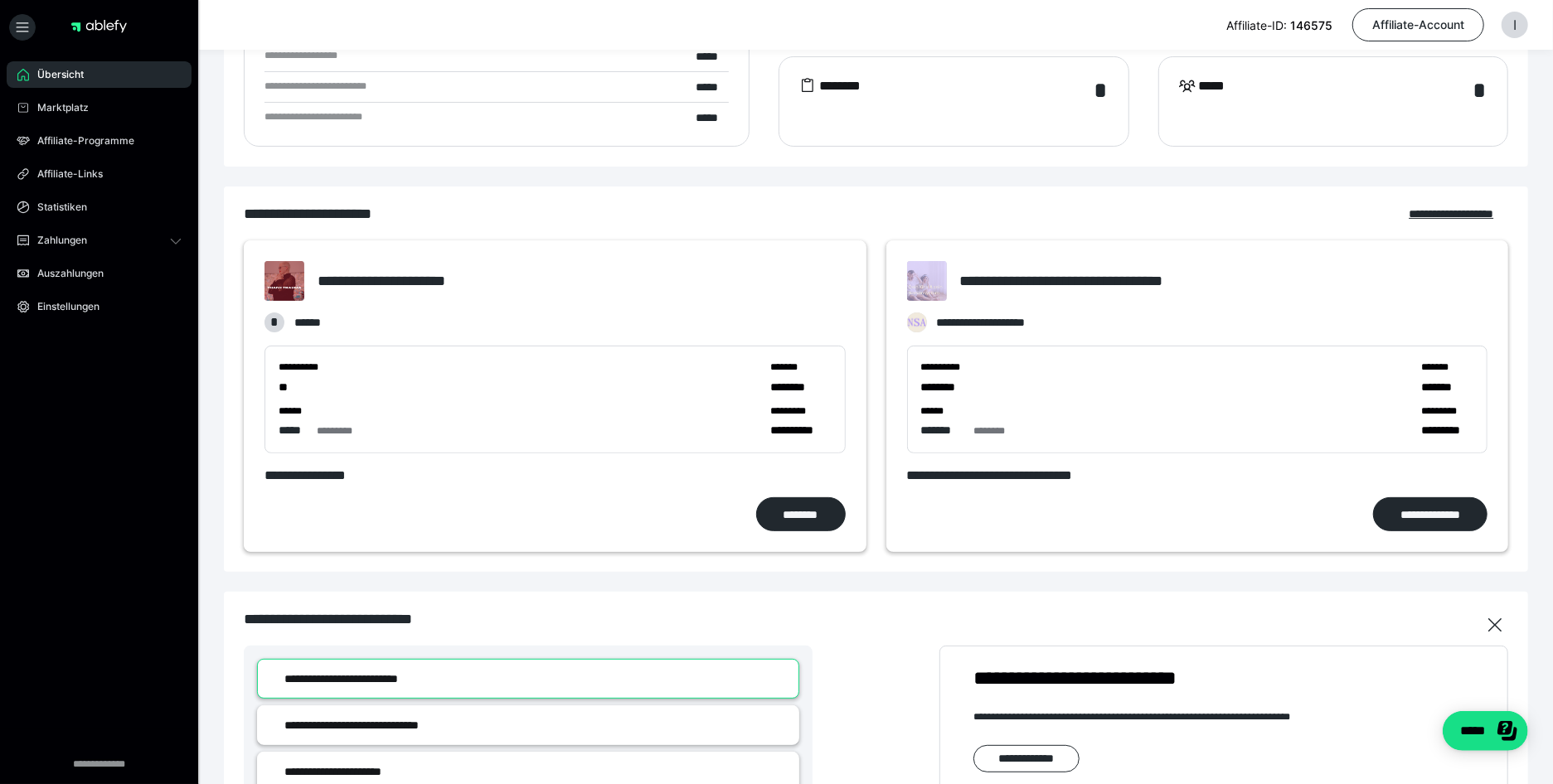 scroll, scrollTop: 305, scrollLeft: 0, axis: vertical 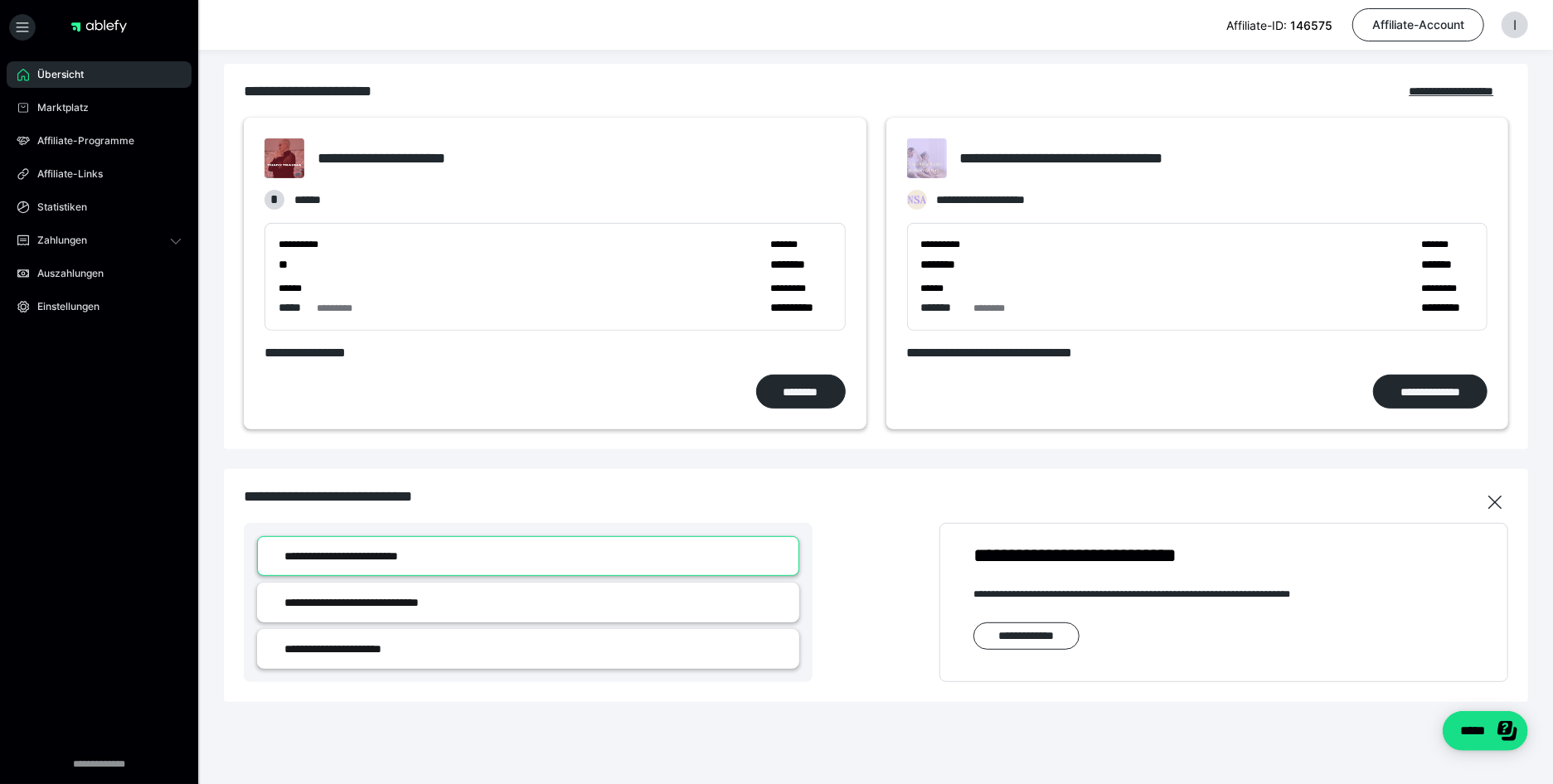 click on "**********" at bounding box center (555, 277) 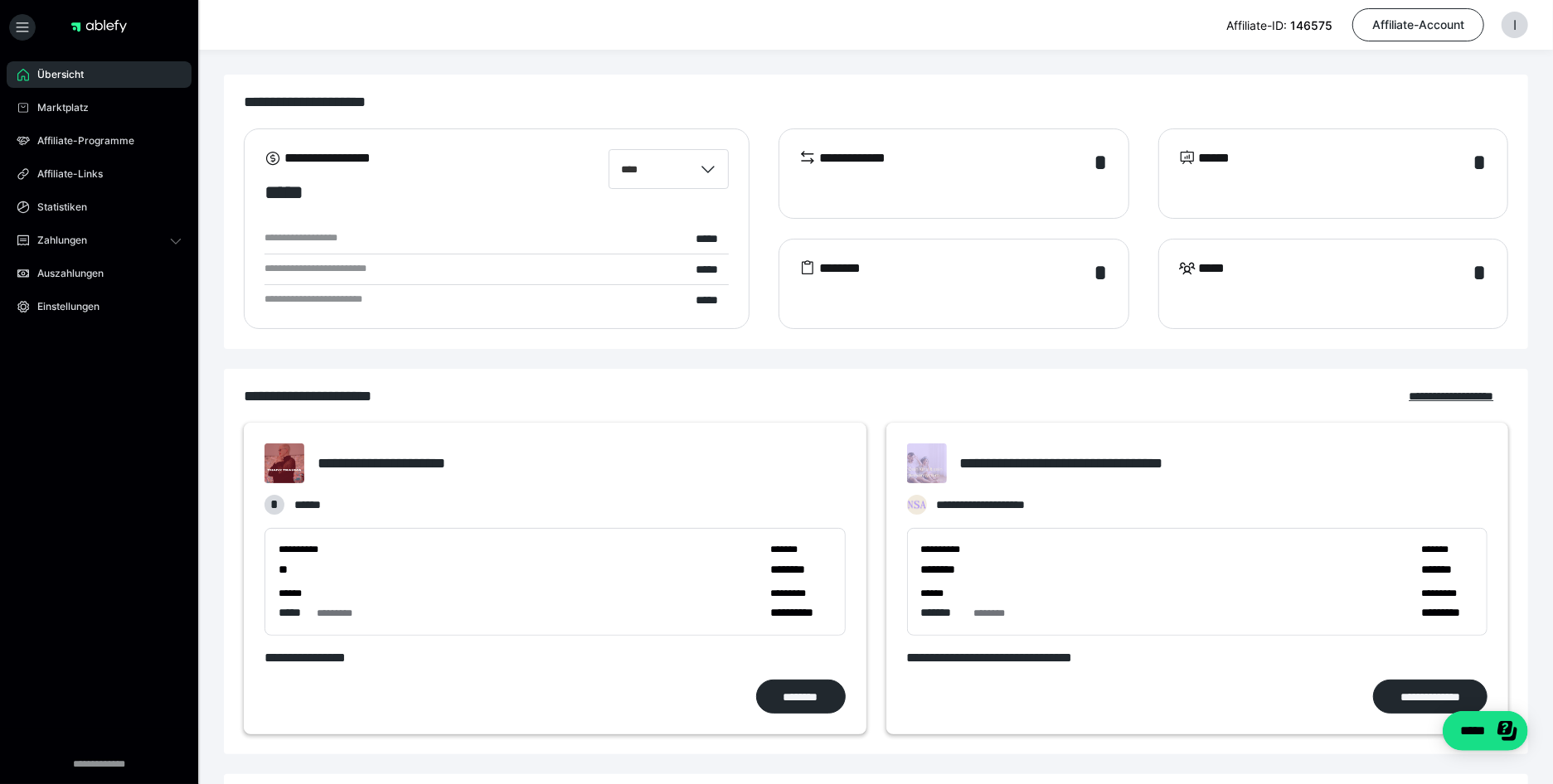 scroll, scrollTop: 0, scrollLeft: 0, axis: both 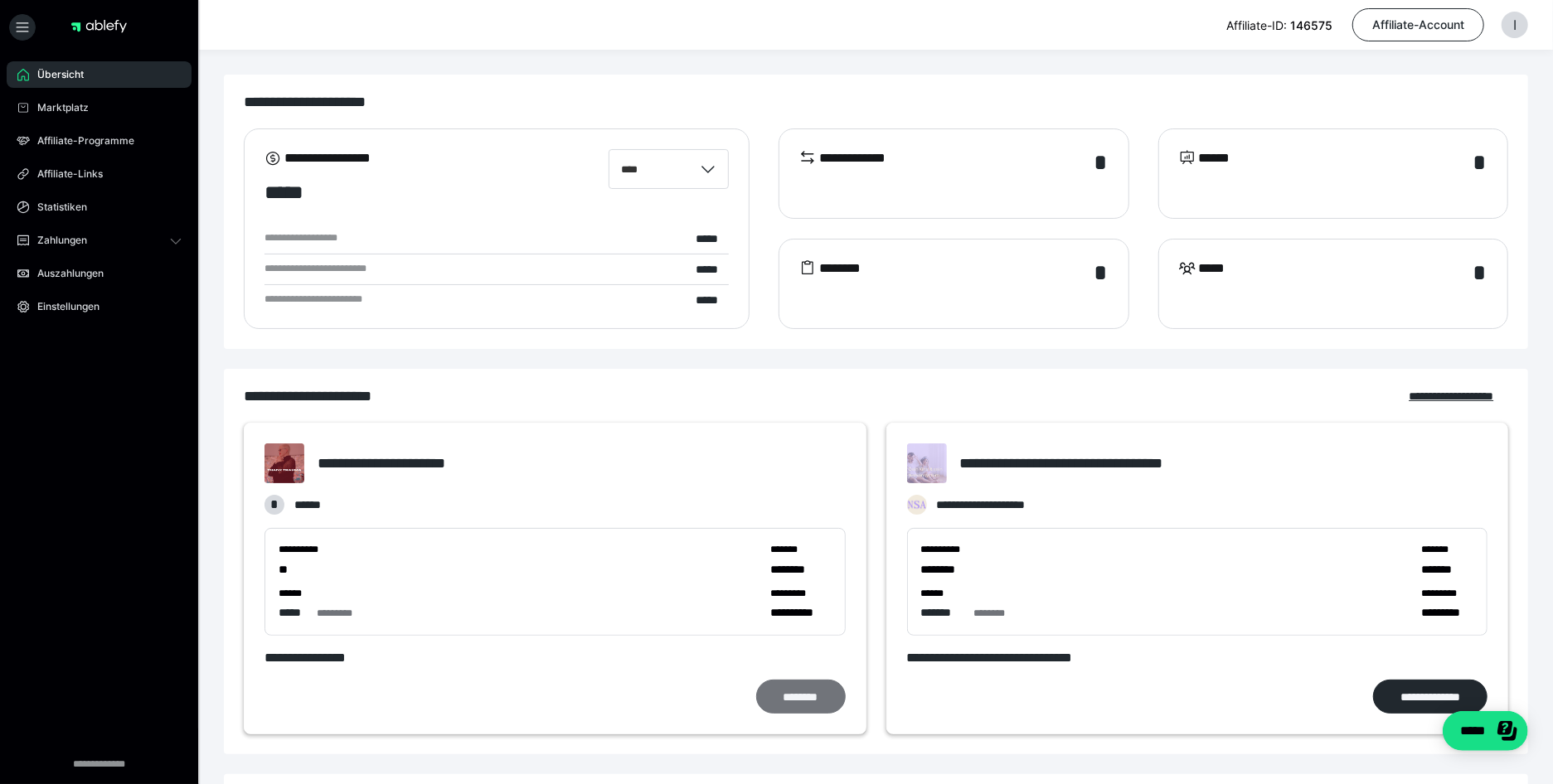 click on "********" at bounding box center (801, 696) 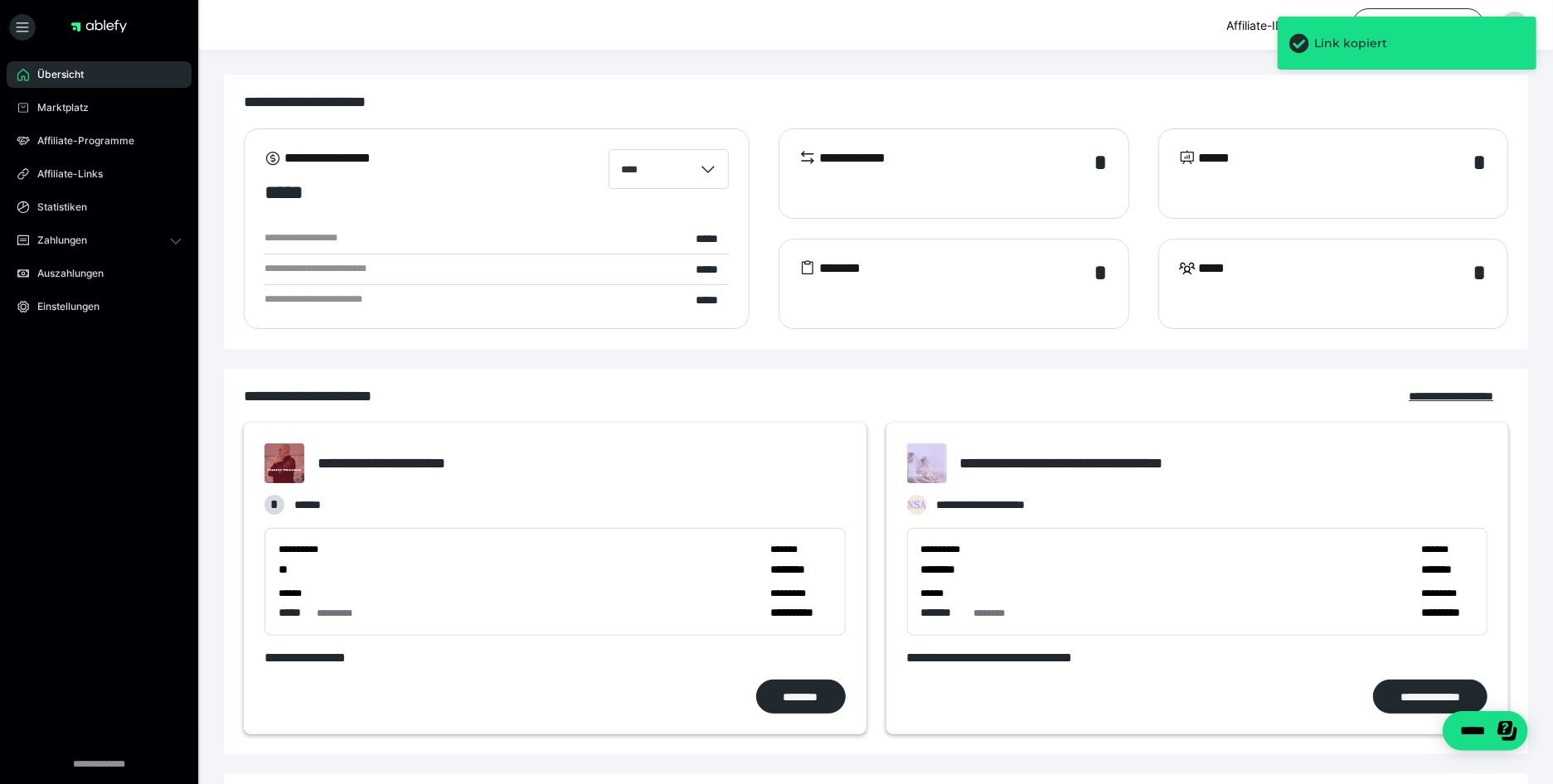 click on "**********" at bounding box center (332, 176) 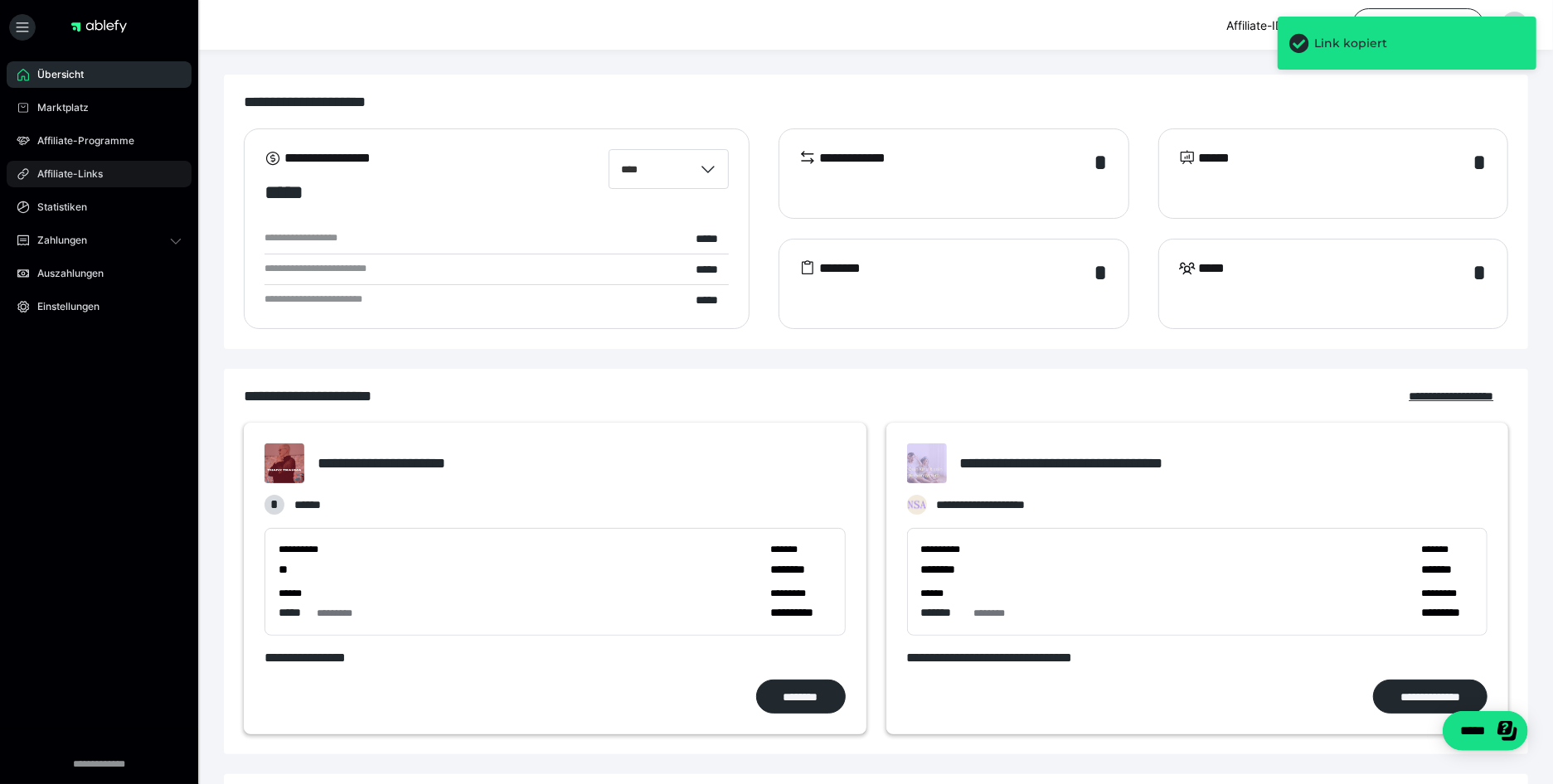 click on "Affiliate-Links" at bounding box center (64, 174) 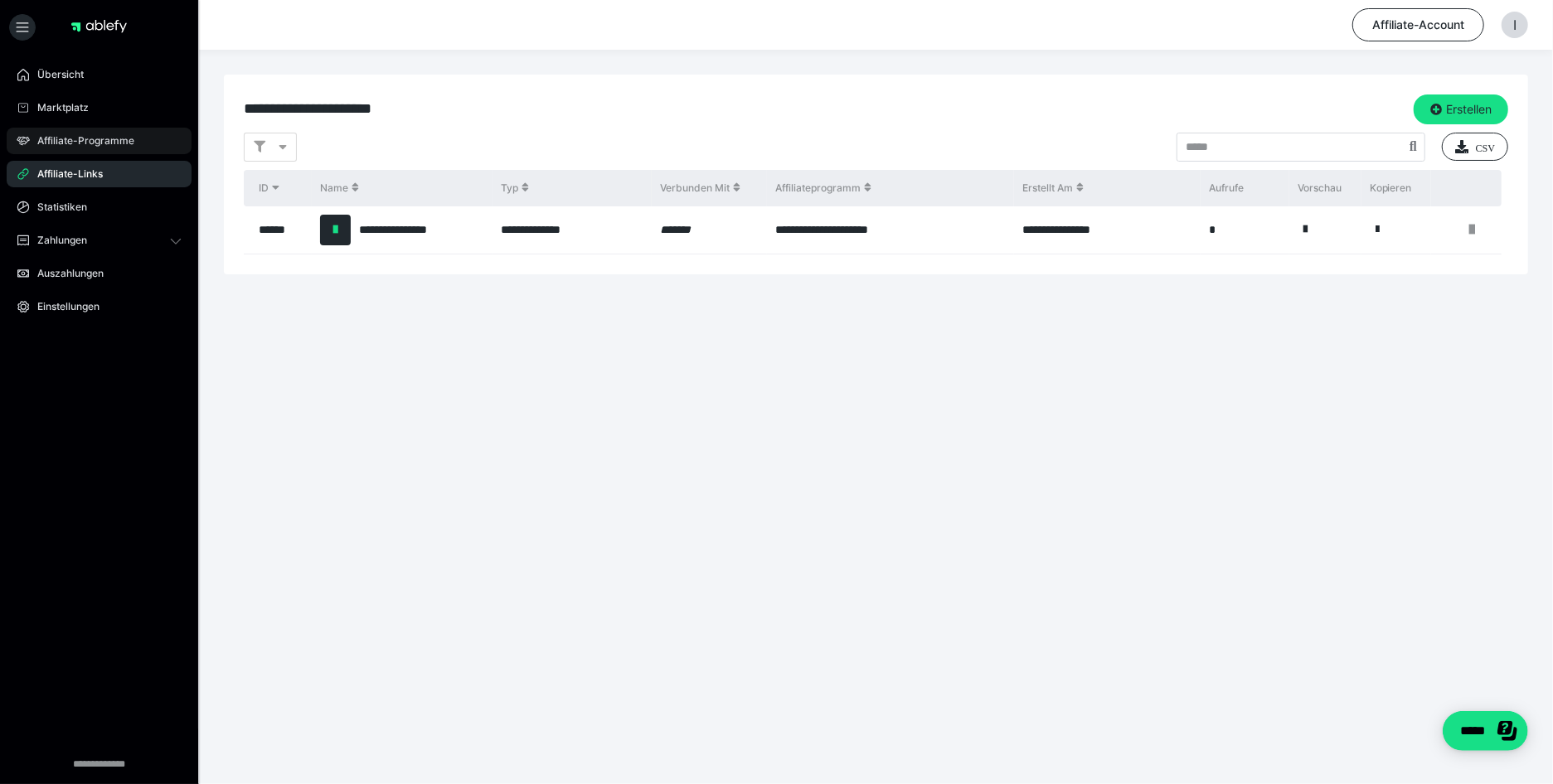 click on "Affiliate-Programme" at bounding box center (80, 141) 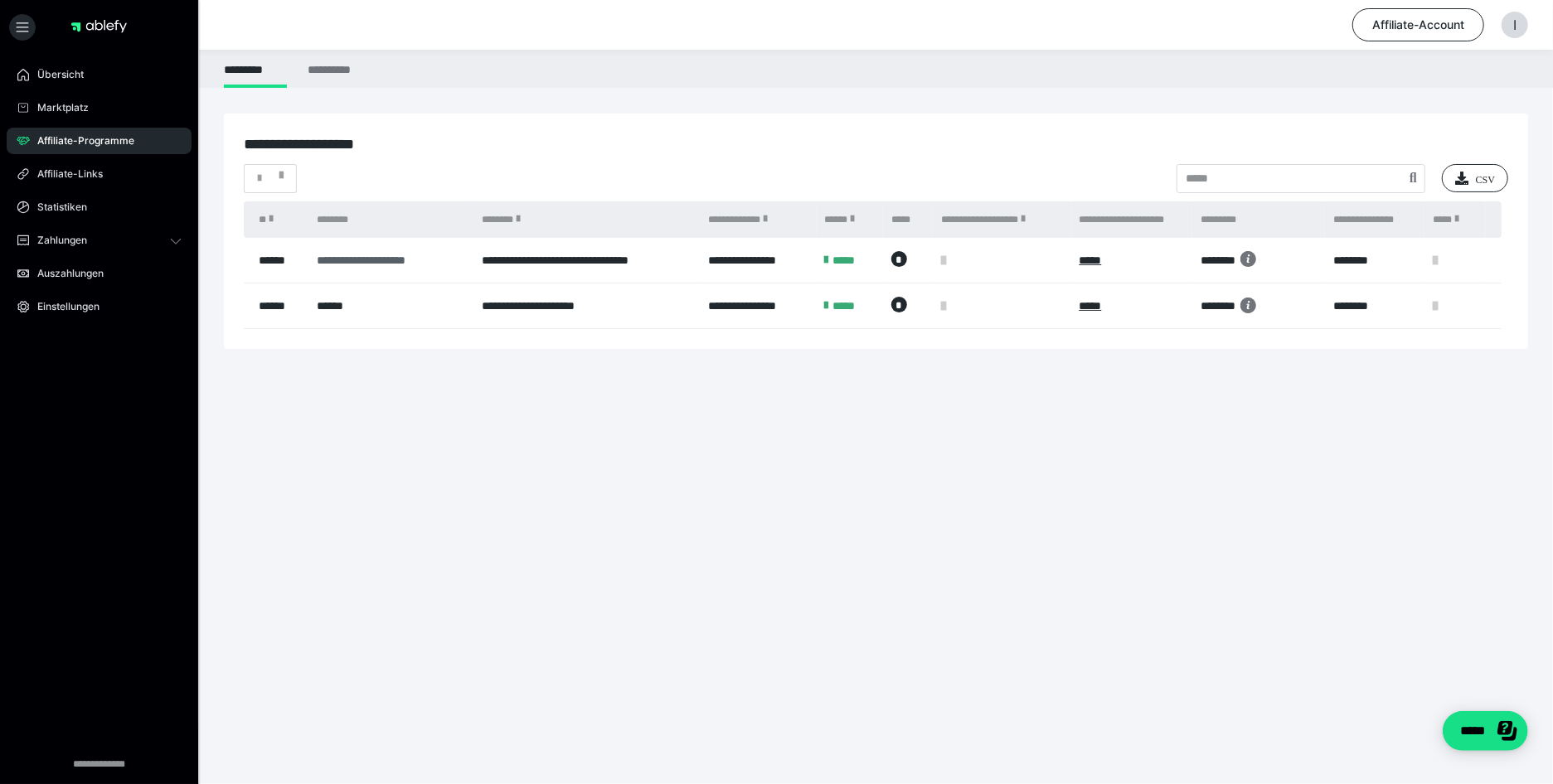 click on "**********" at bounding box center (391, 260) 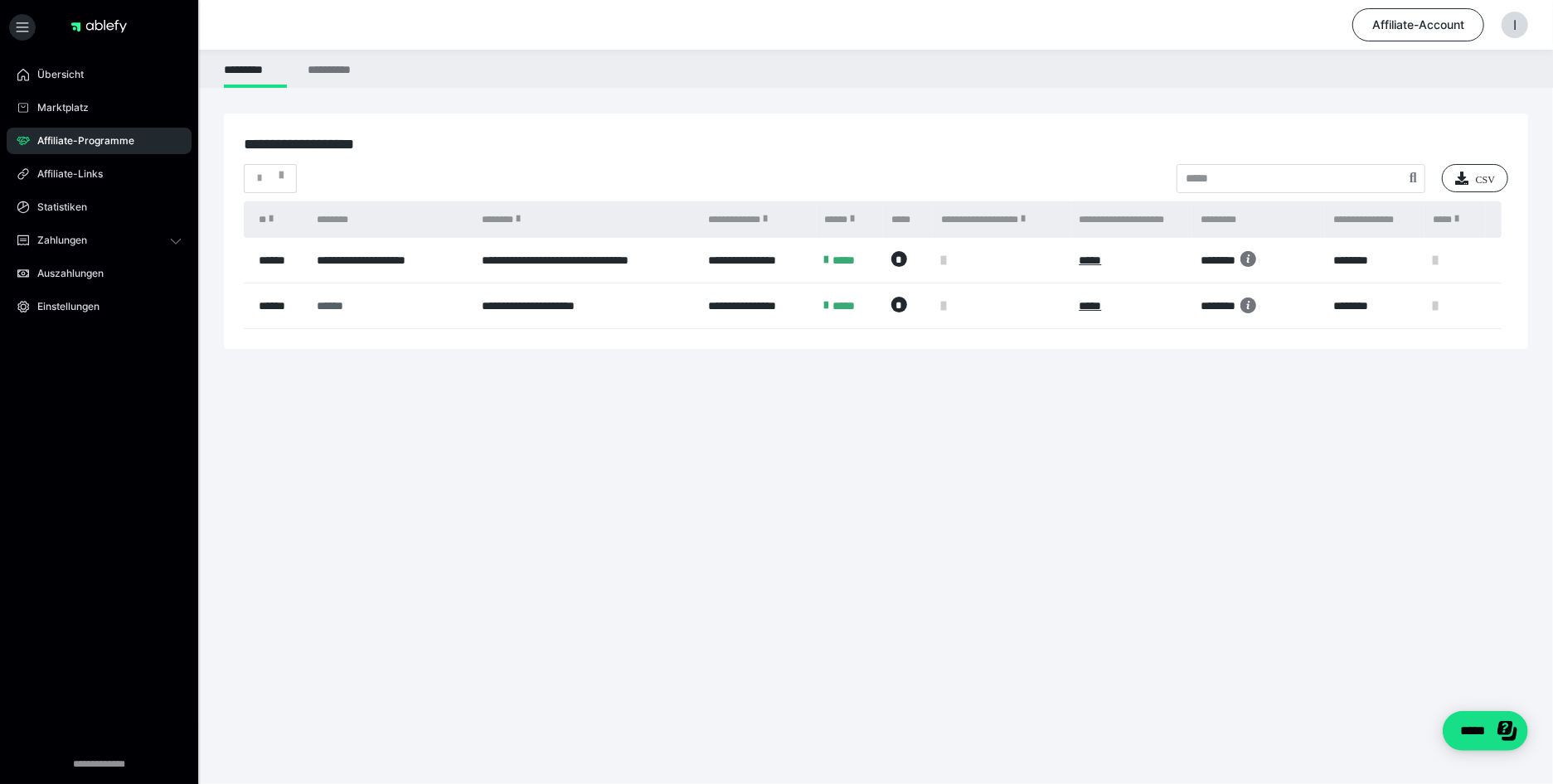 click on "******" at bounding box center [391, 306] 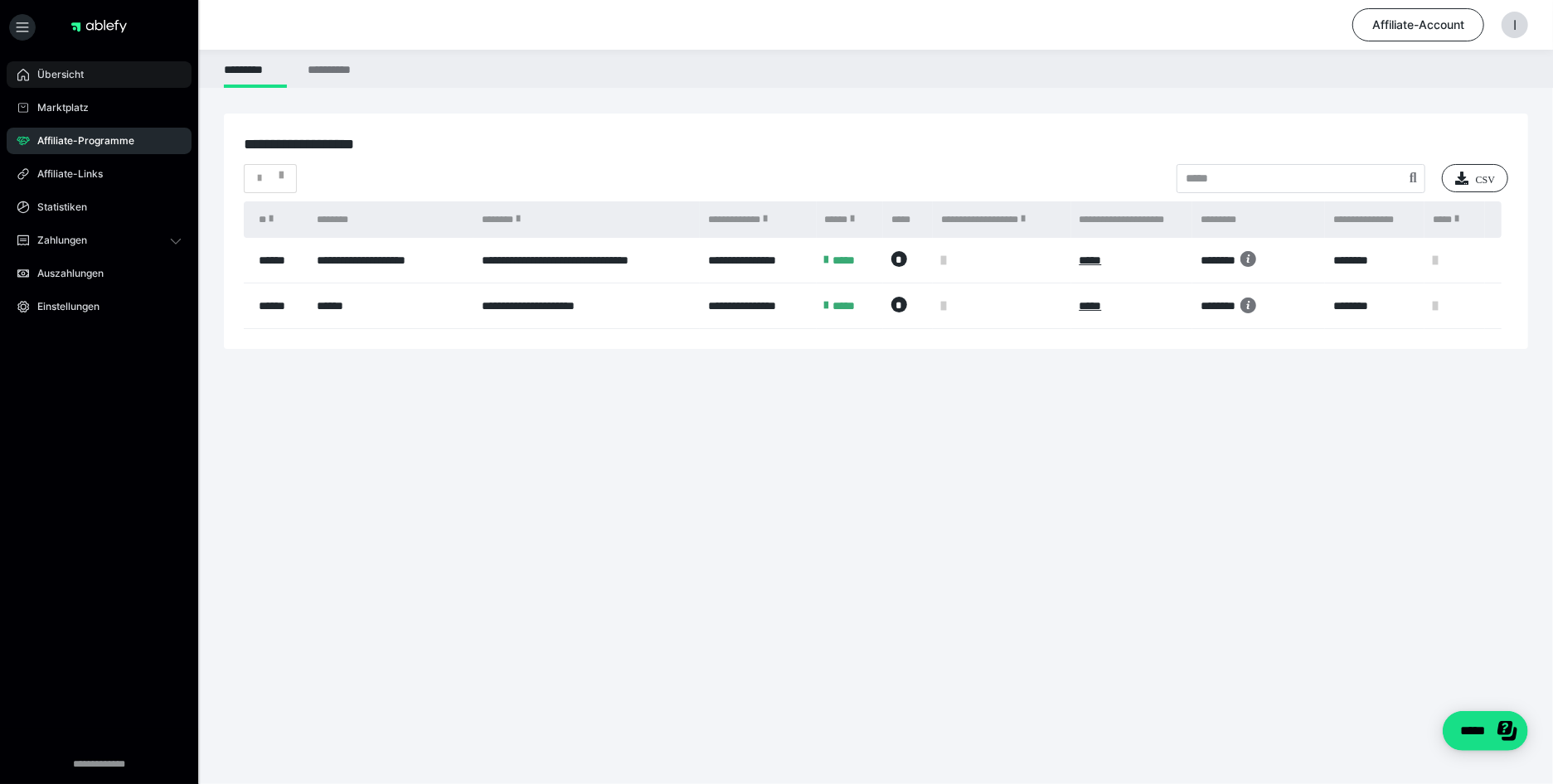click on "Übersicht" at bounding box center [55, 75] 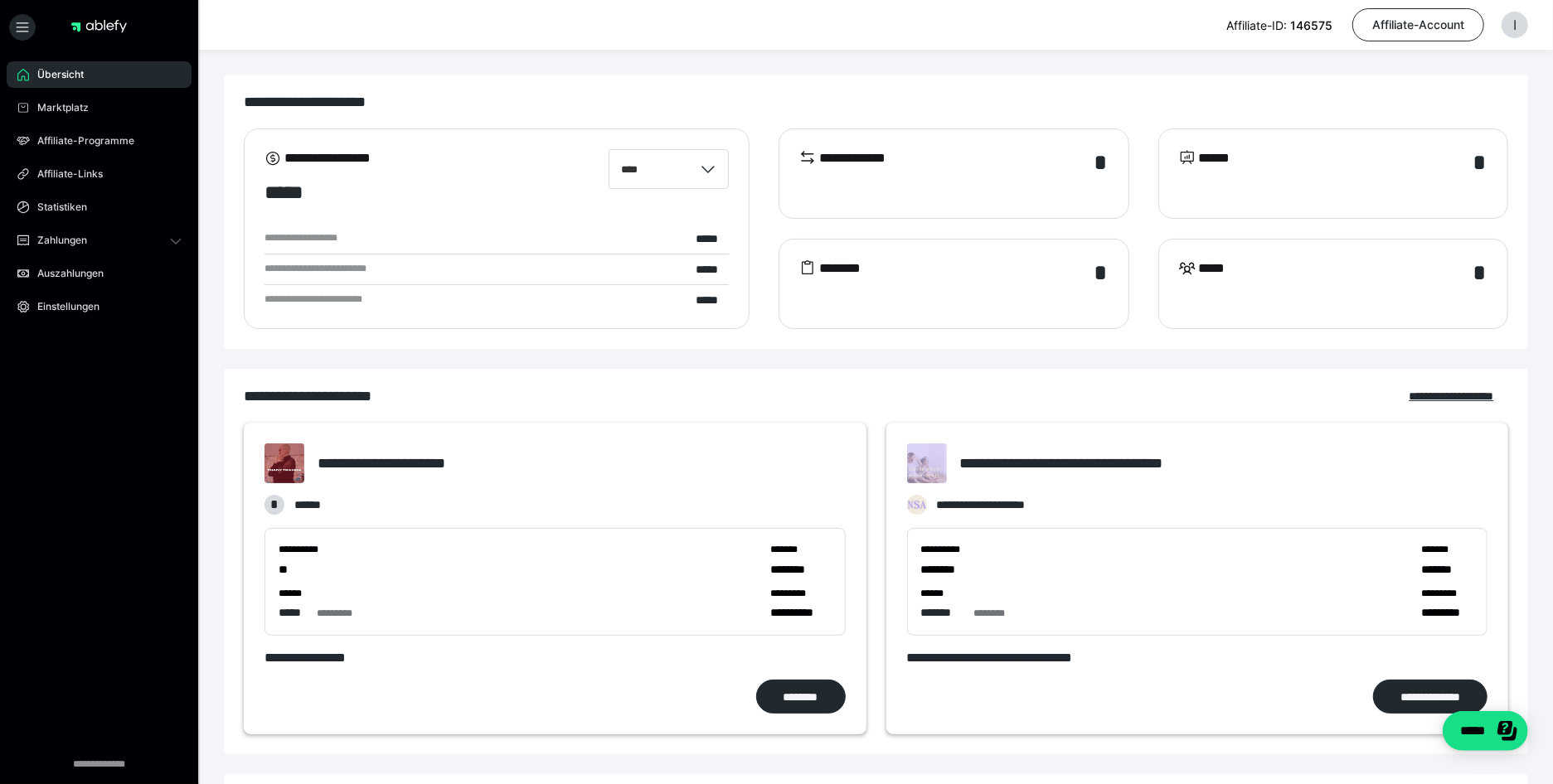 scroll, scrollTop: 183, scrollLeft: 0, axis: vertical 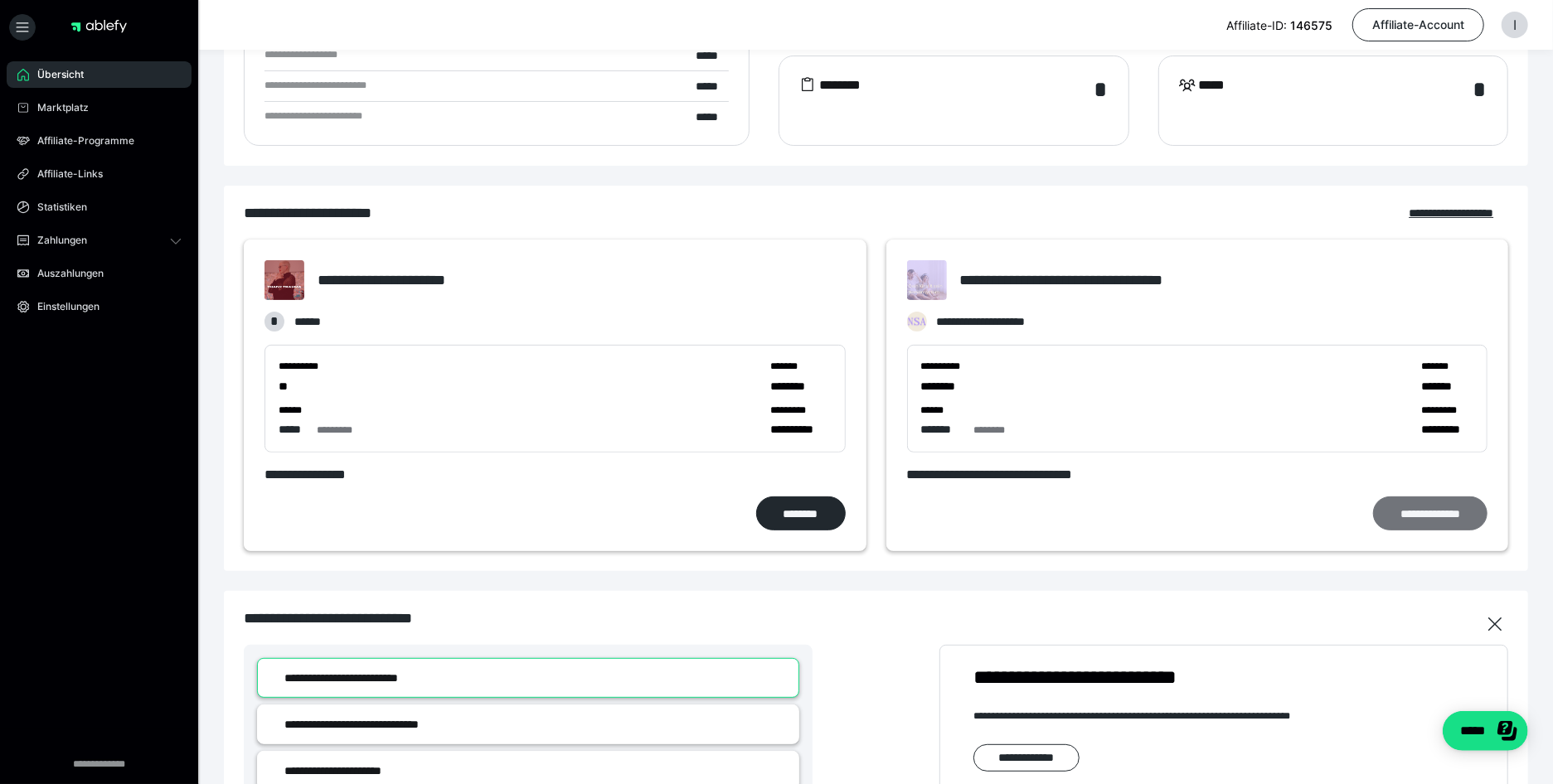 click on "**********" at bounding box center (1430, 513) 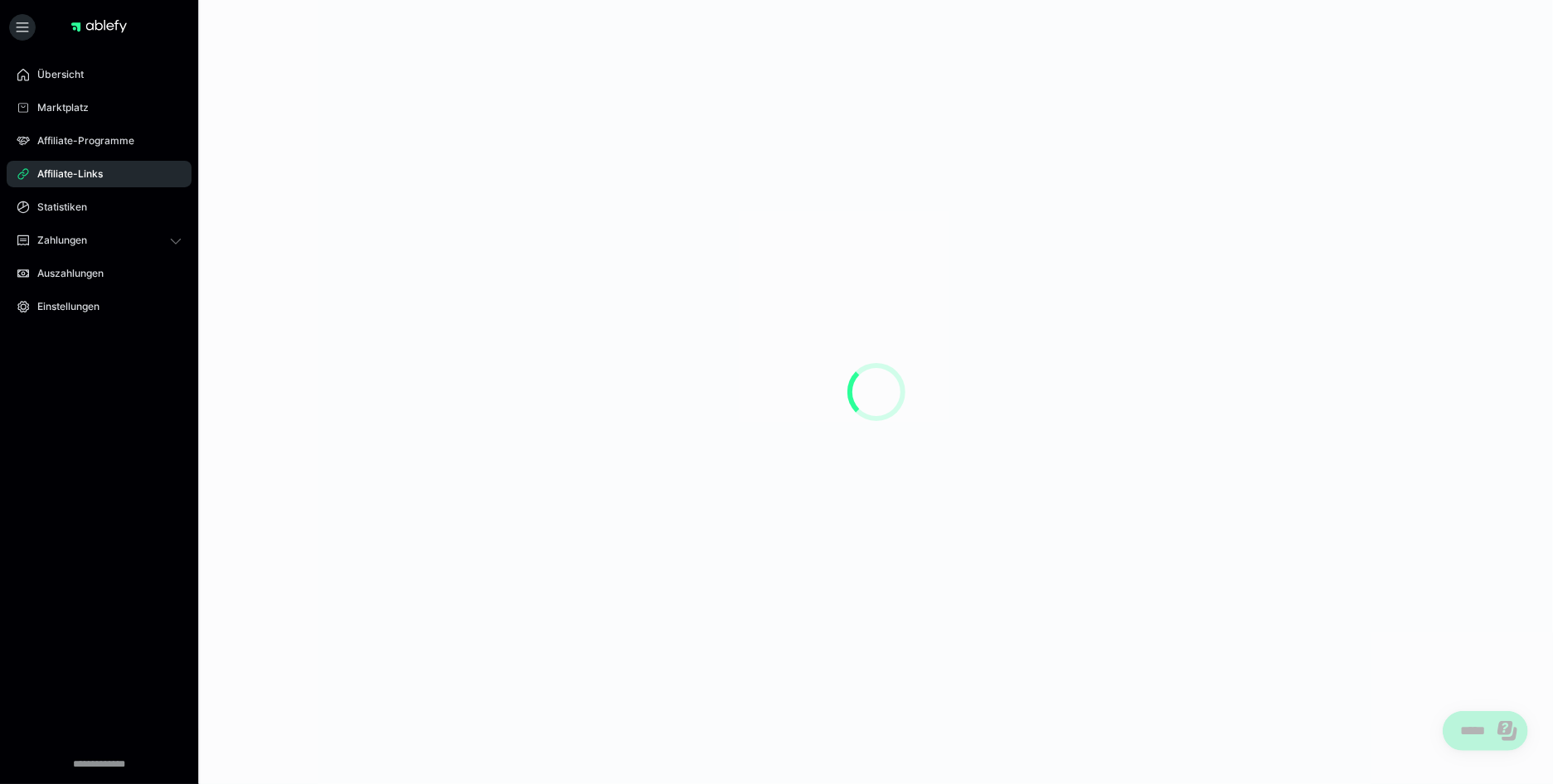 scroll, scrollTop: 0, scrollLeft: 0, axis: both 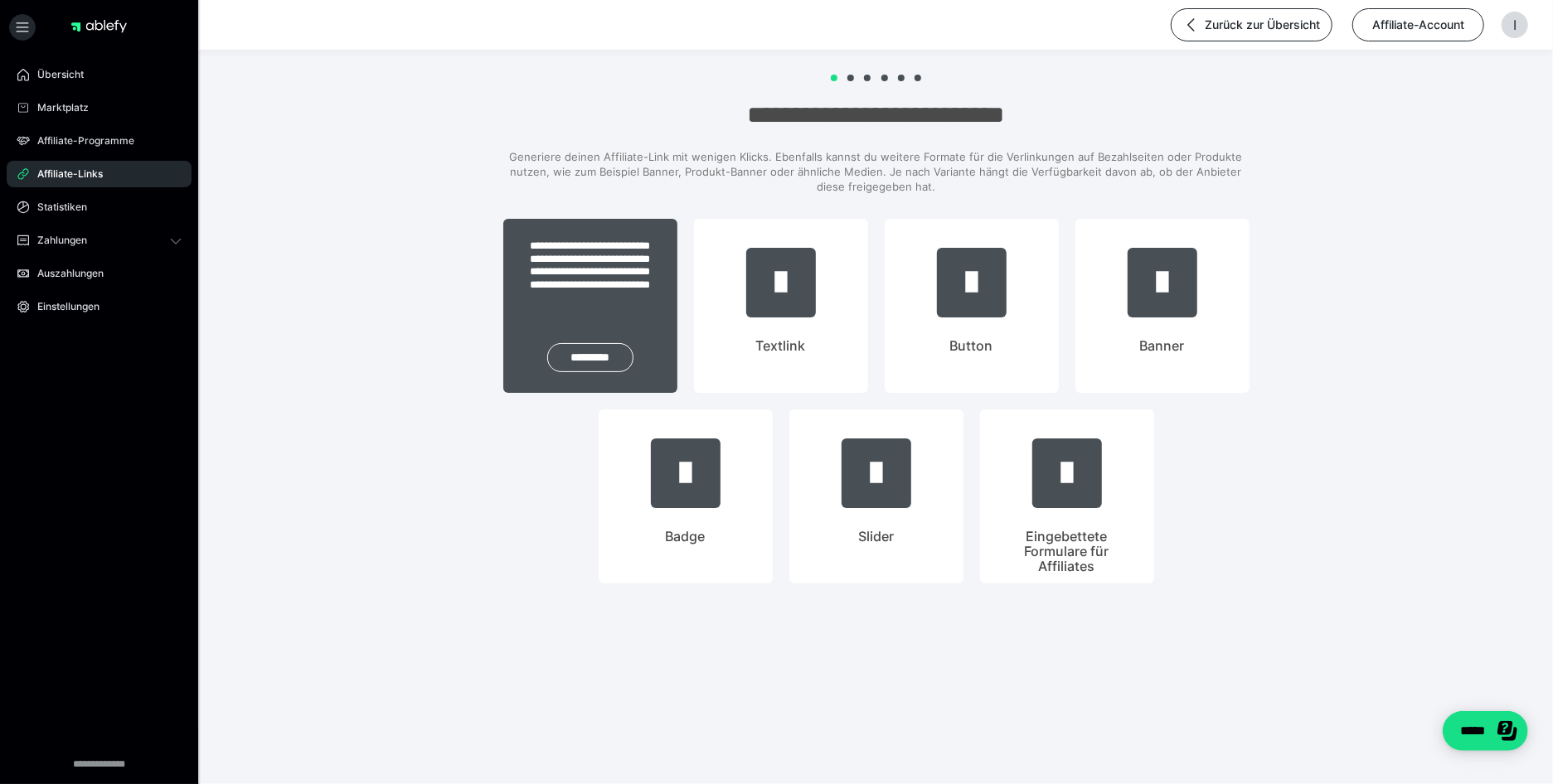 click on "**********" at bounding box center [590, 269] 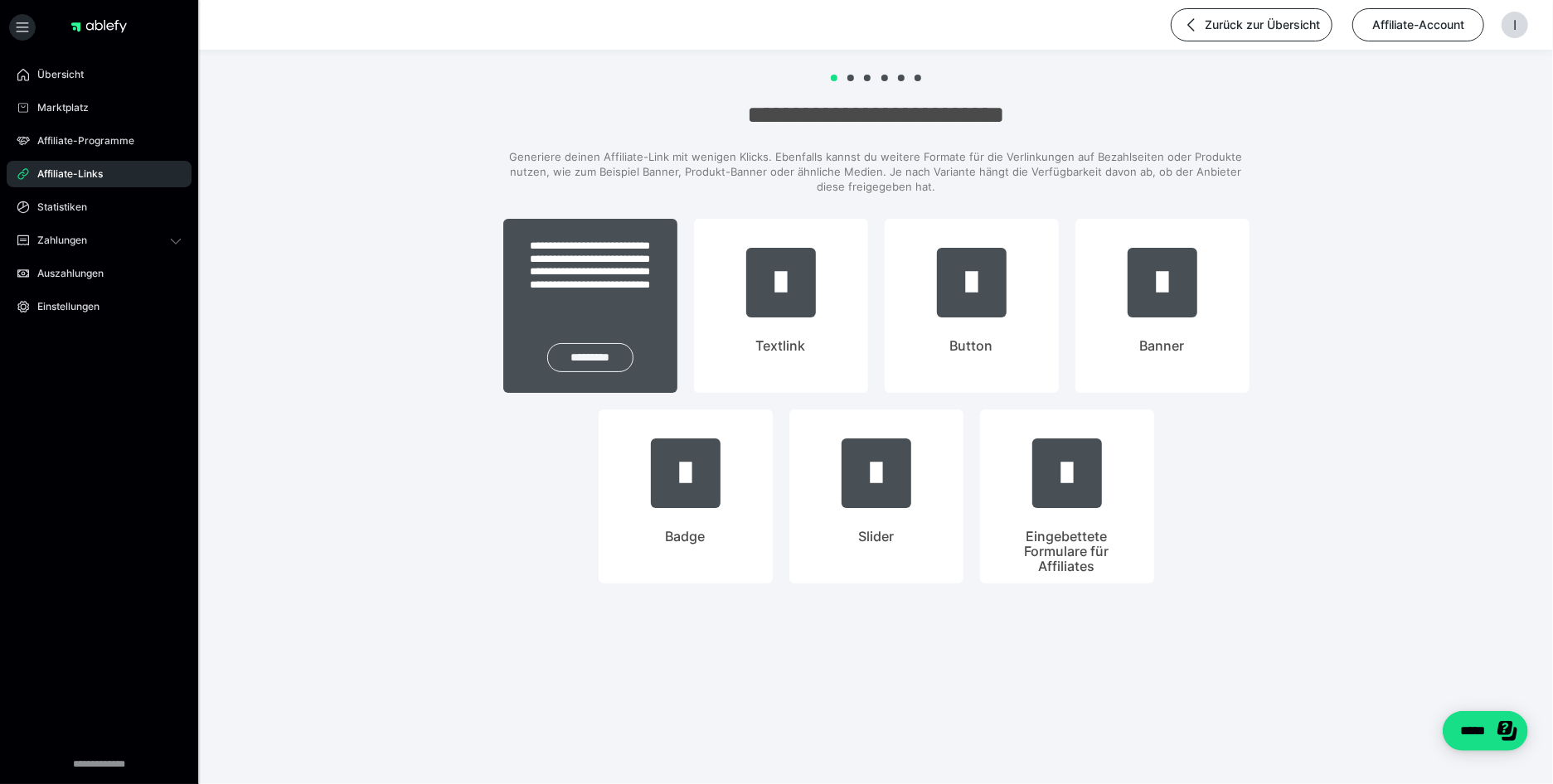 click on "*********" at bounding box center [590, 357] 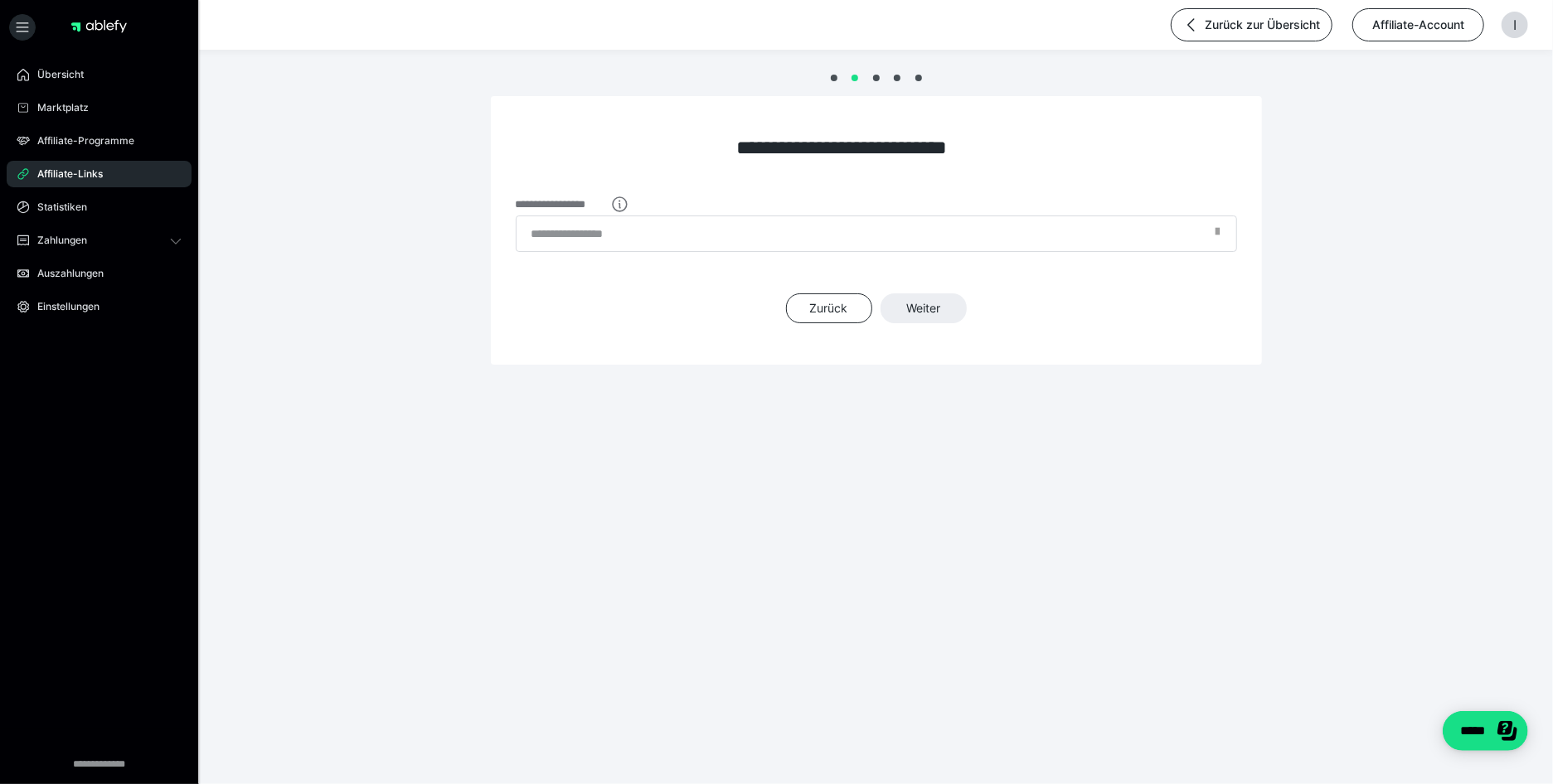 click at bounding box center (1218, 236) 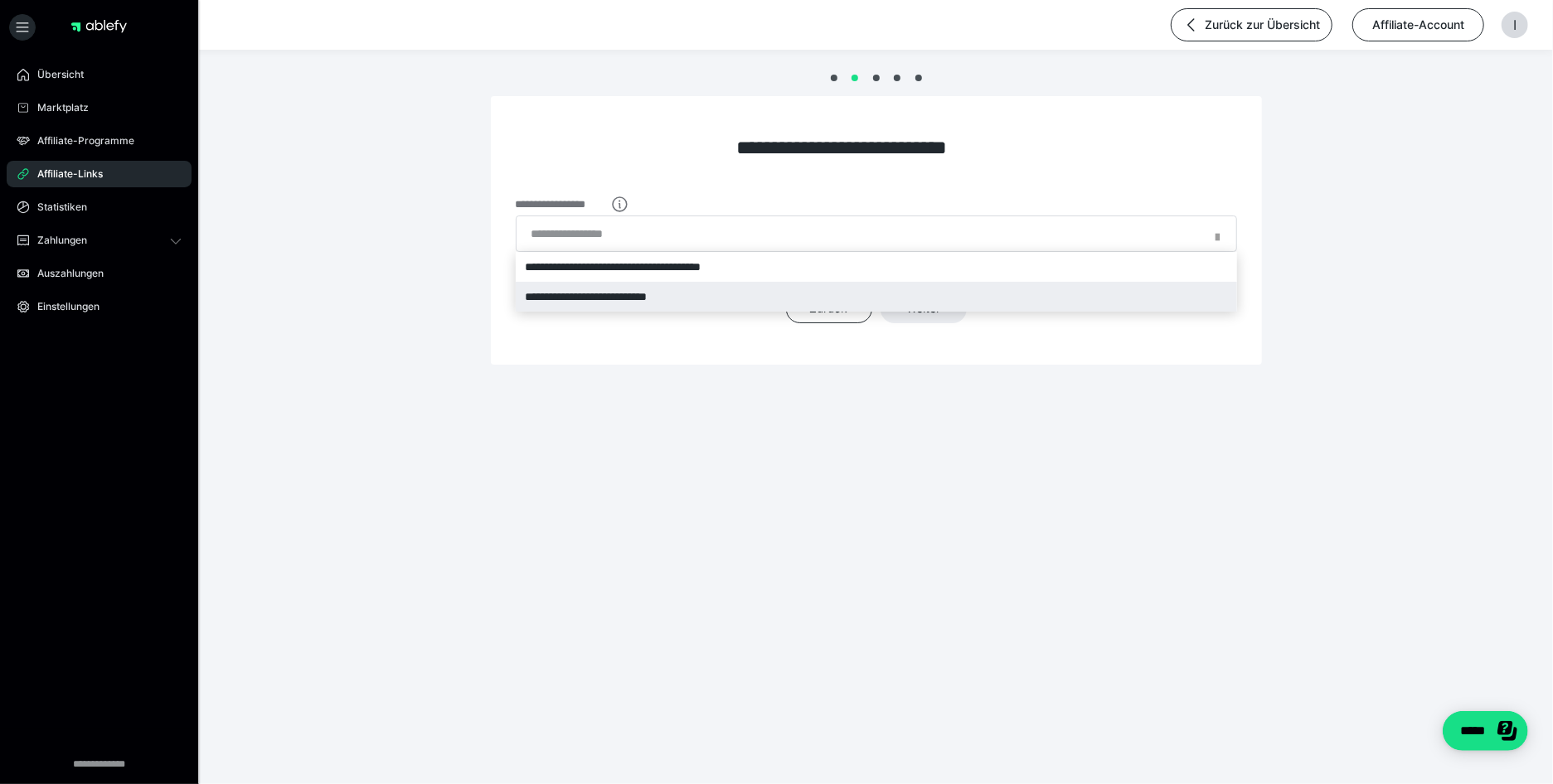 click on "**********" at bounding box center (876, 297) 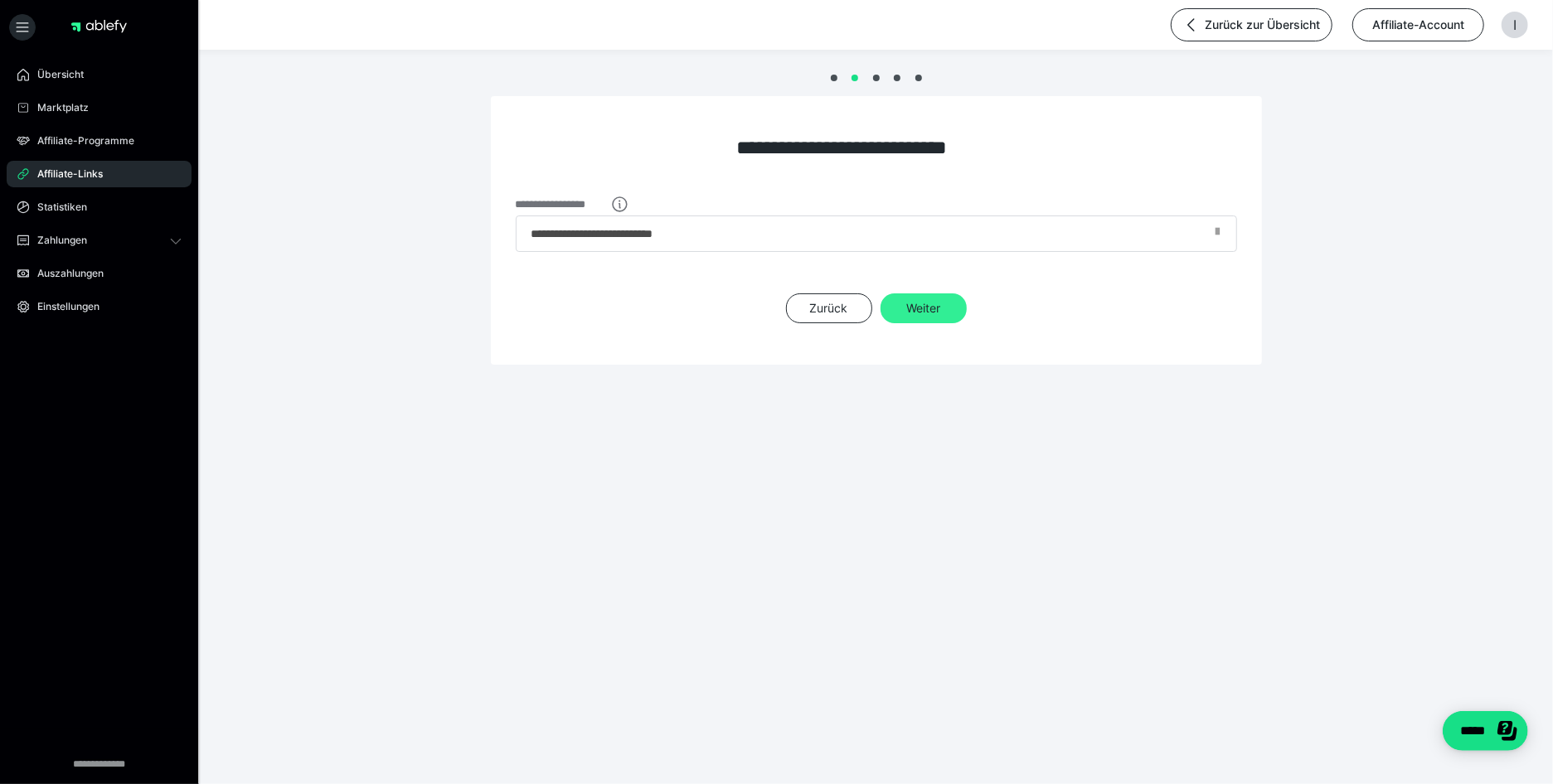 click on "Weiter" at bounding box center (924, 308) 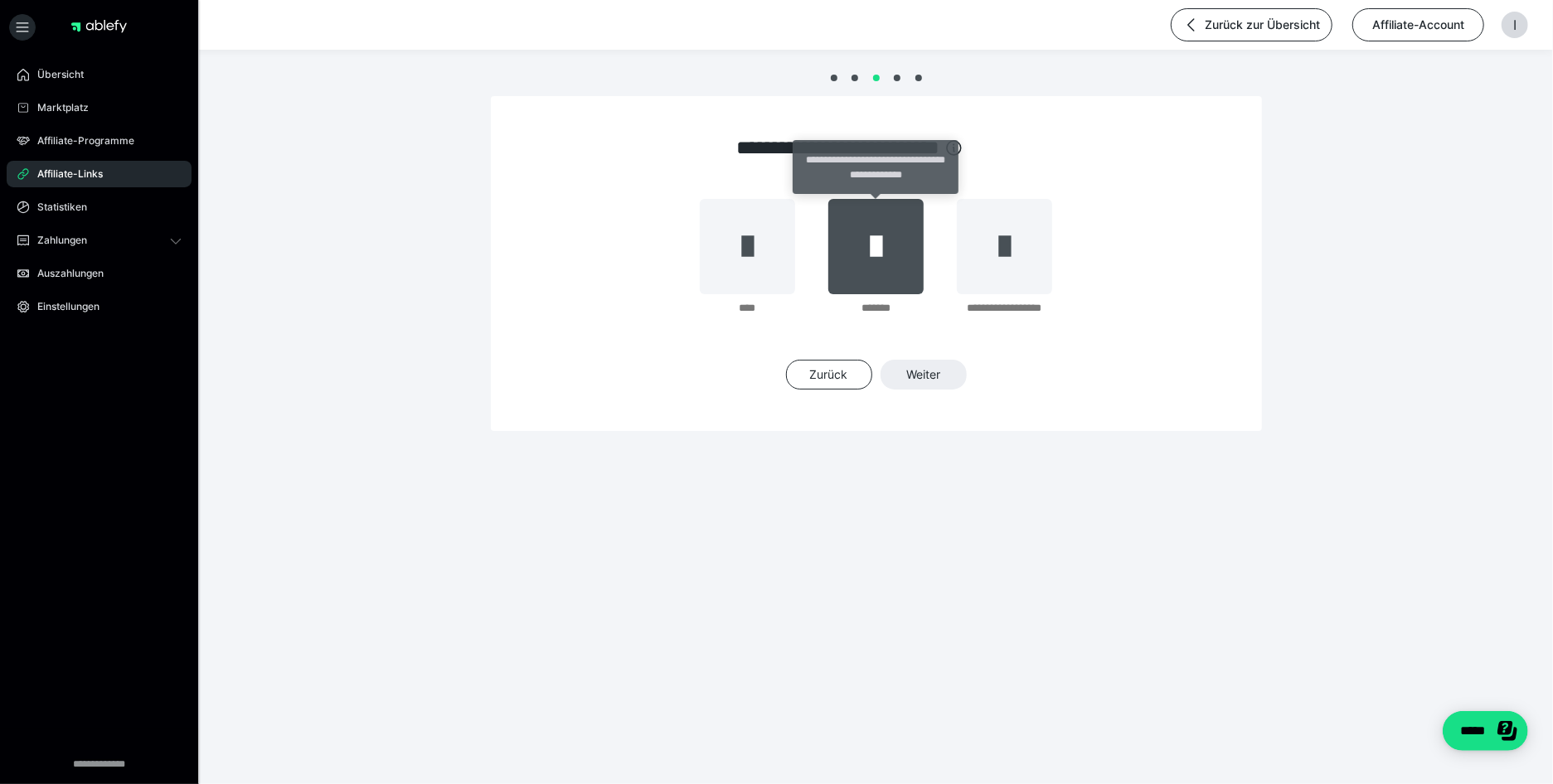 click at bounding box center [876, 246] 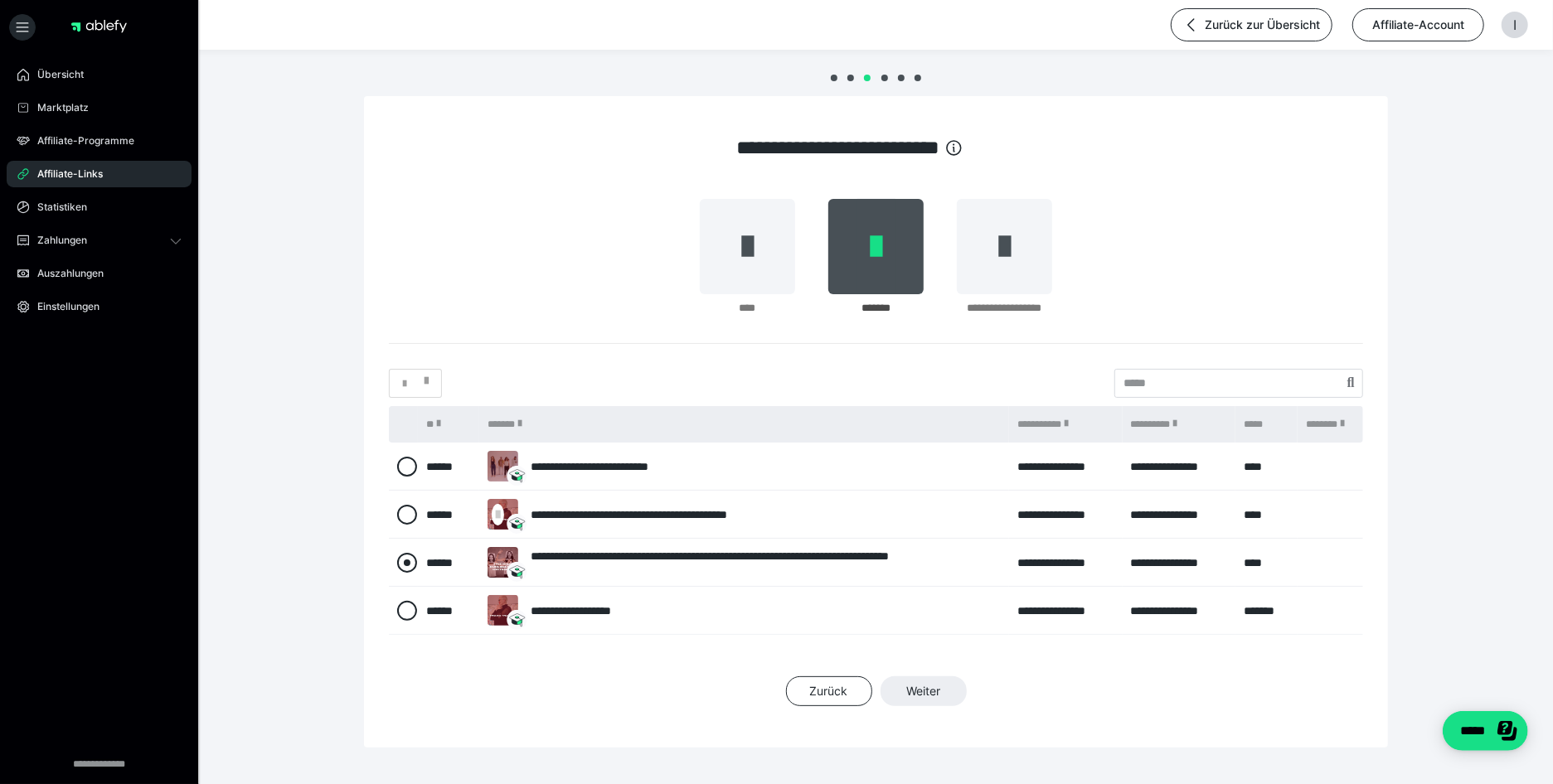 click at bounding box center [407, 563] 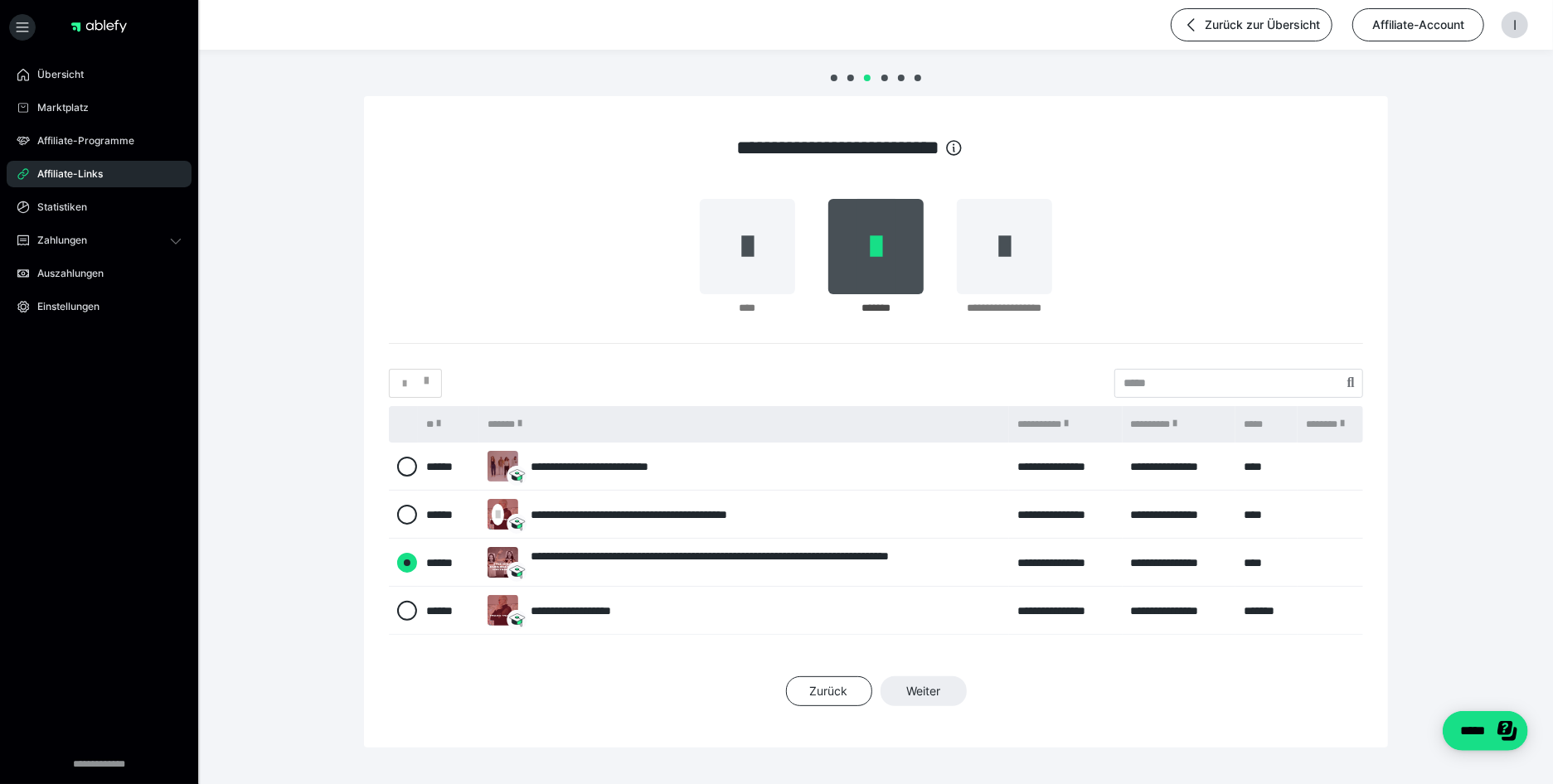 radio on "****" 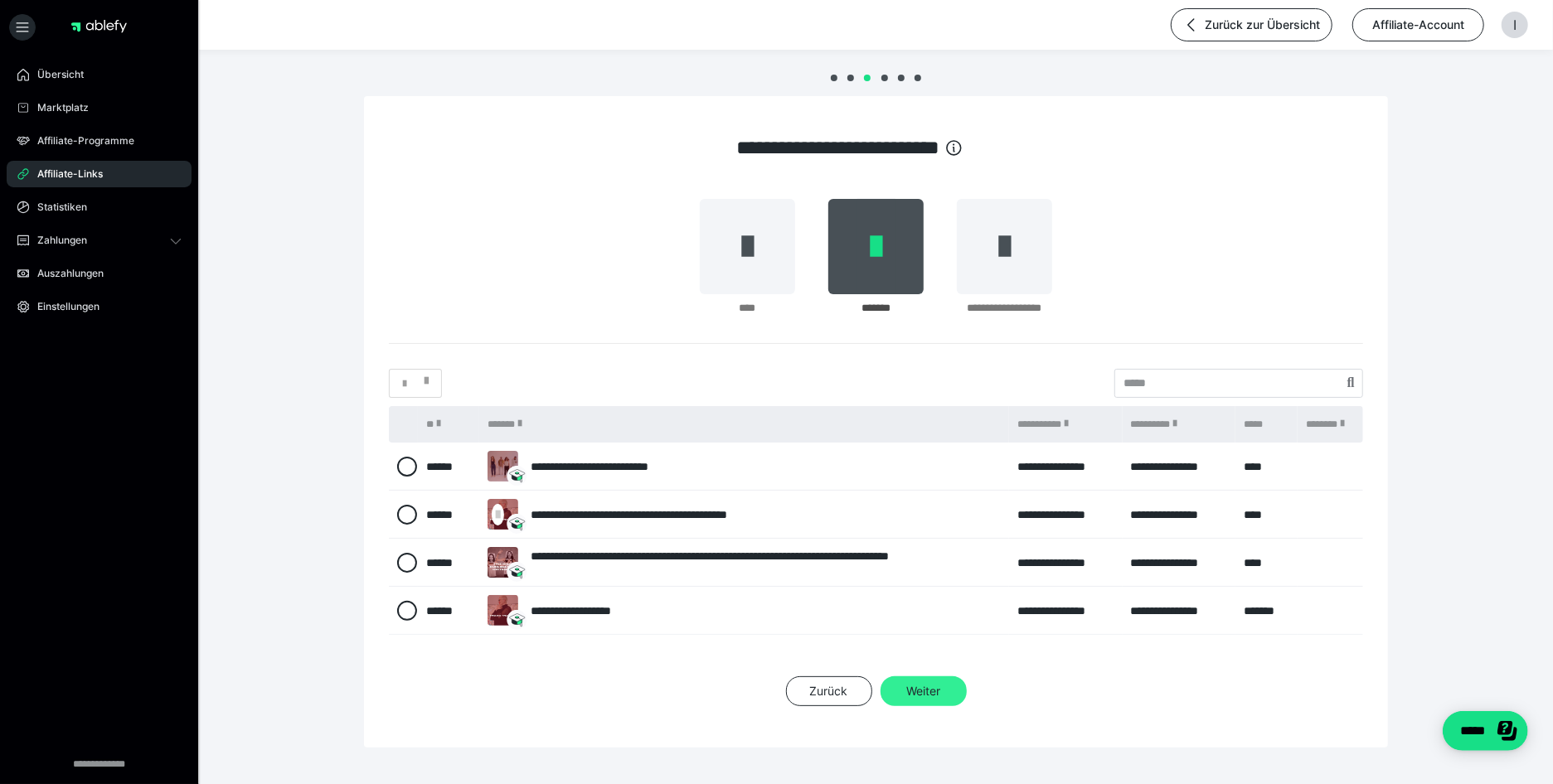 click on "Weiter" at bounding box center (924, 691) 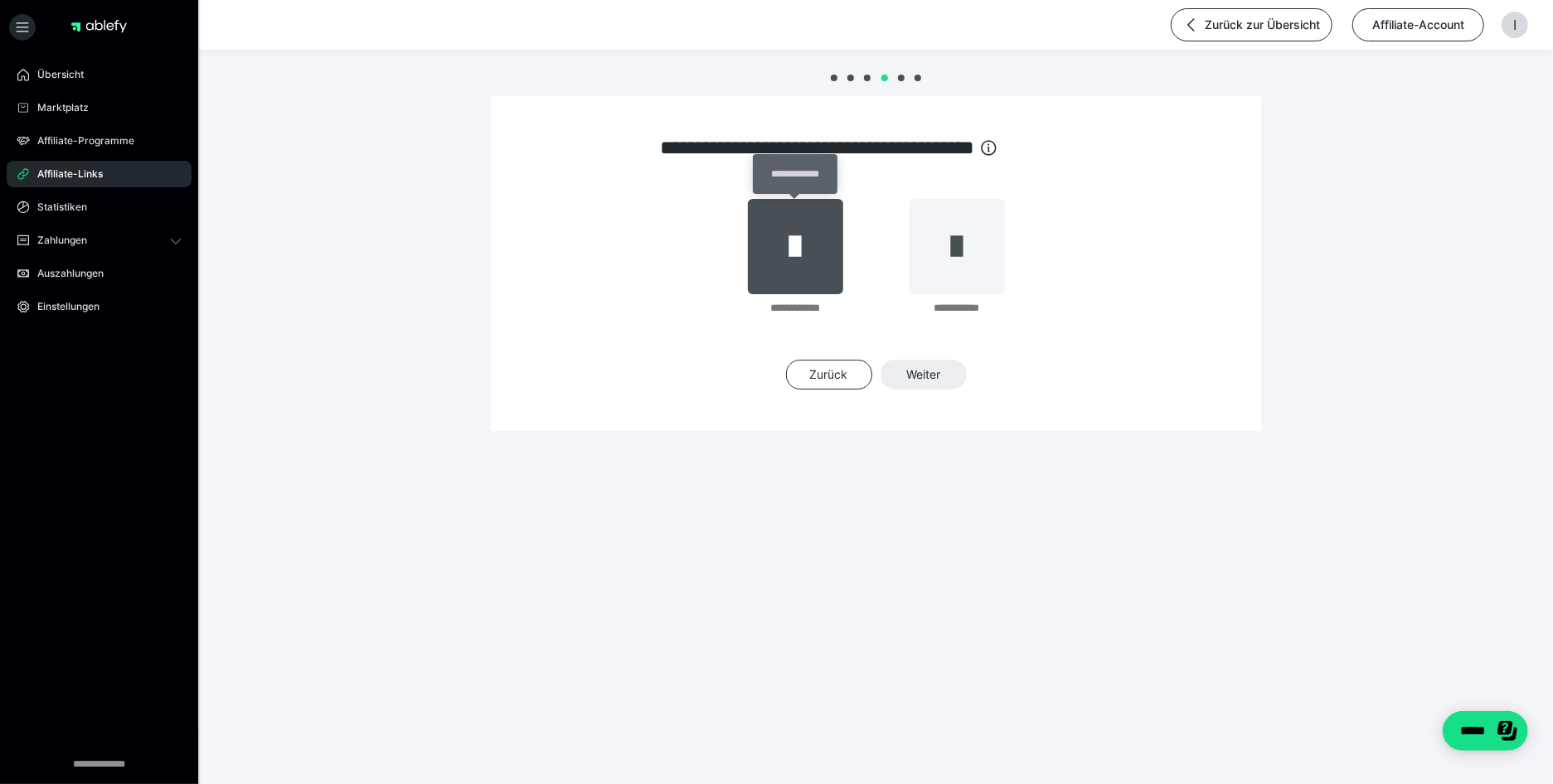 click at bounding box center [795, 246] 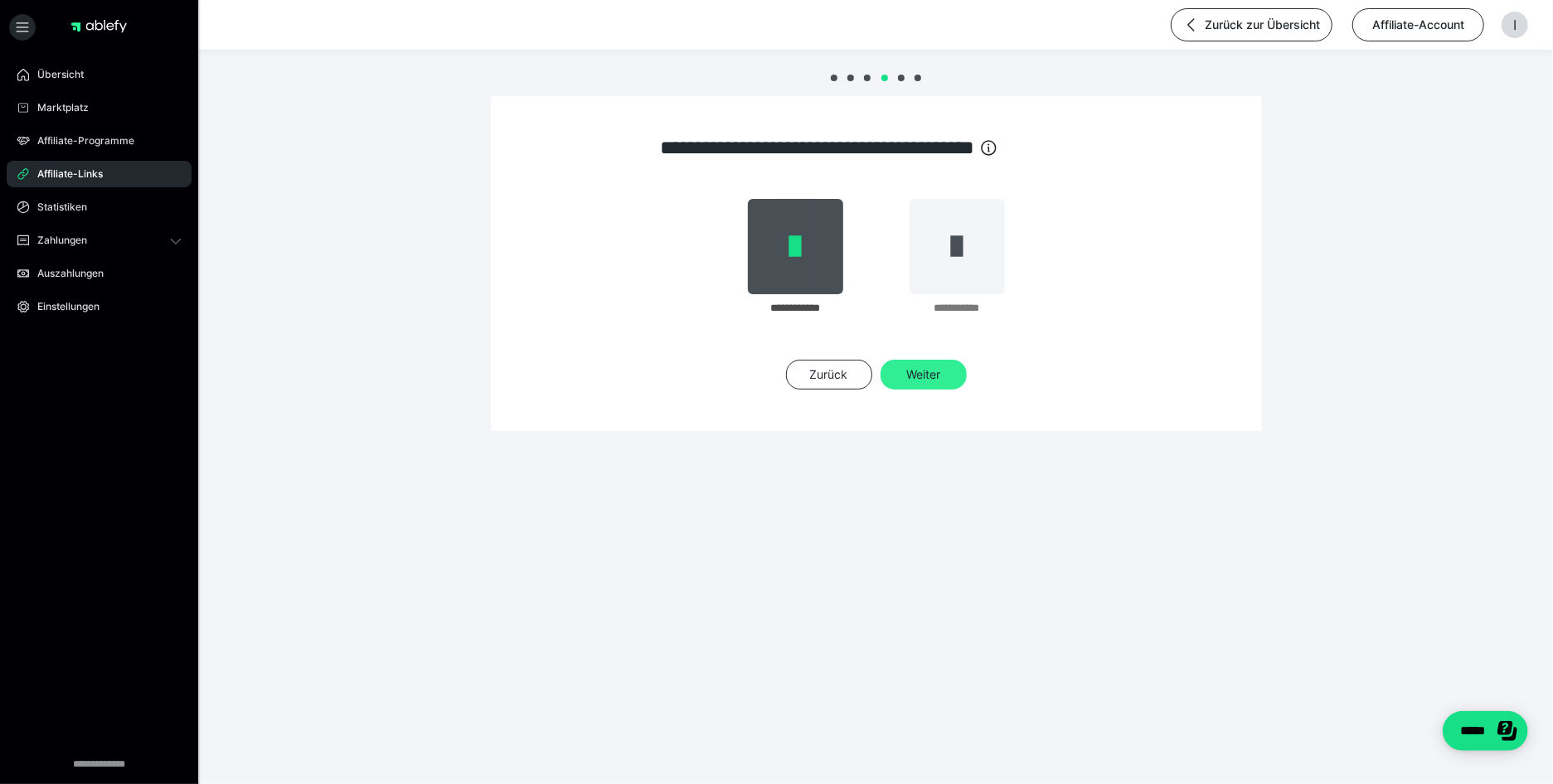click on "Weiter" at bounding box center [924, 375] 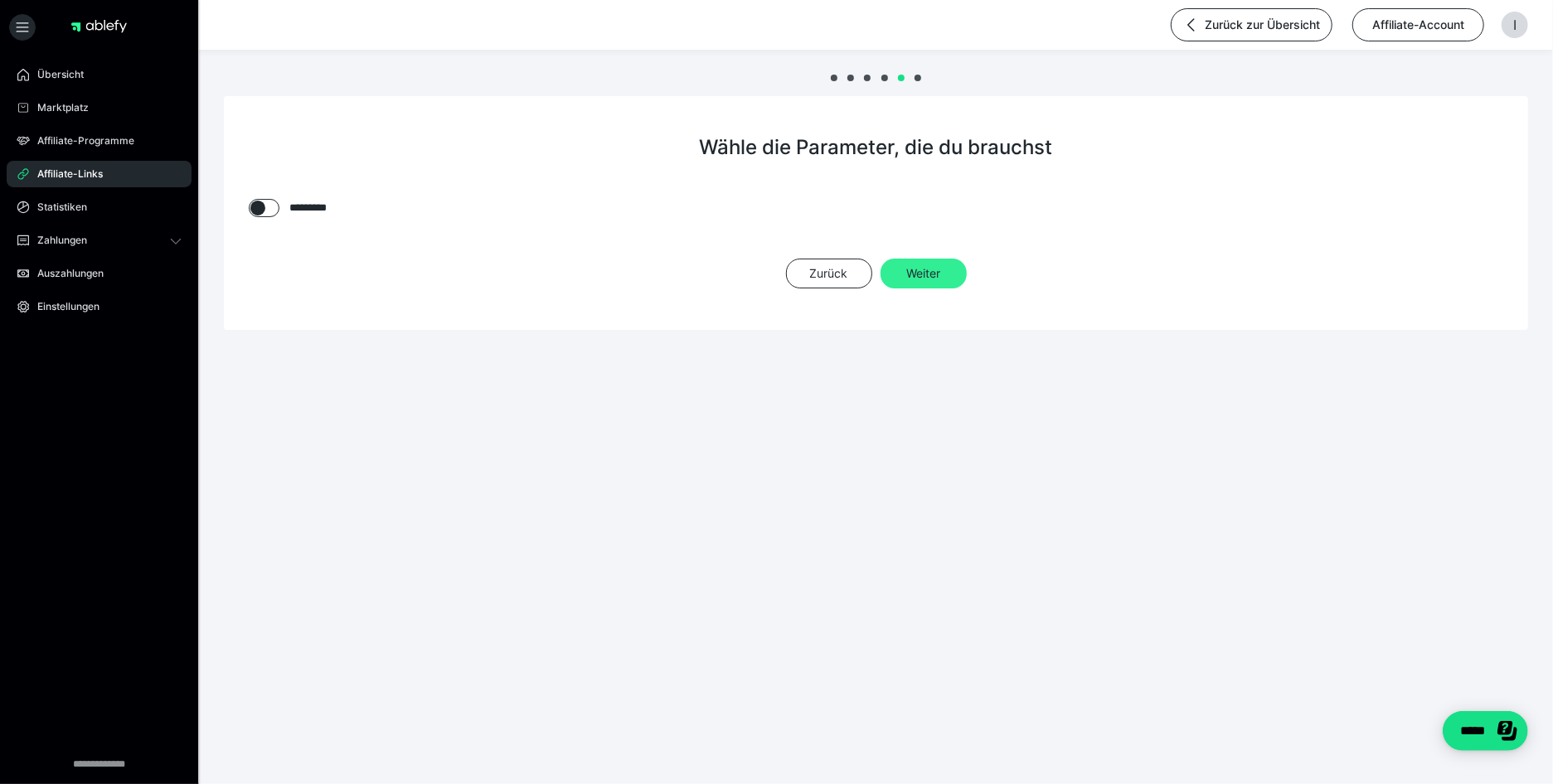 click on "Weiter" at bounding box center [924, 273] 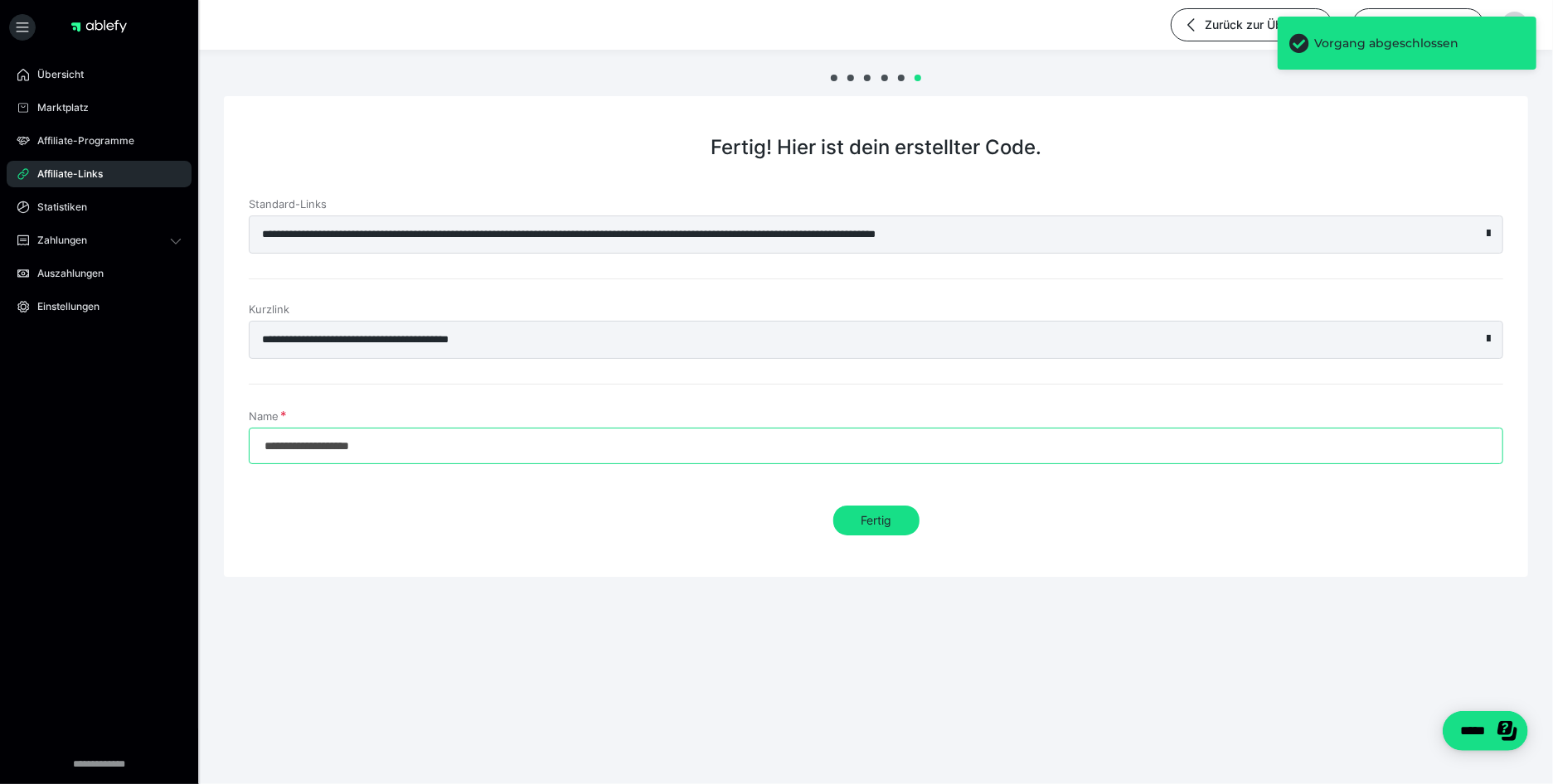 click on "**********" at bounding box center (876, 446) 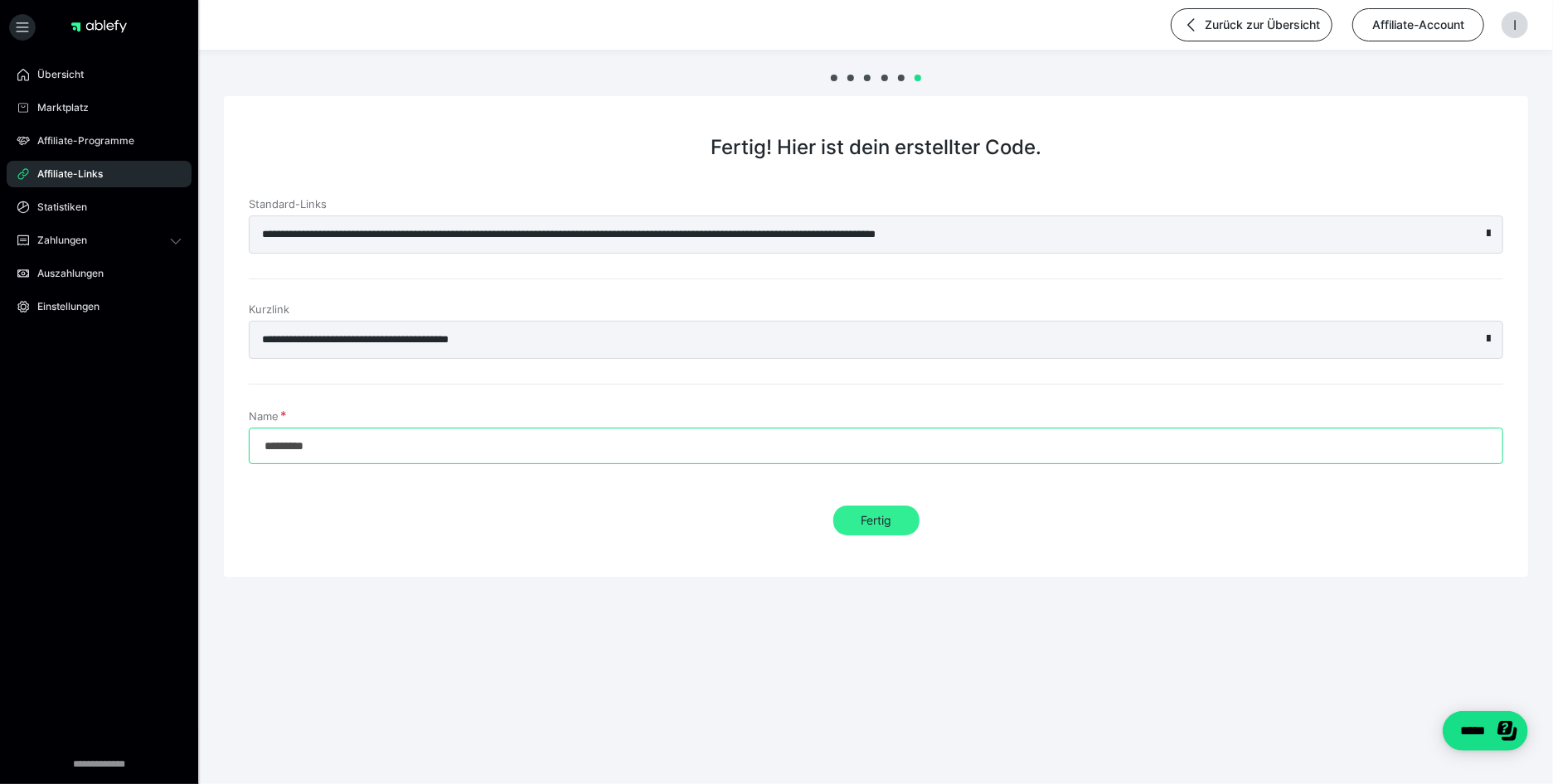 type on "*********" 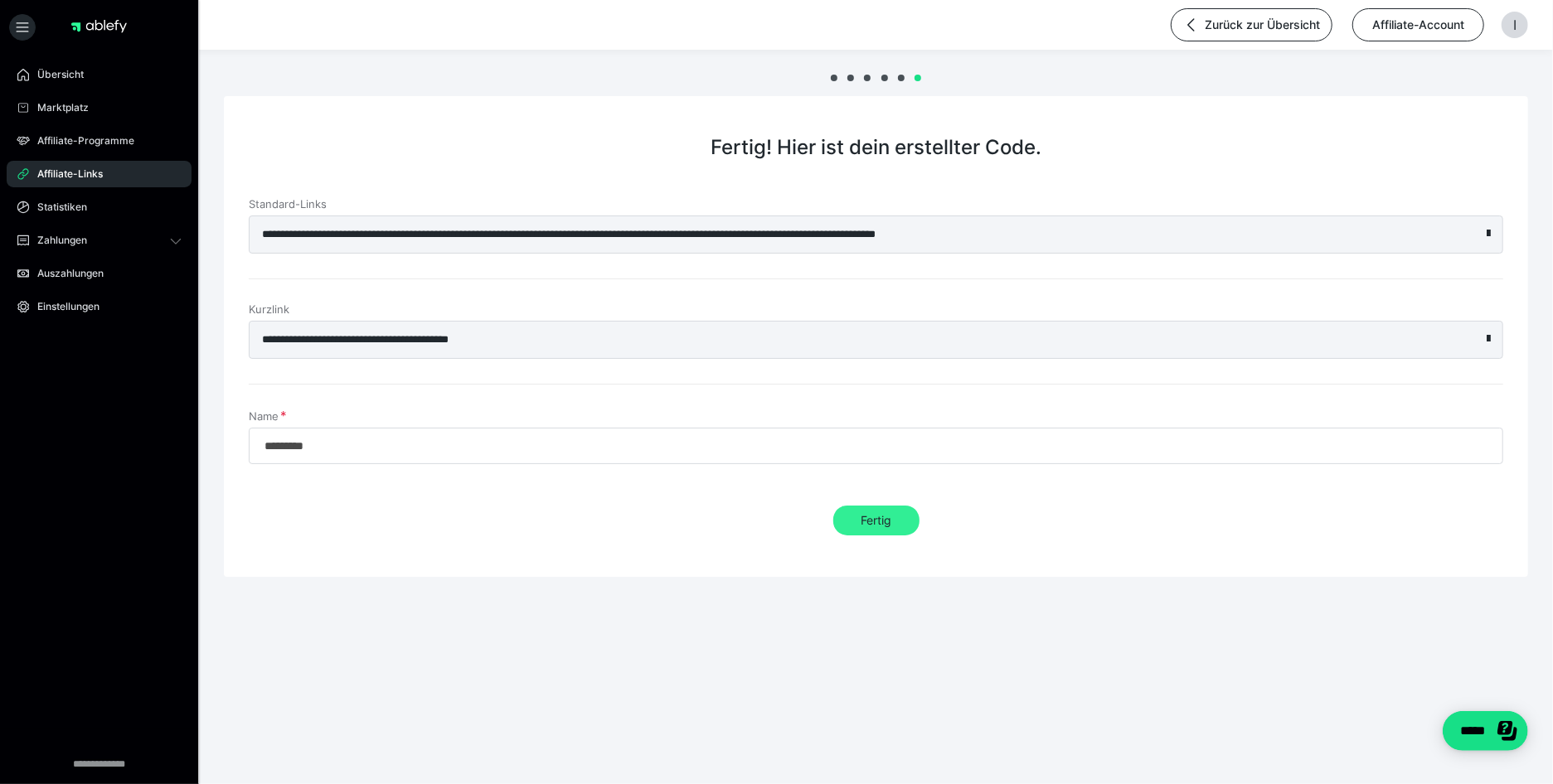 click on "Fertig" at bounding box center [876, 520] 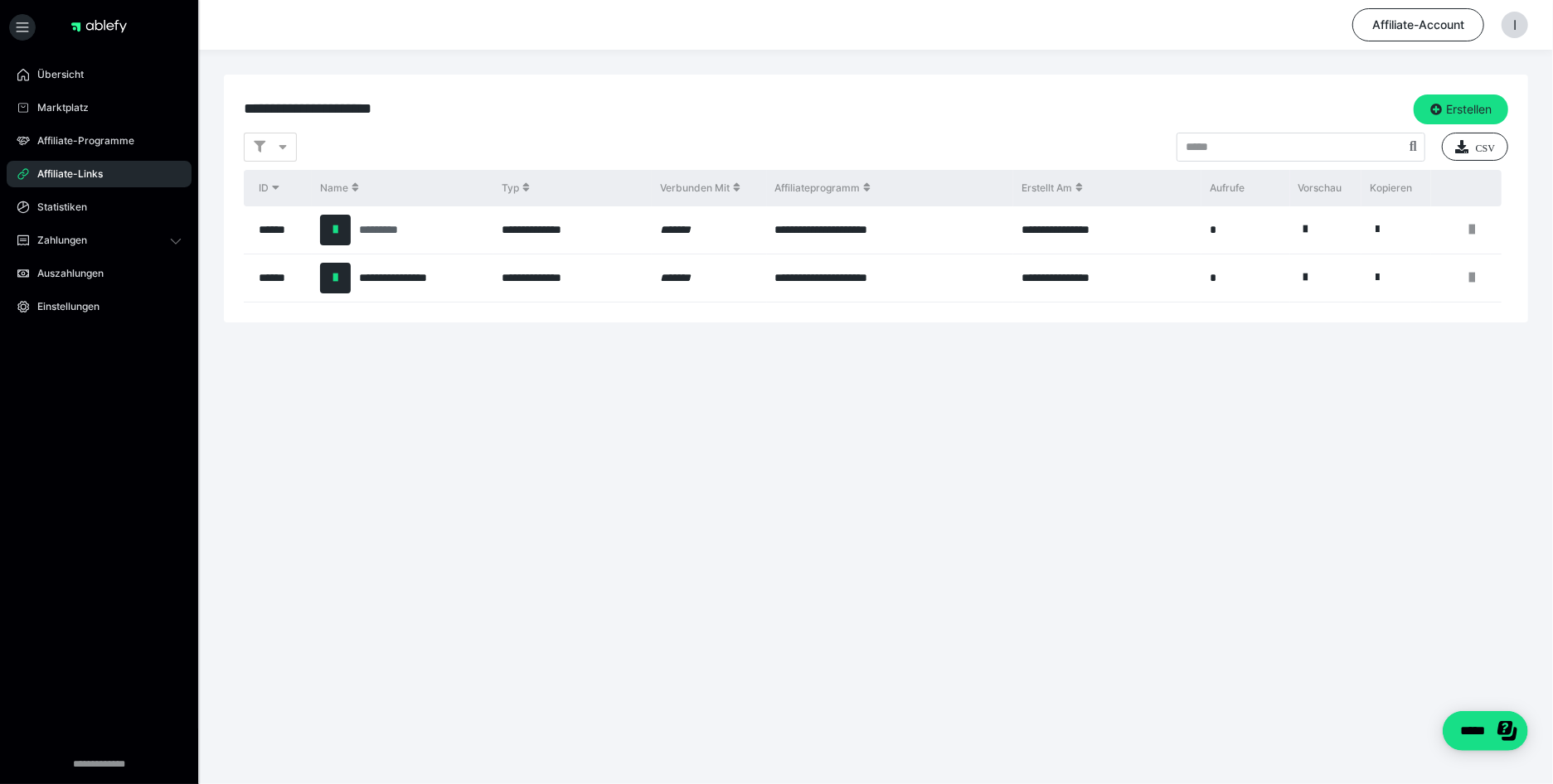 click on "*********" at bounding box center [382, 230] 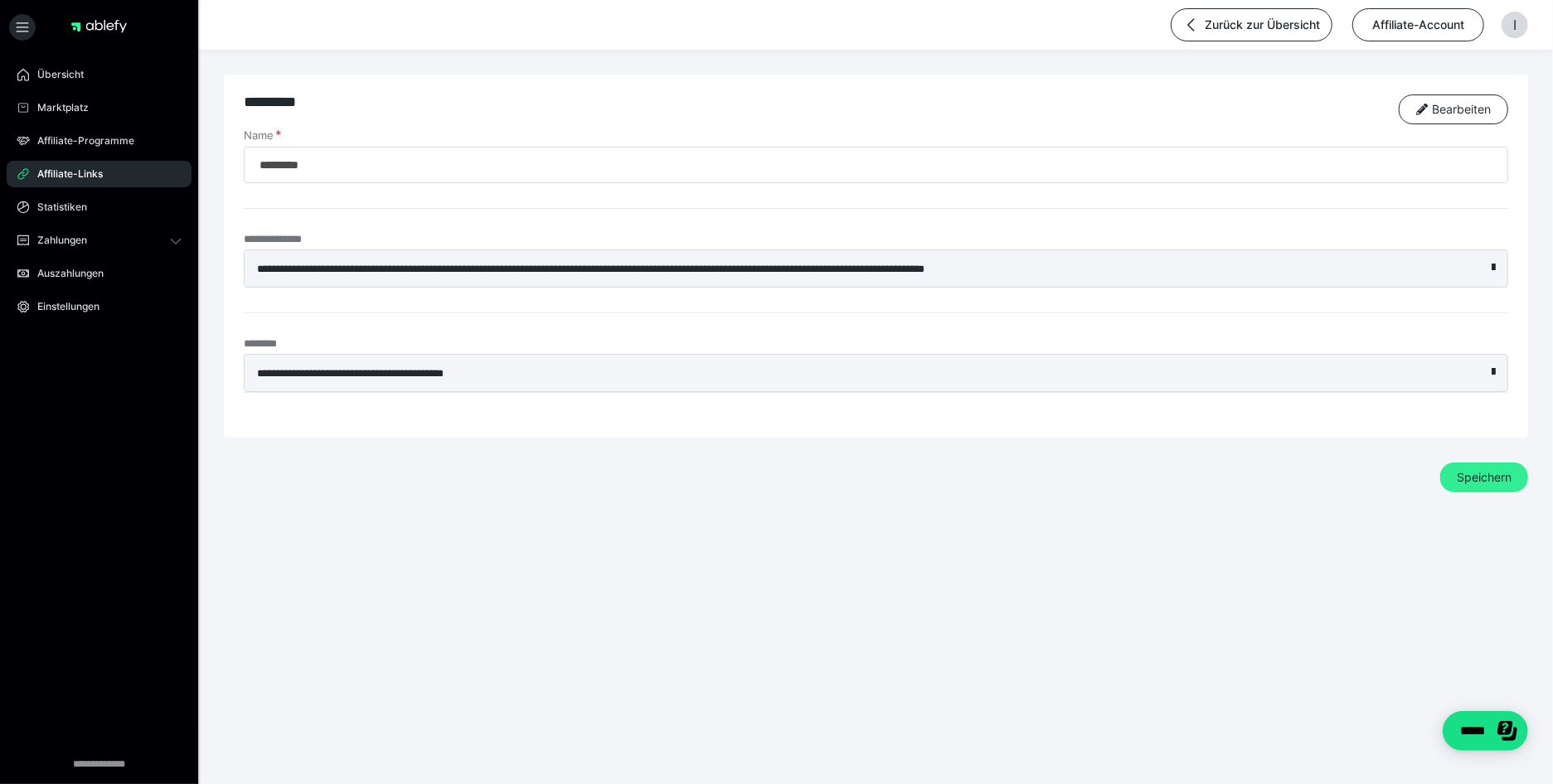 click on "Speichern" at bounding box center (1484, 477) 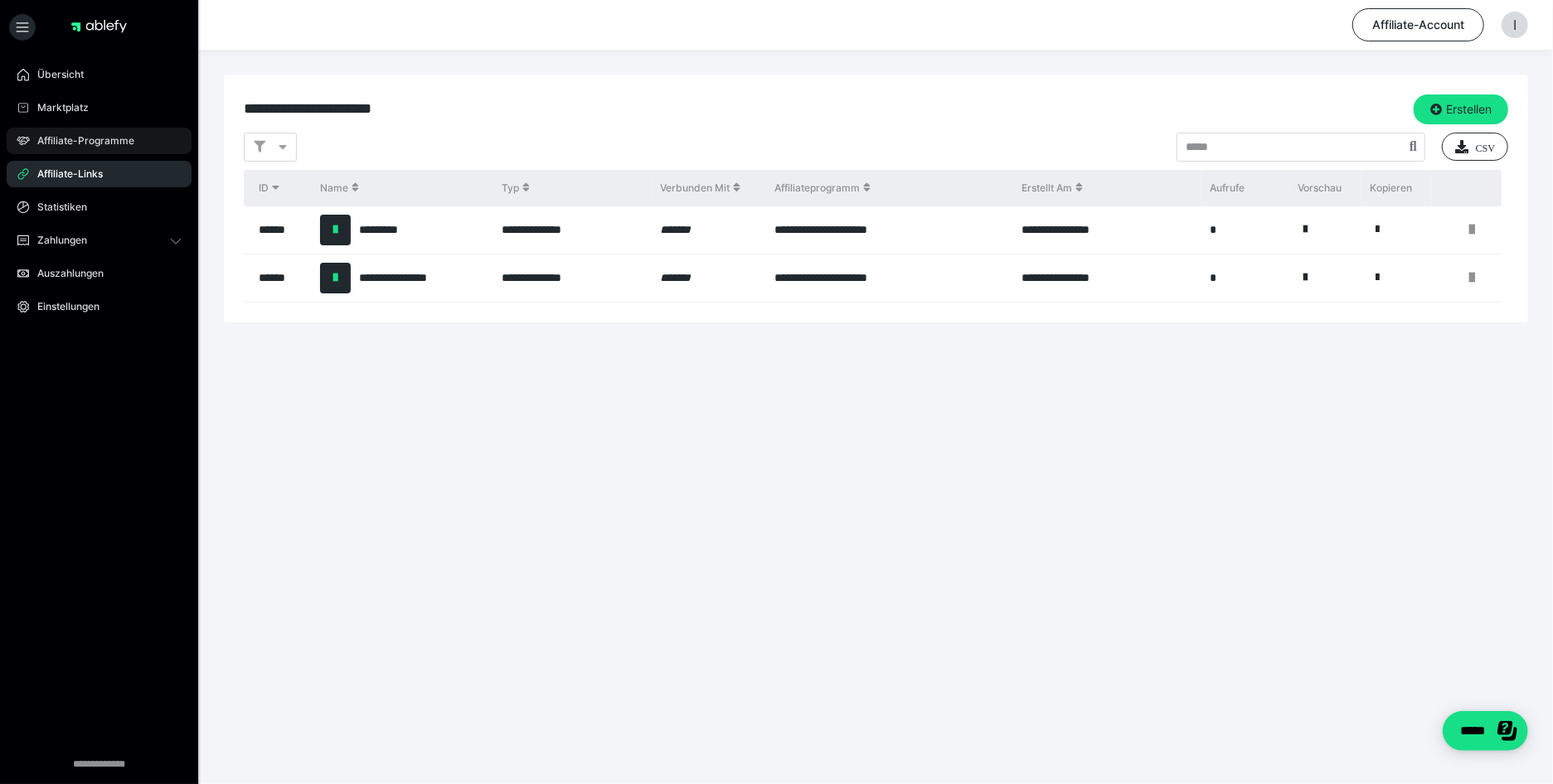 click on "Affiliate-Programme" at bounding box center (80, 141) 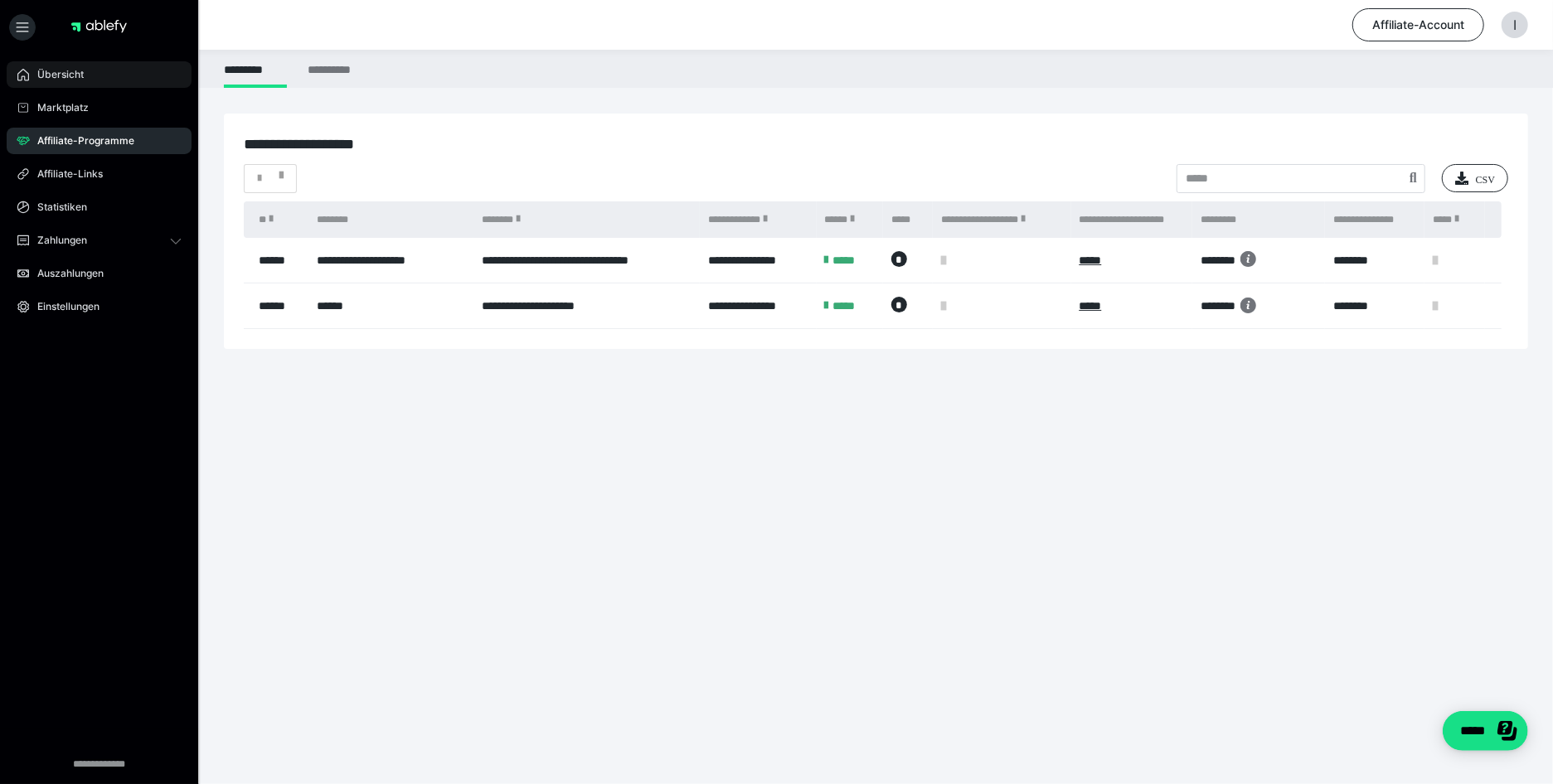 click on "Übersicht" at bounding box center (55, 75) 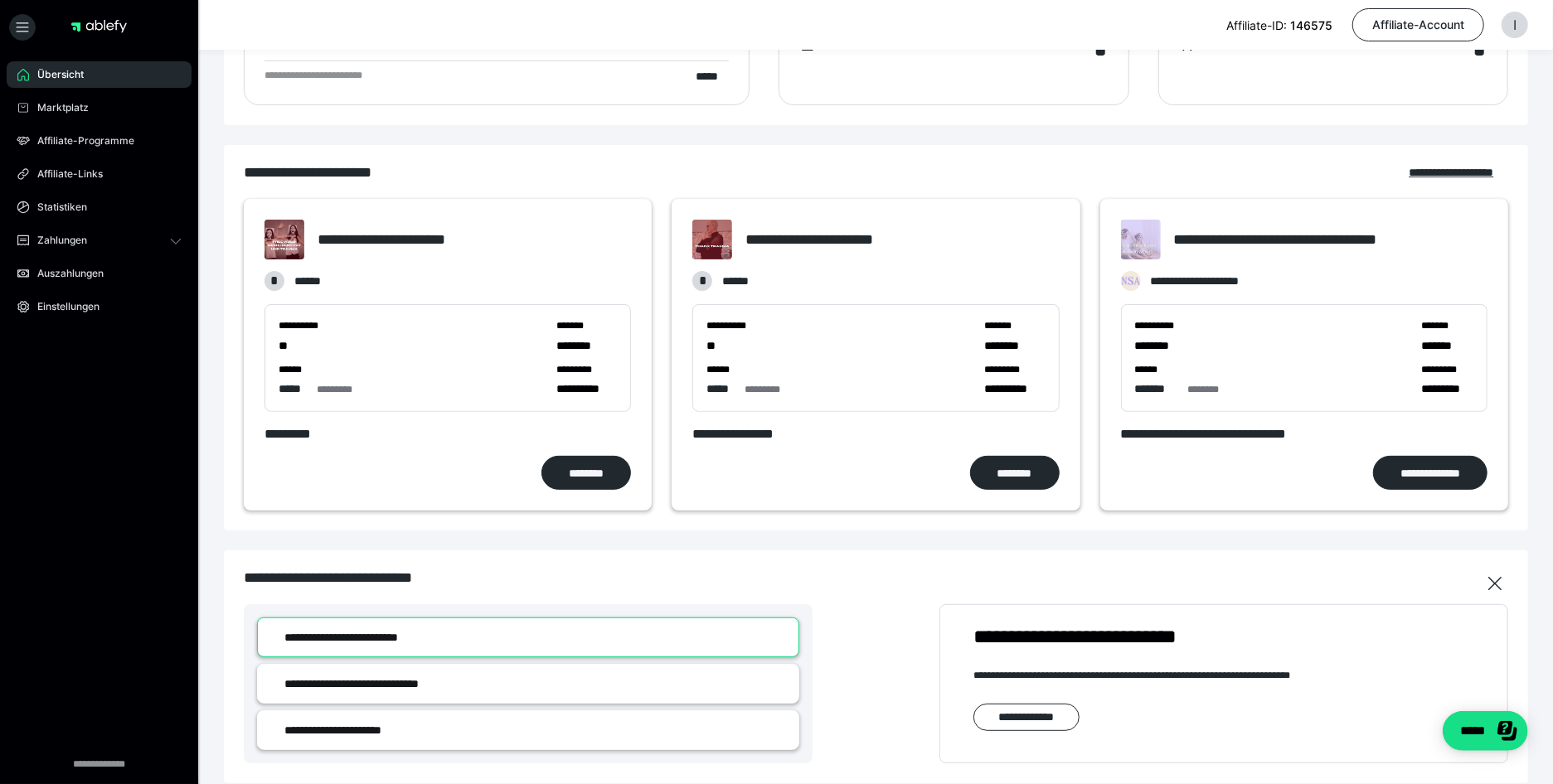 scroll, scrollTop: 256, scrollLeft: 0, axis: vertical 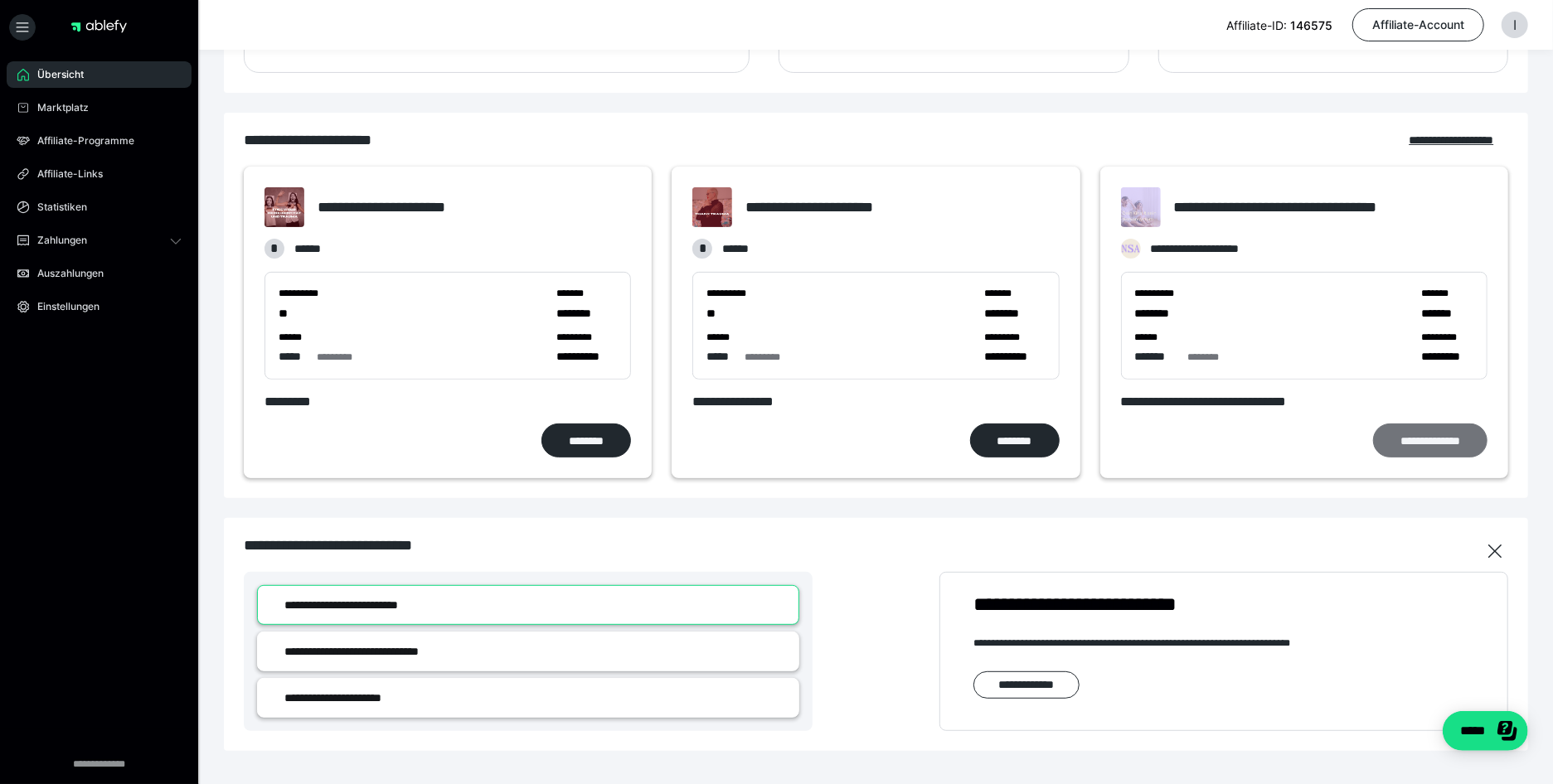 click on "**********" at bounding box center [1430, 440] 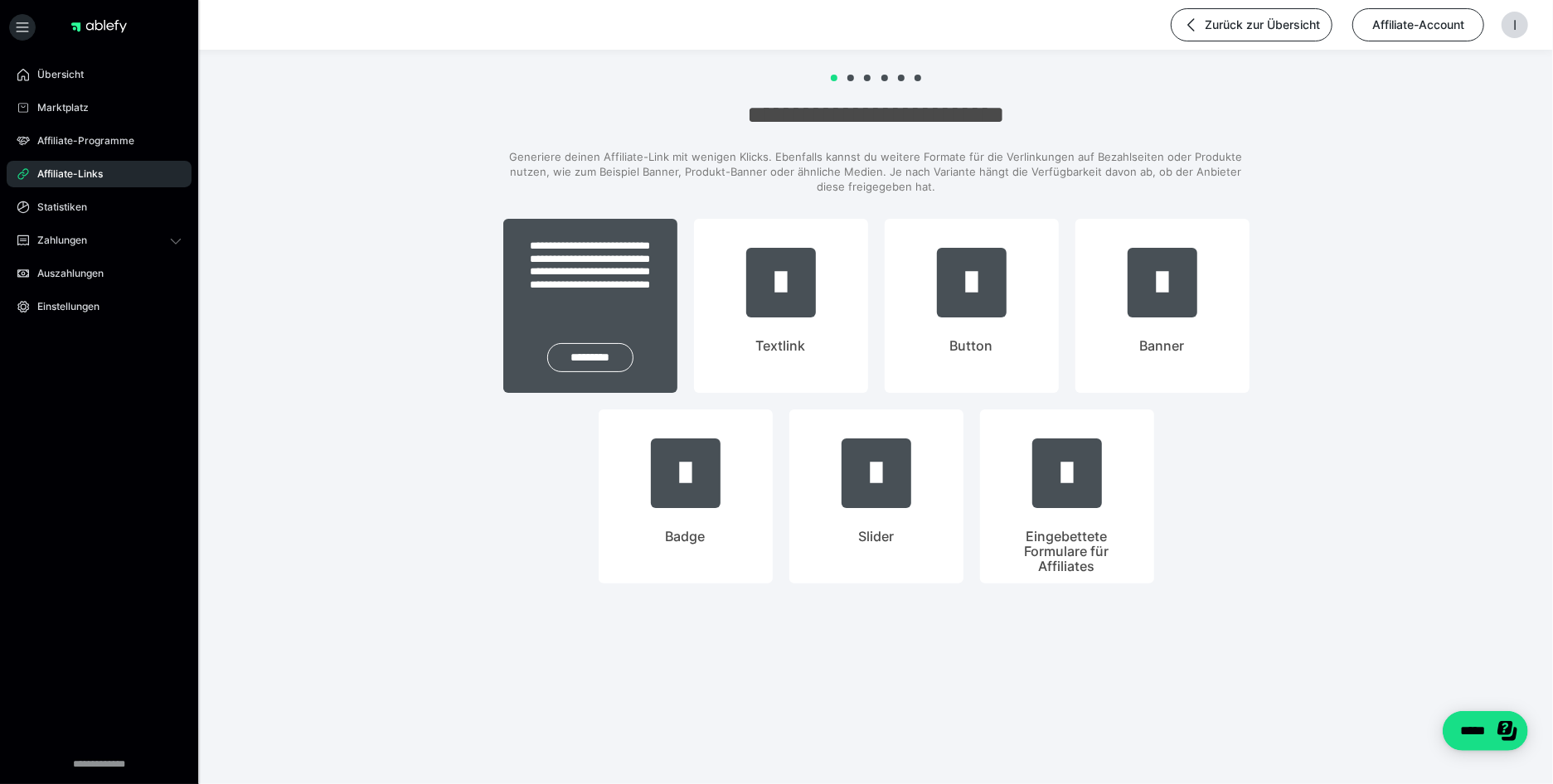 click on "**********" at bounding box center [590, 269] 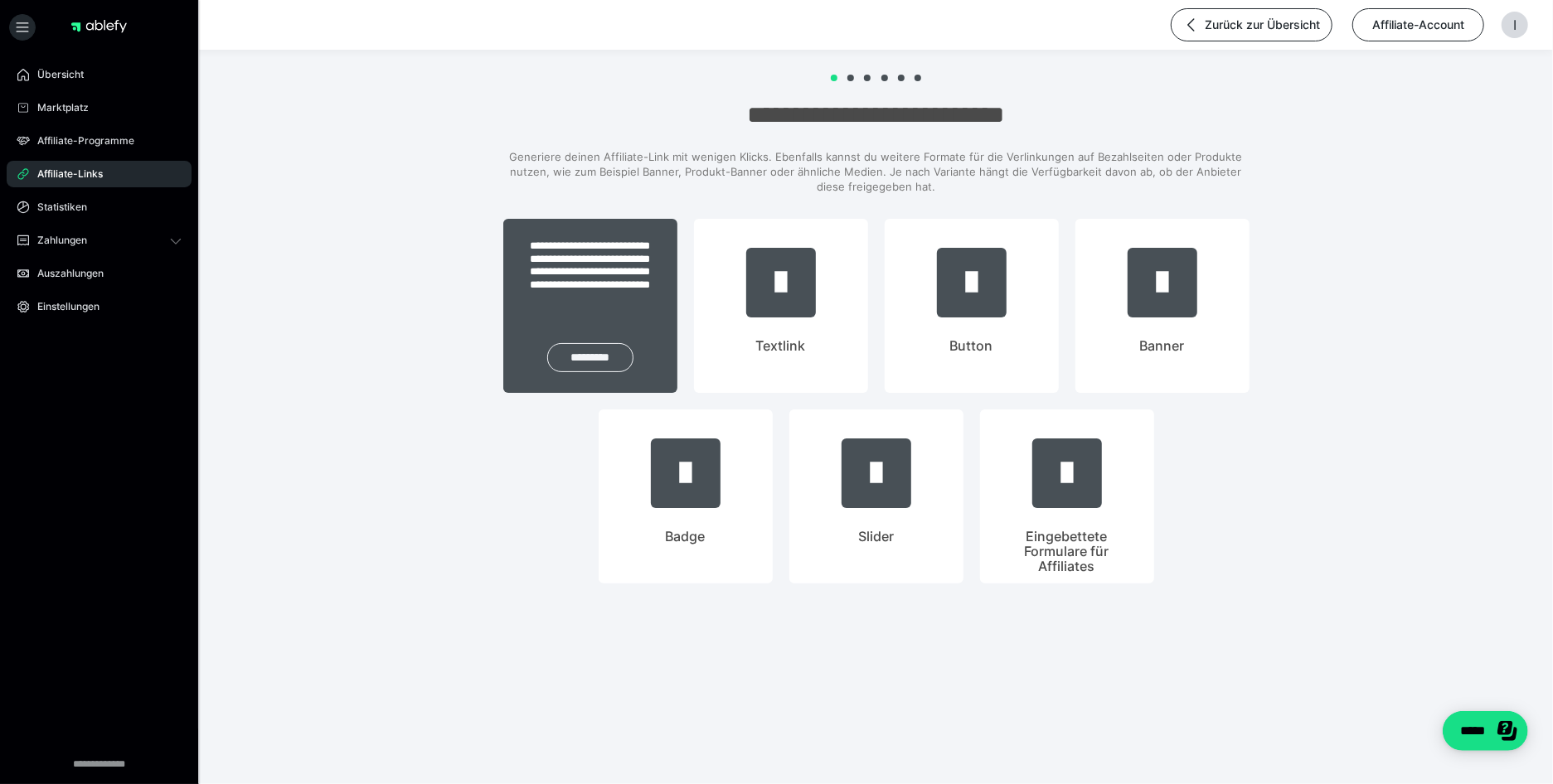 click on "*********" at bounding box center (590, 357) 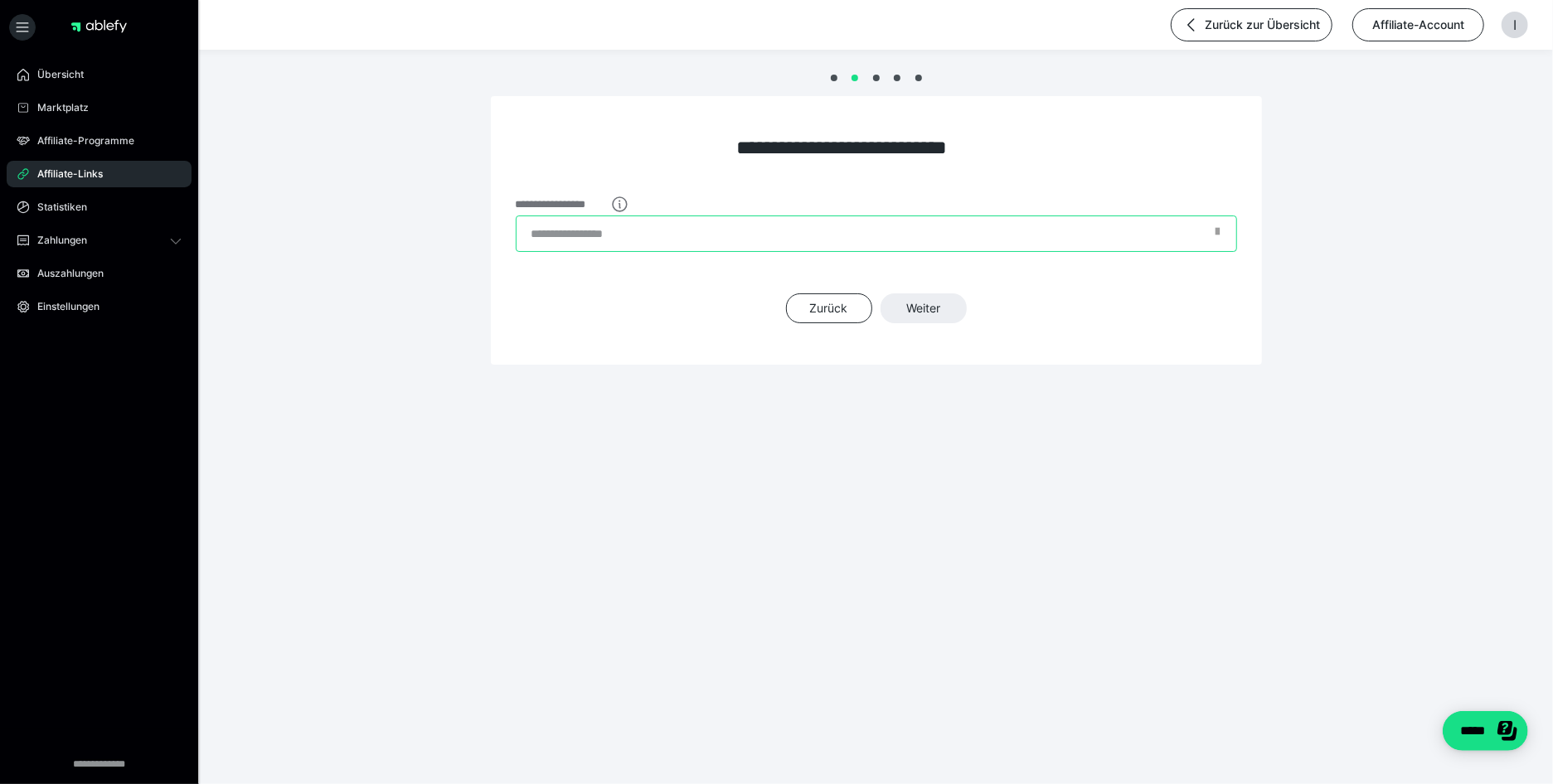 click on "**********" at bounding box center [876, 234] 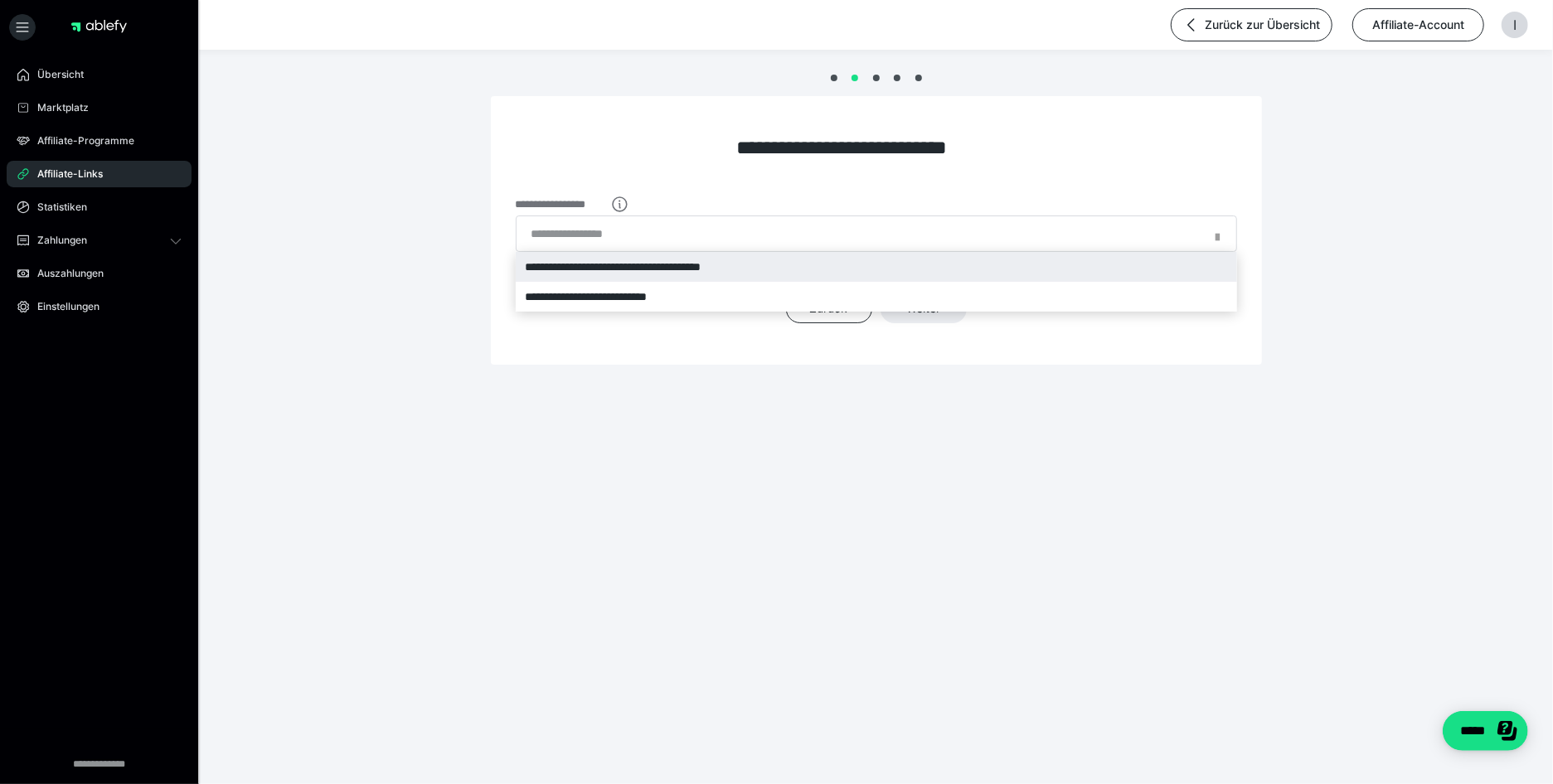 click on "**********" at bounding box center [876, 267] 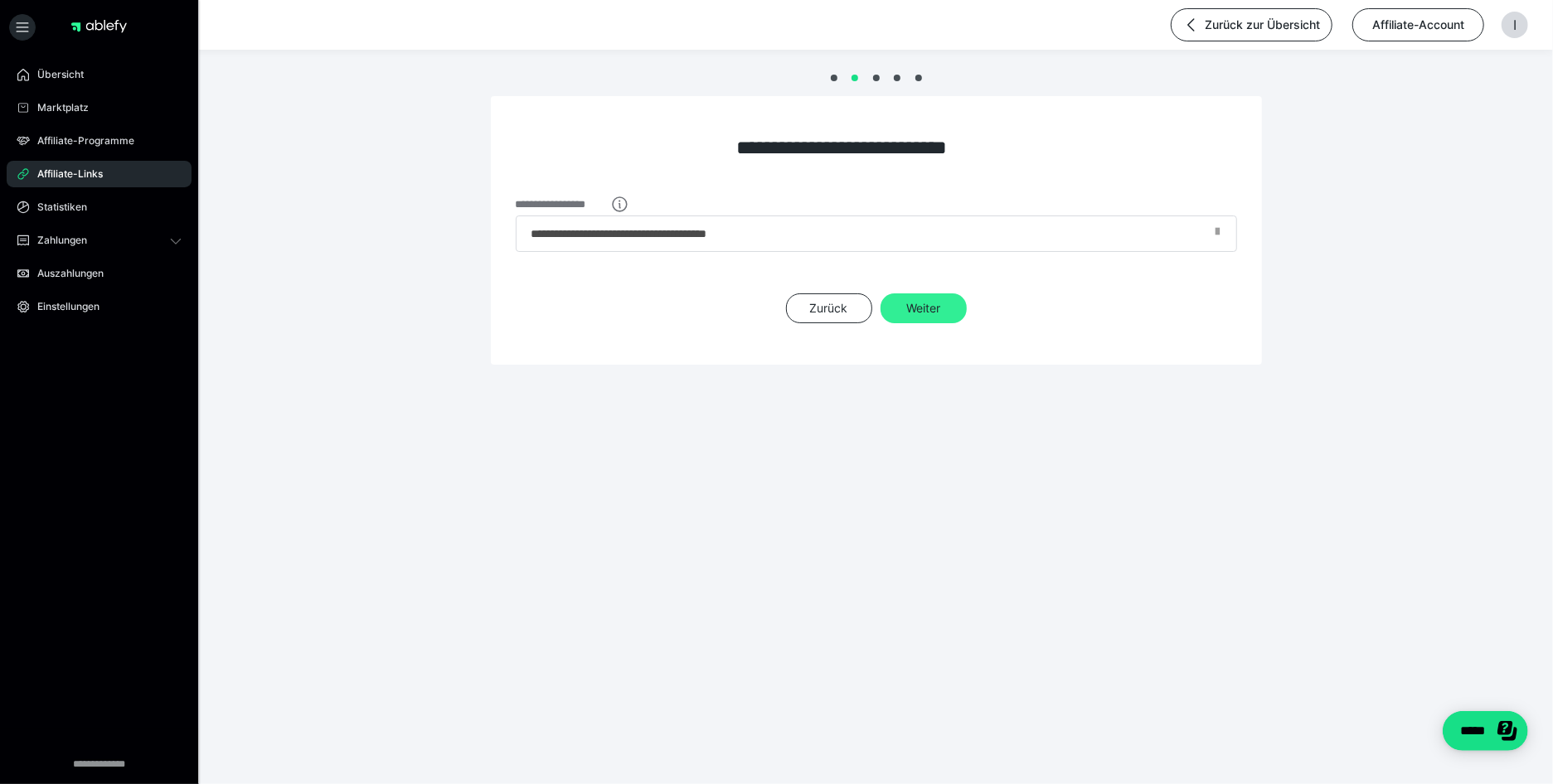 click on "Weiter" at bounding box center (924, 308) 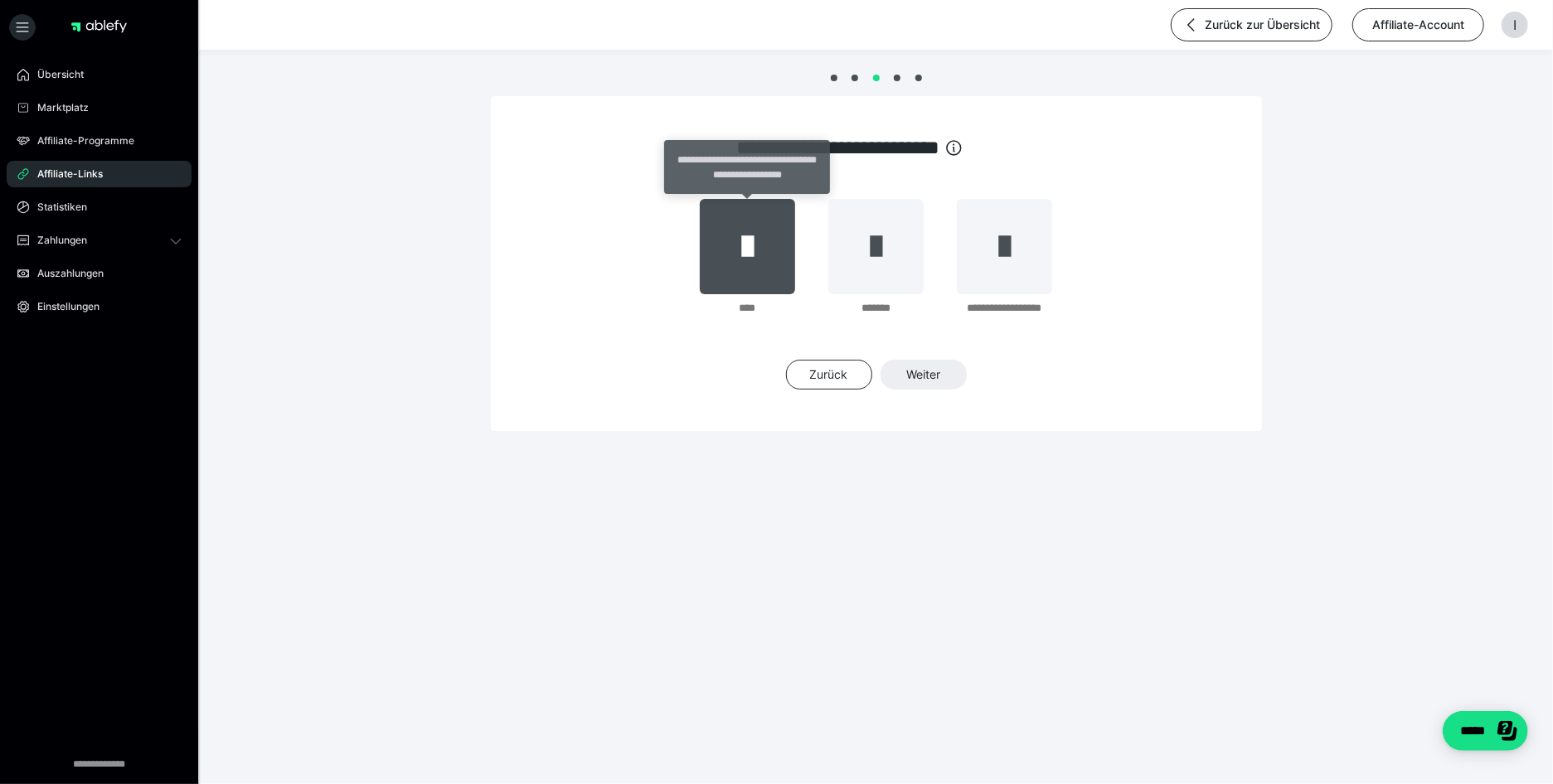 click at bounding box center [747, 246] 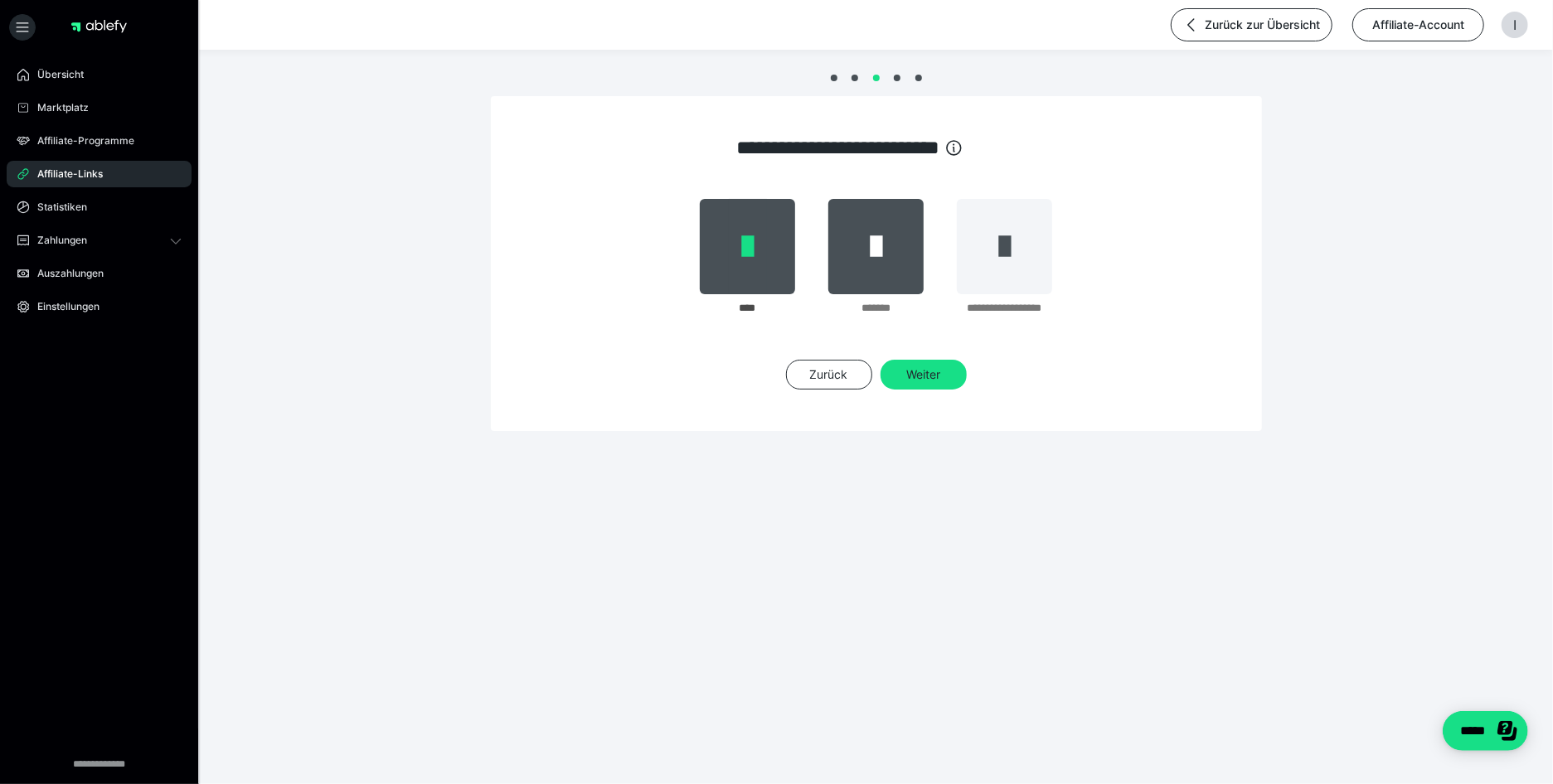 click at bounding box center (876, 246) 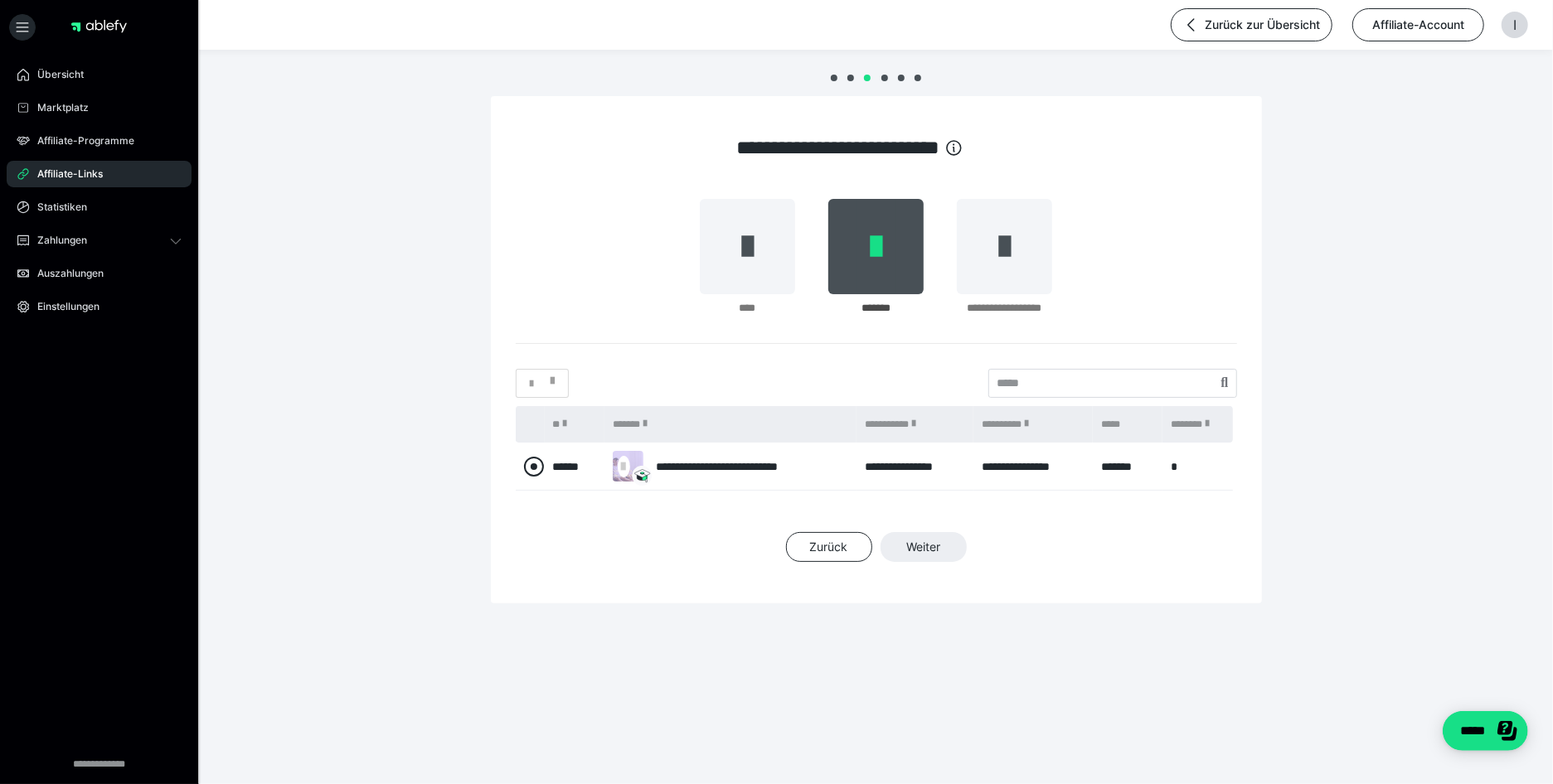 click at bounding box center [534, 467] 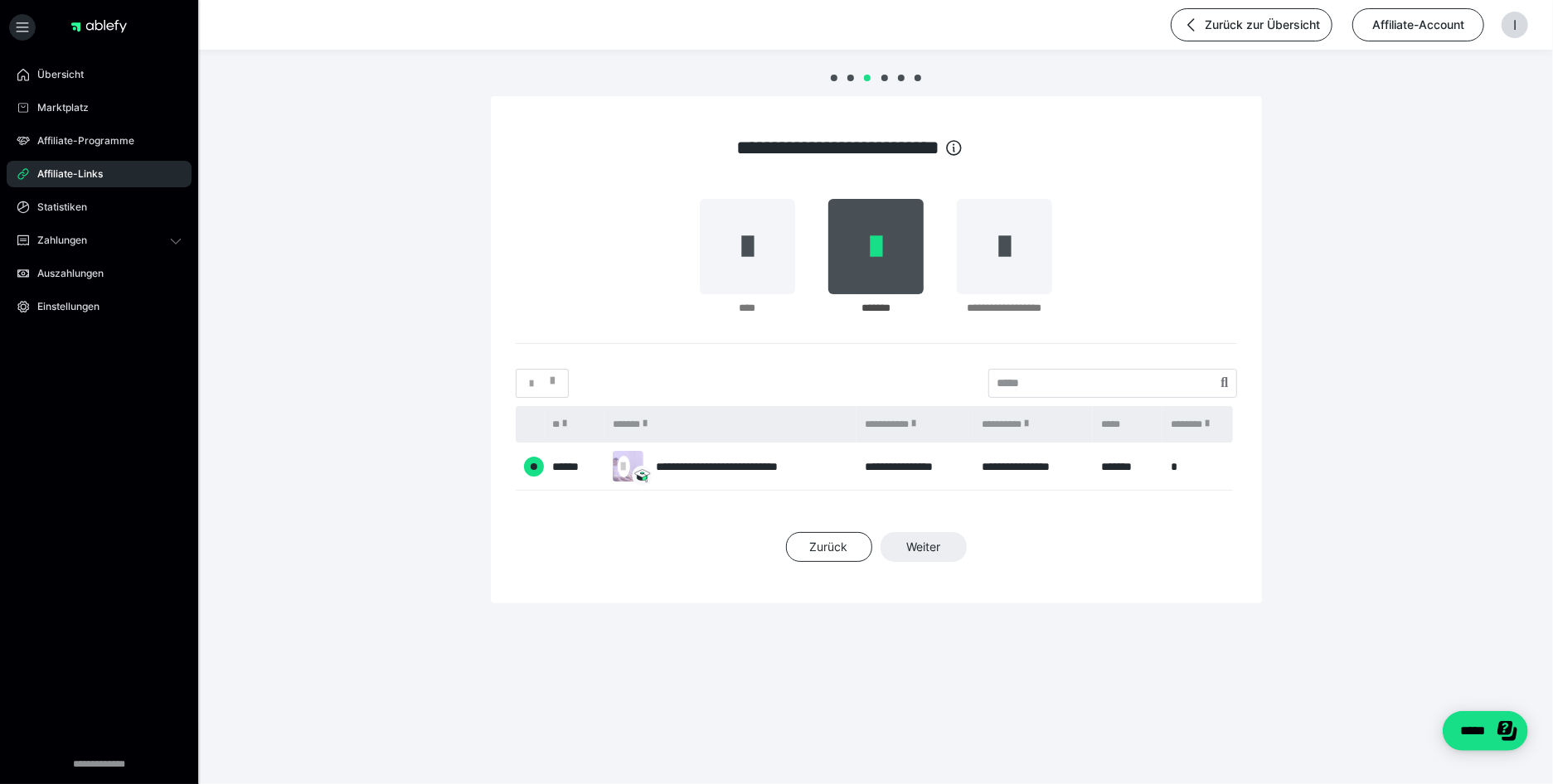 radio on "****" 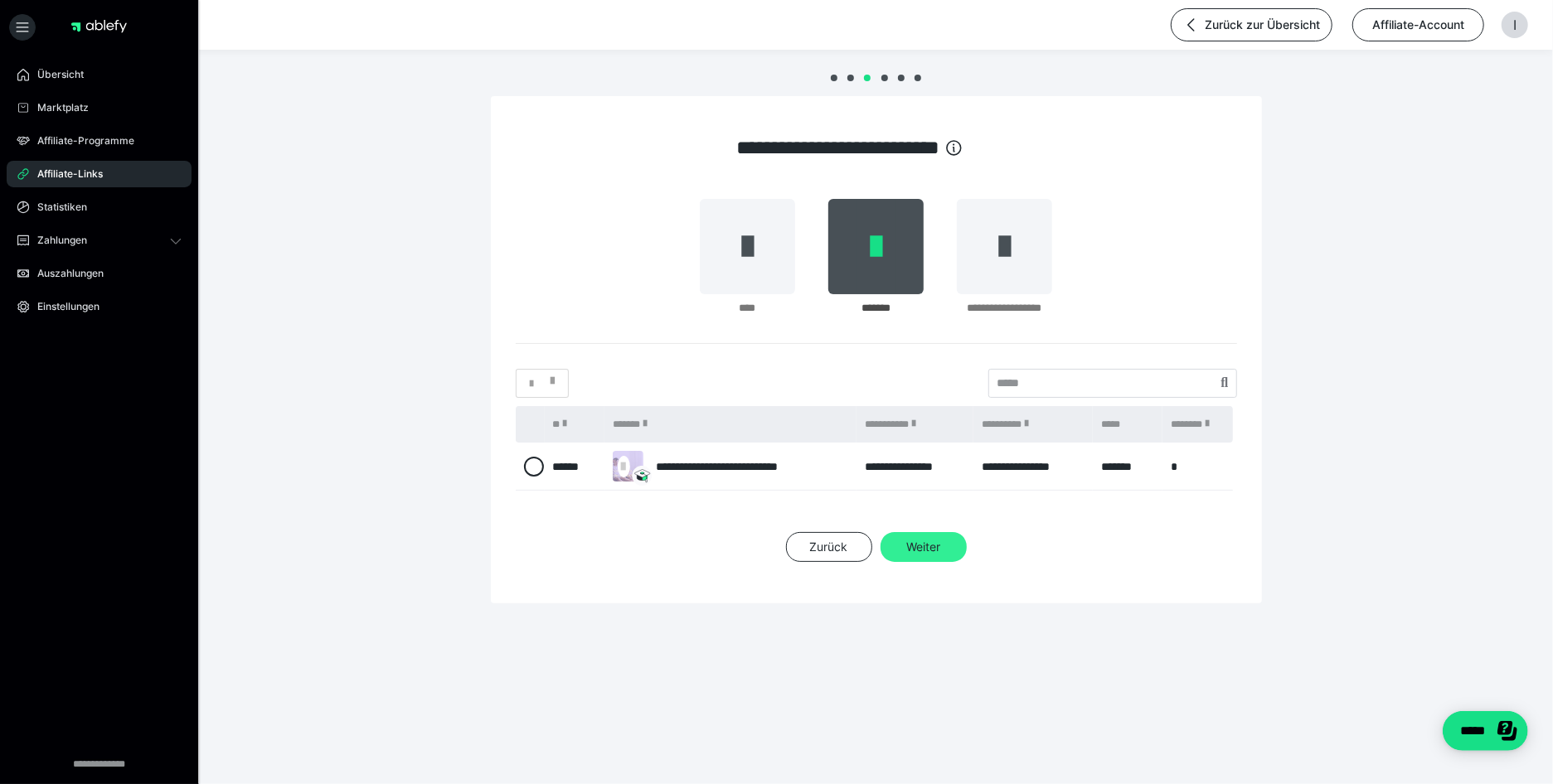 click on "Weiter" at bounding box center (924, 547) 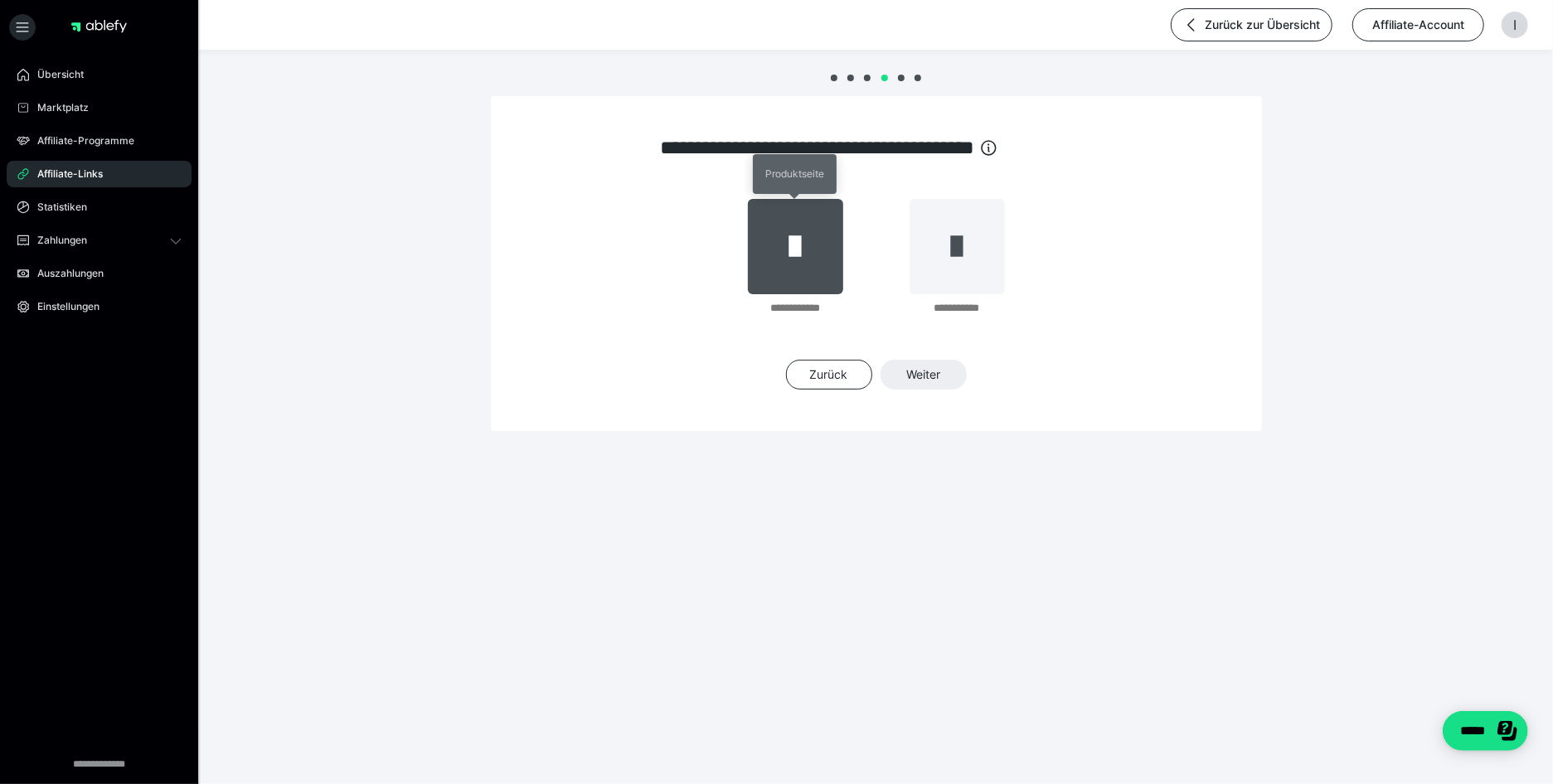 click at bounding box center [795, 246] 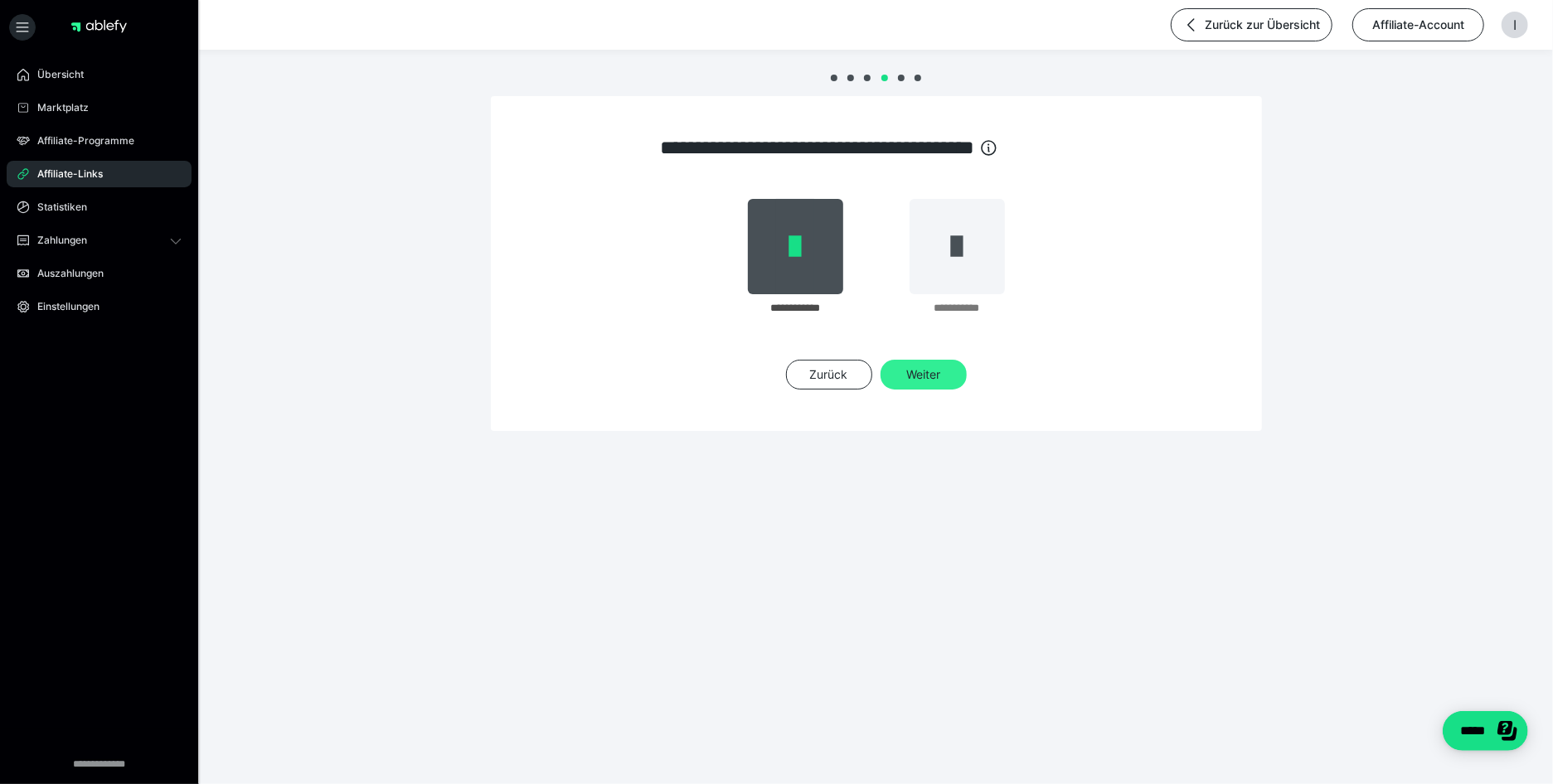 click on "Weiter" at bounding box center (924, 375) 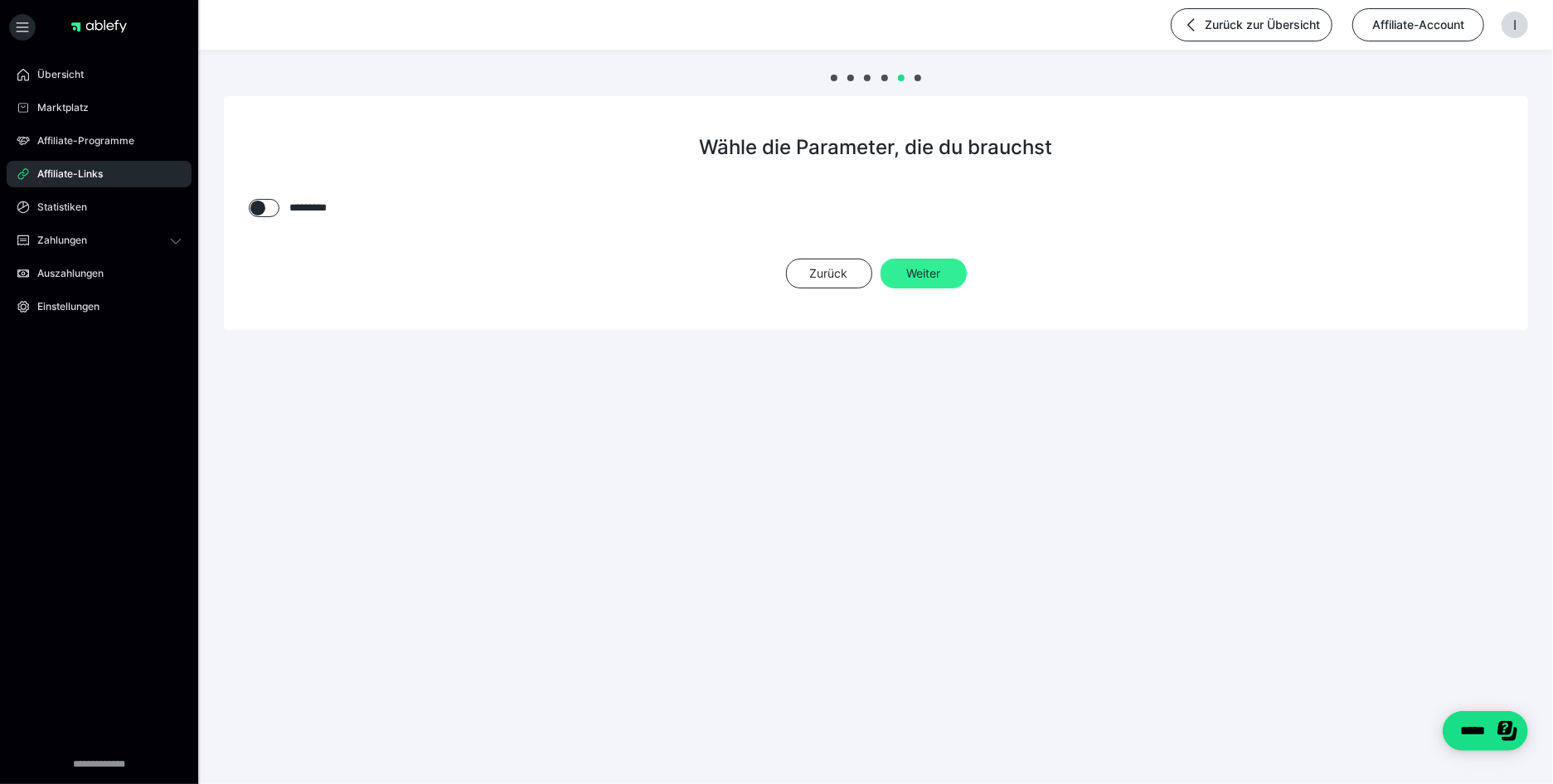 click on "Weiter" at bounding box center [924, 273] 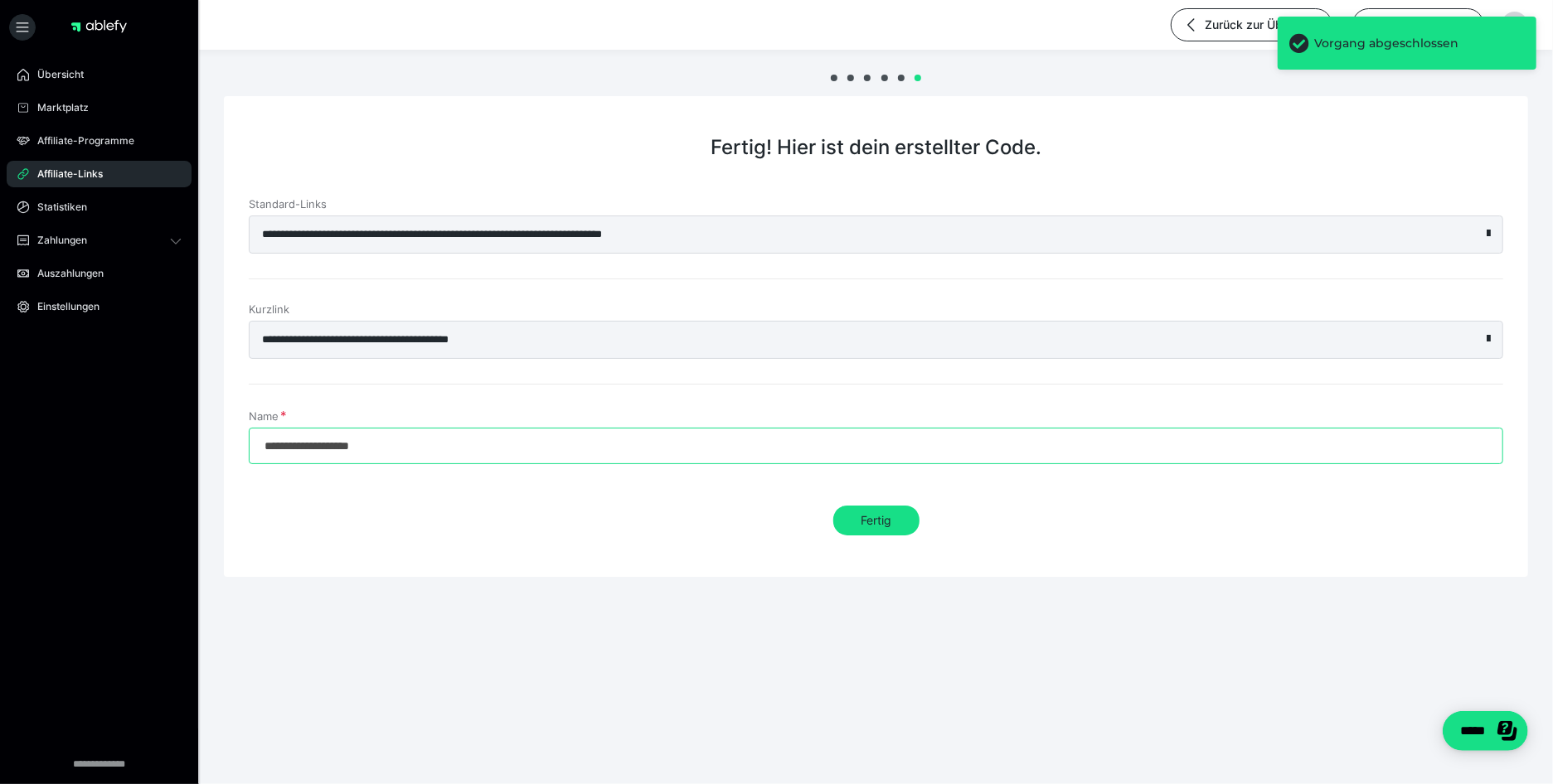 drag, startPoint x: 402, startPoint y: 451, endPoint x: 211, endPoint y: 442, distance: 191.21192 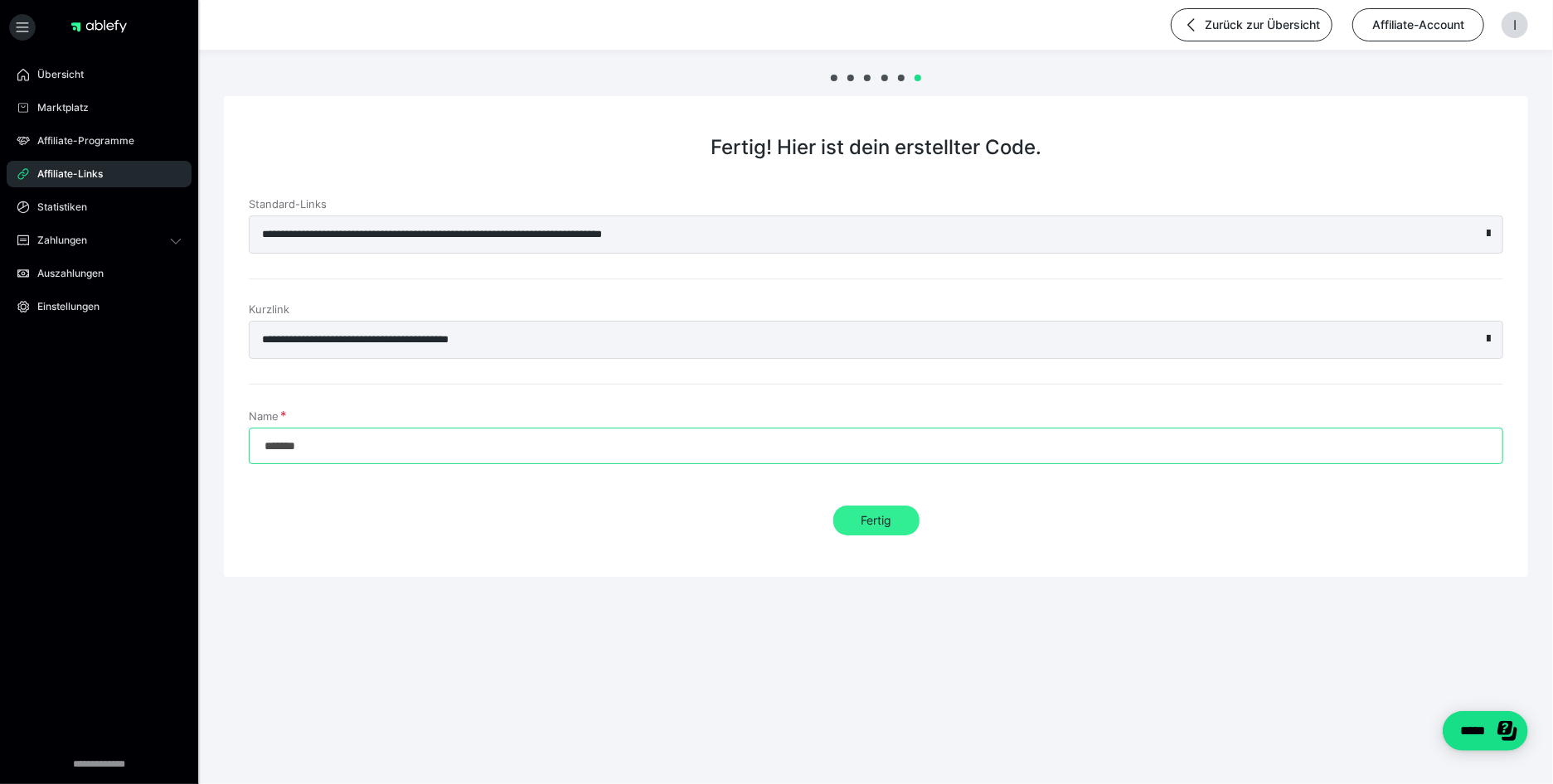 type on "*******" 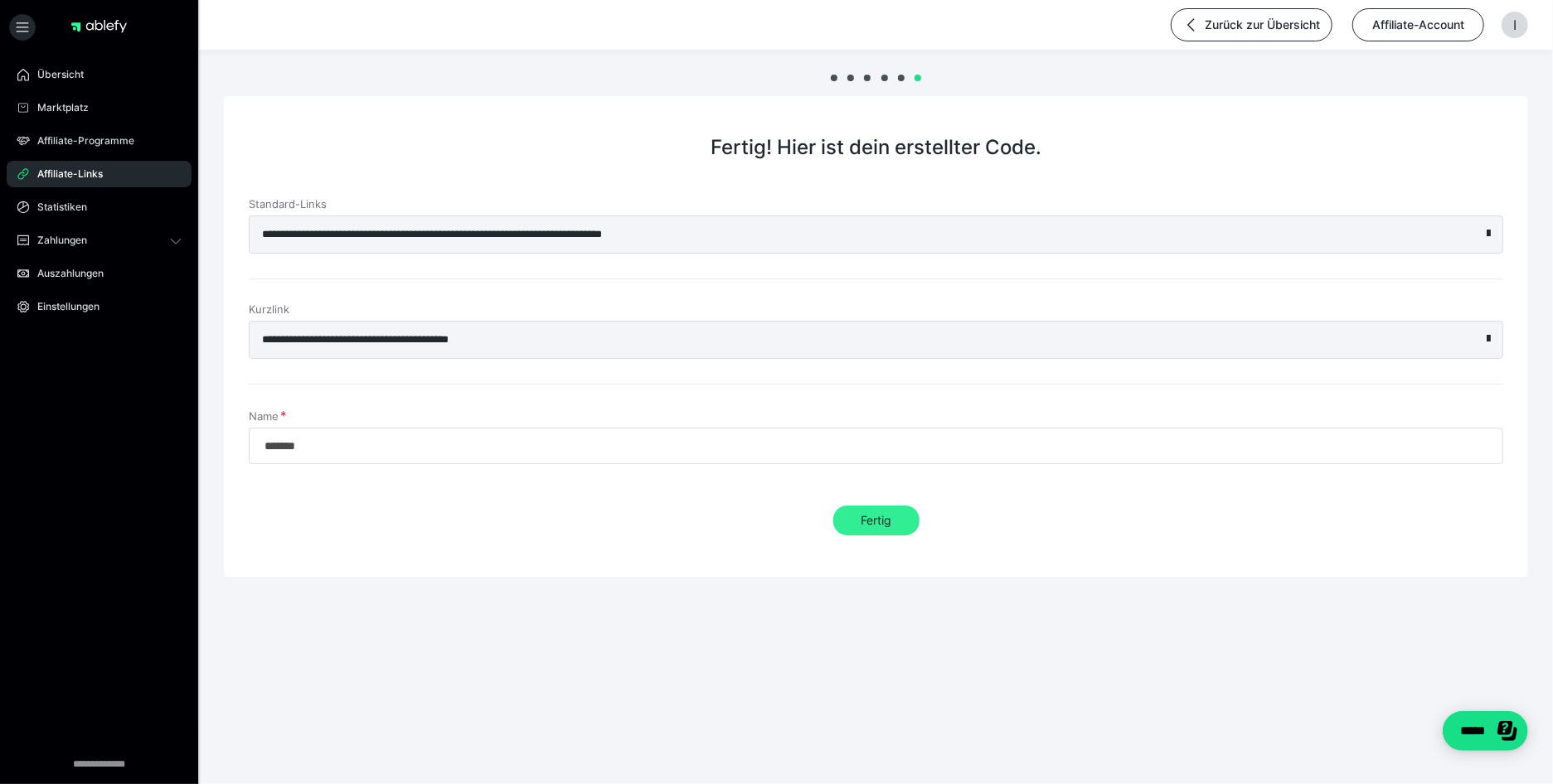 click on "Fertig" at bounding box center [876, 520] 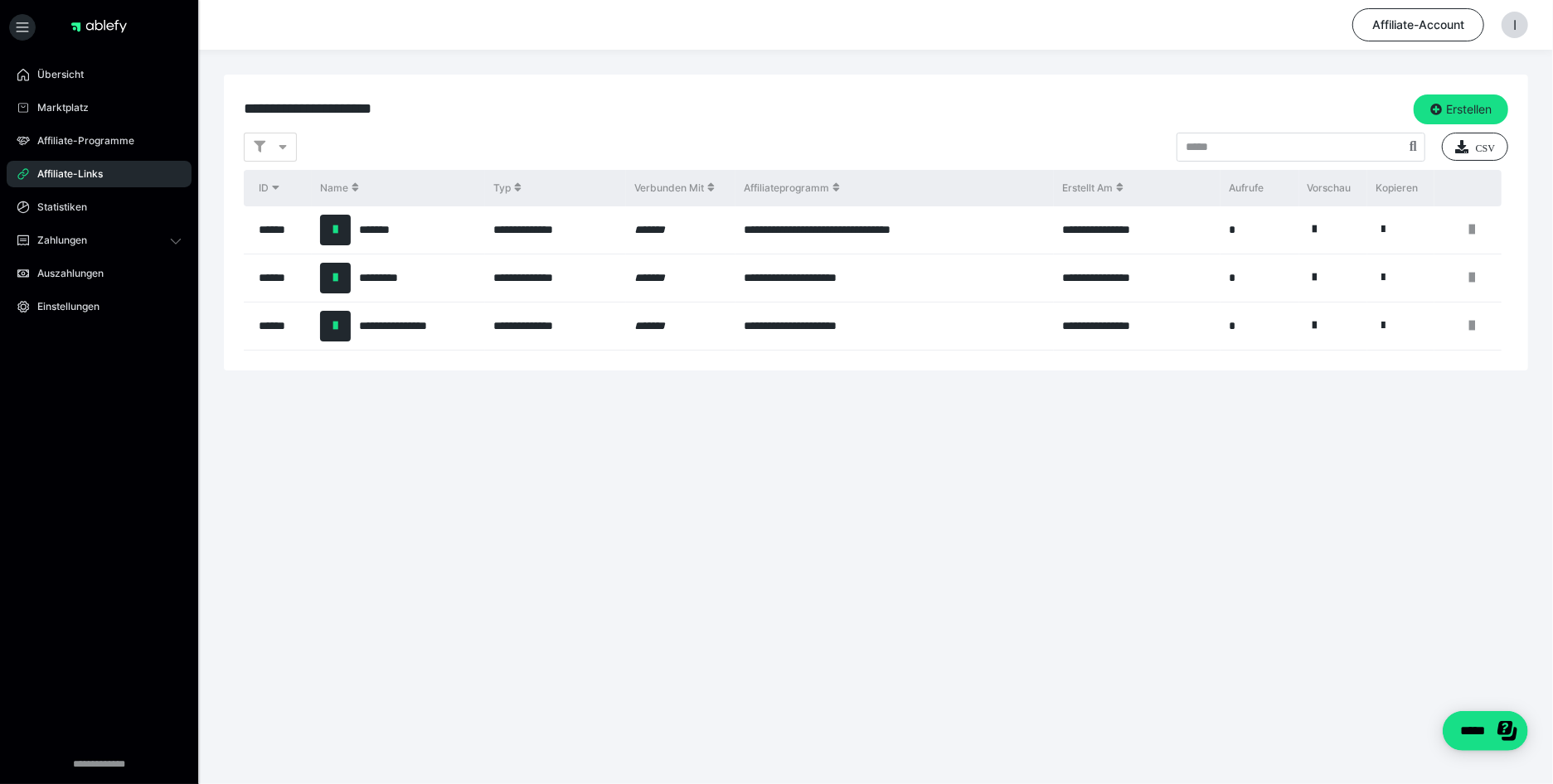 click at bounding box center (335, 278) 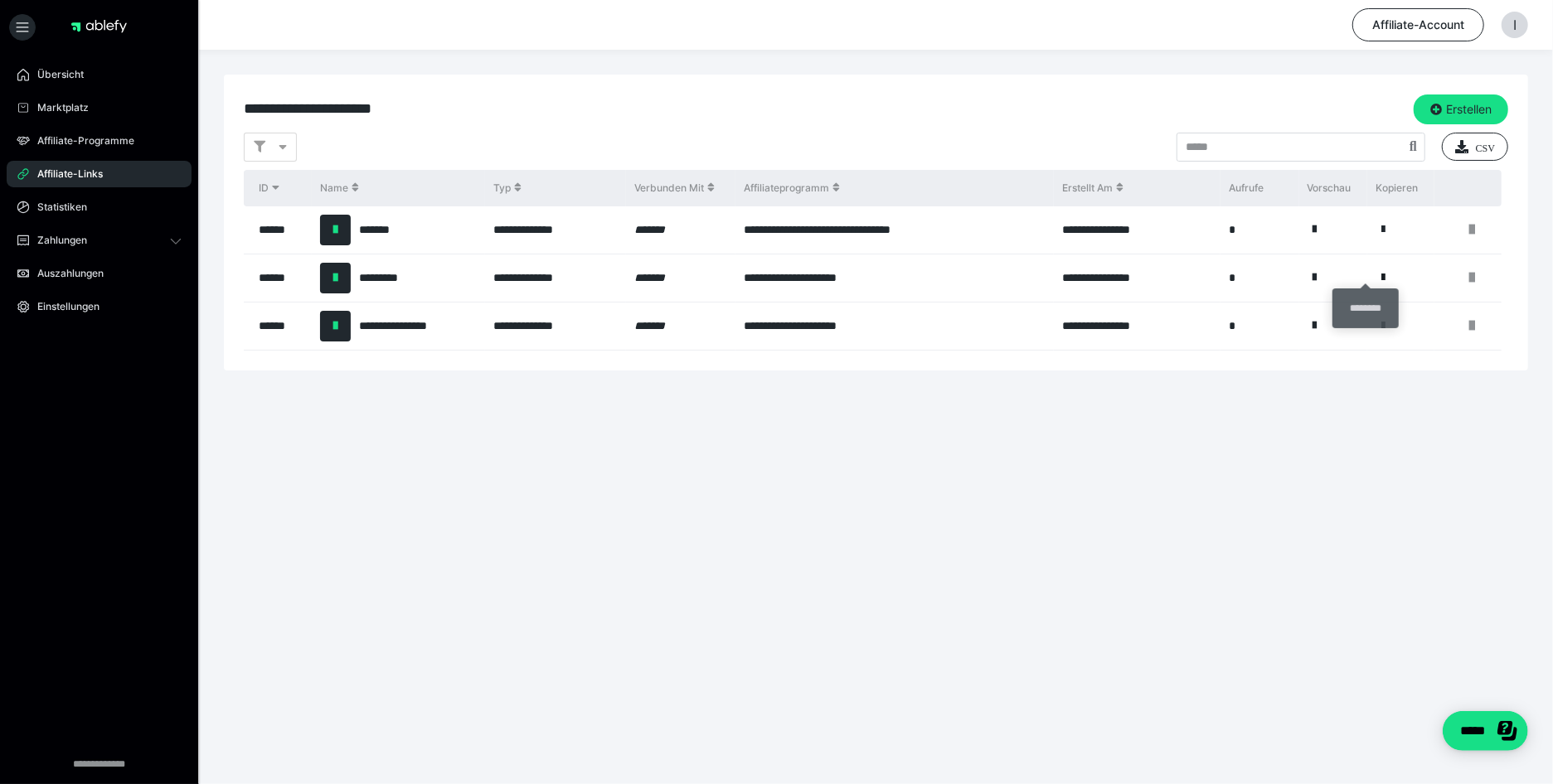click at bounding box center [1383, 278] 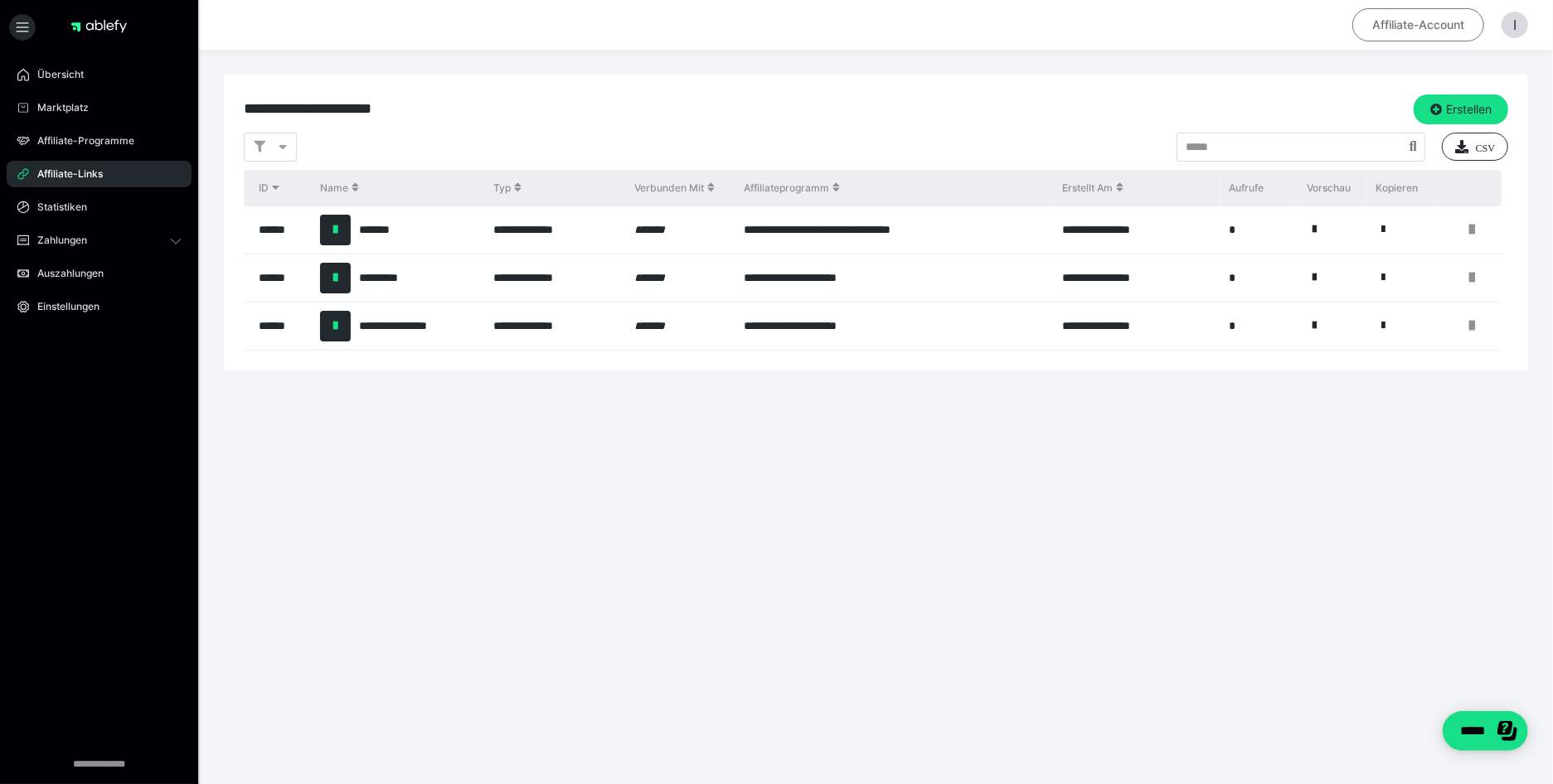 click on "Affiliate-Account" at bounding box center (1418, 25) 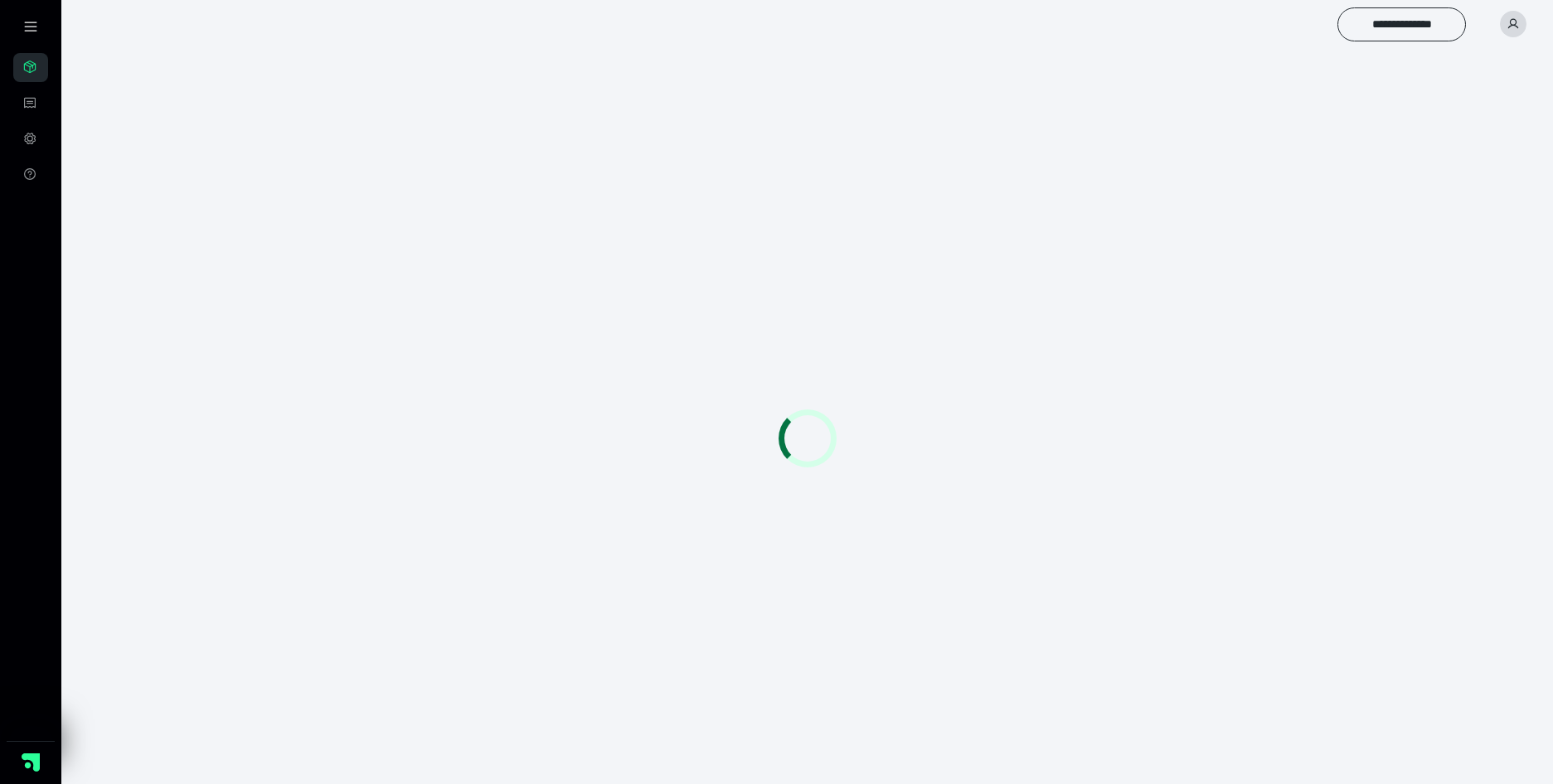 scroll, scrollTop: 0, scrollLeft: 0, axis: both 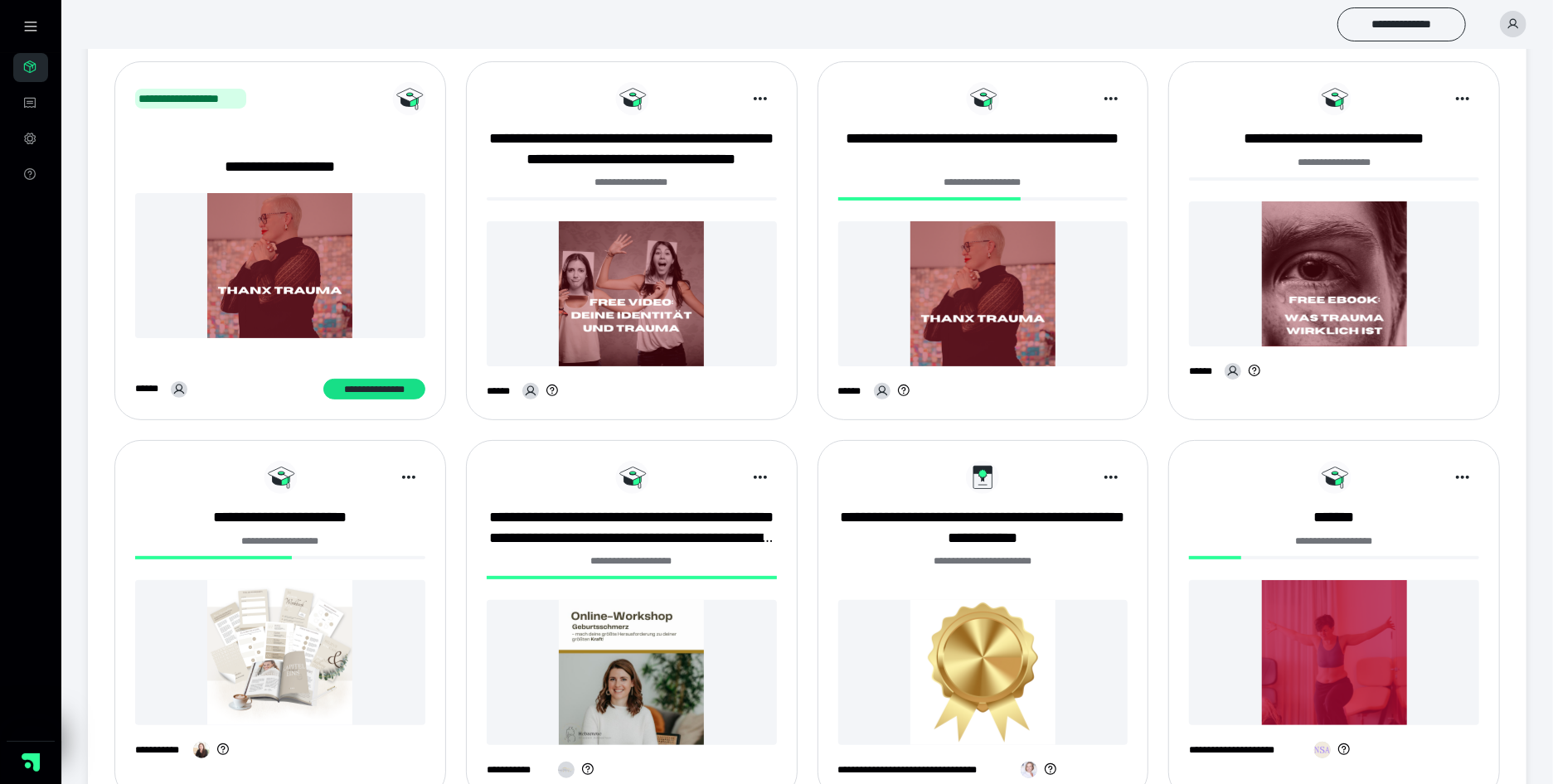 click at bounding box center (632, 293) 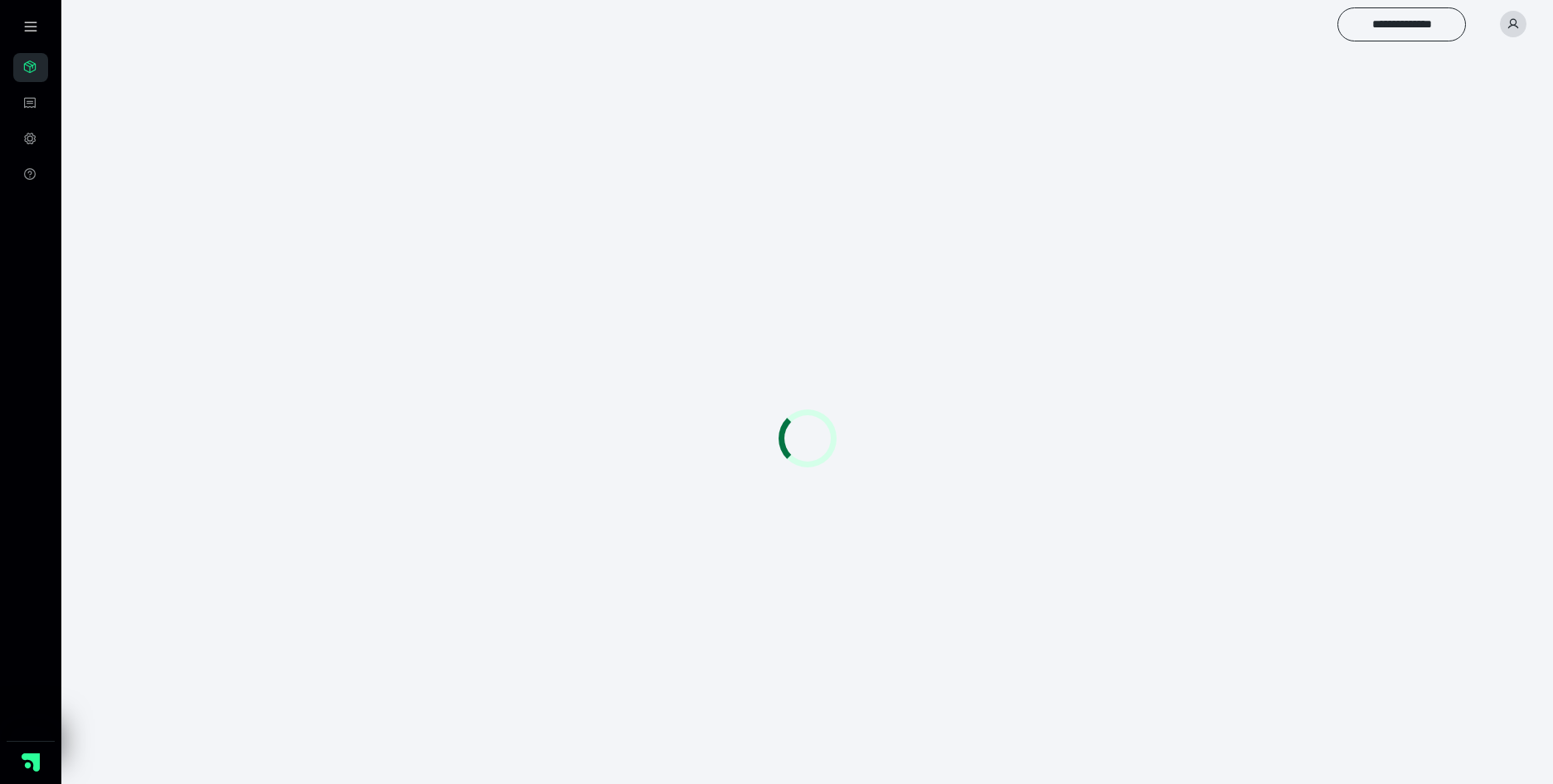 scroll, scrollTop: 0, scrollLeft: 0, axis: both 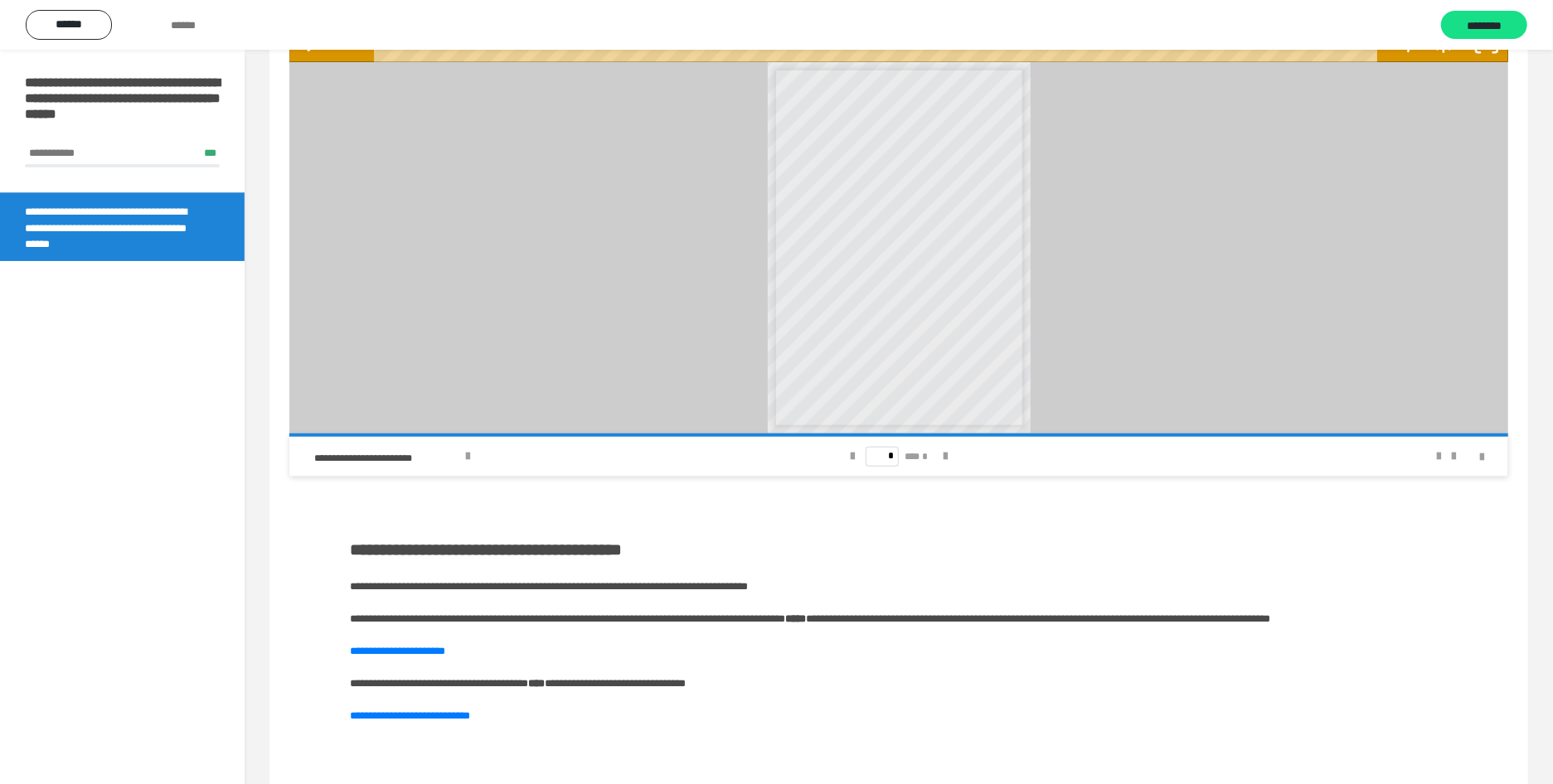 drag, startPoint x: 798, startPoint y: 757, endPoint x: 1559, endPoint y: 850, distance: 766.662 